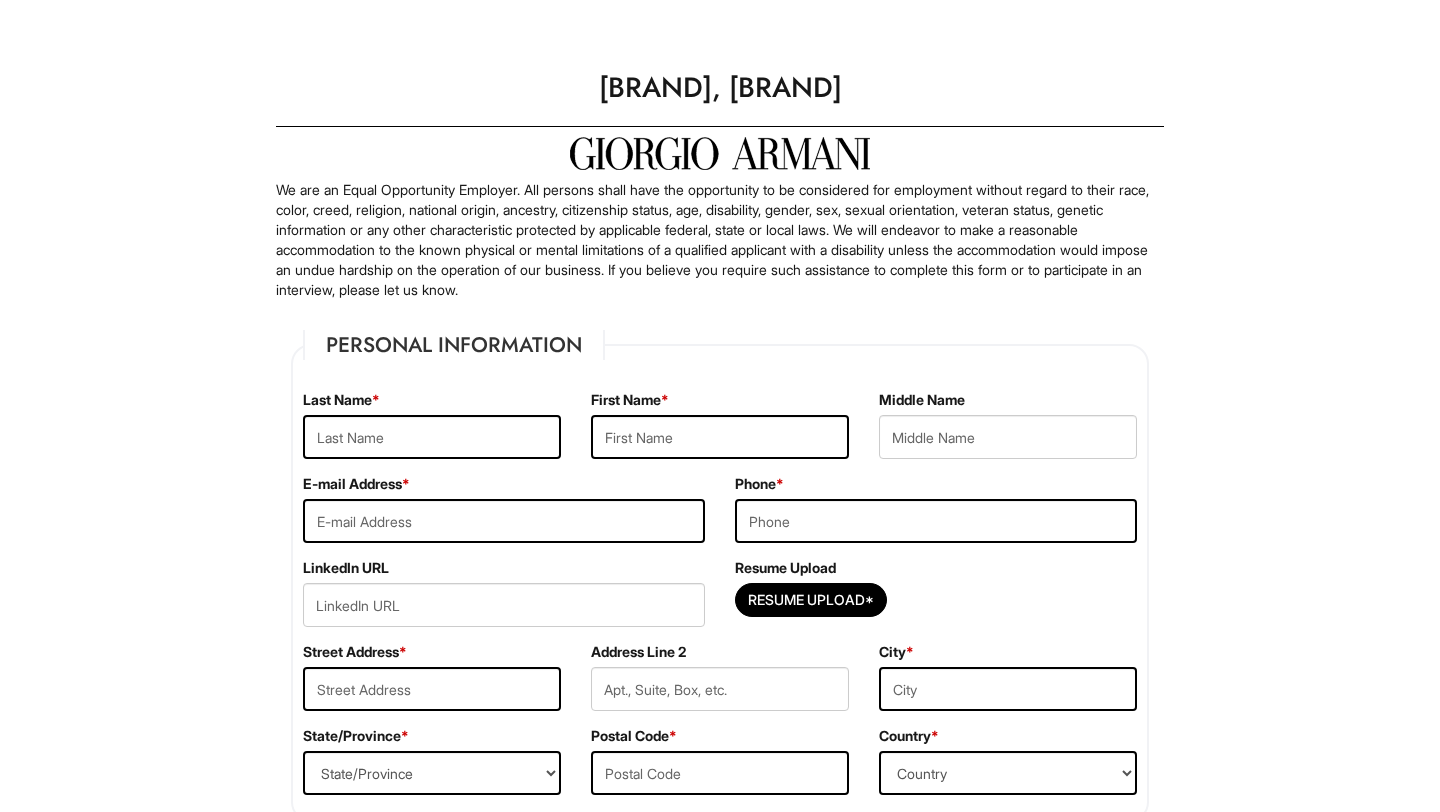 scroll, scrollTop: 0, scrollLeft: 0, axis: both 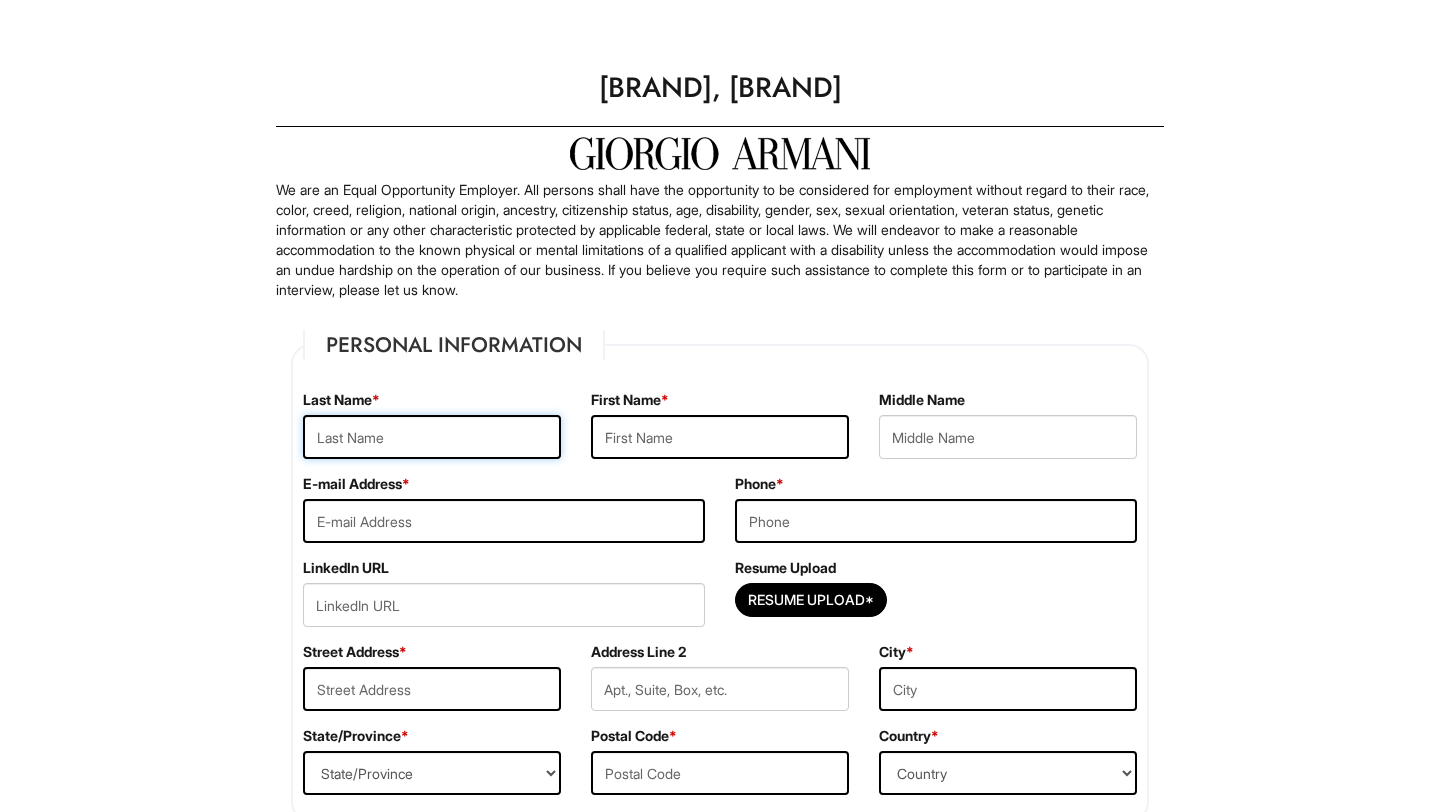 click at bounding box center [432, 437] 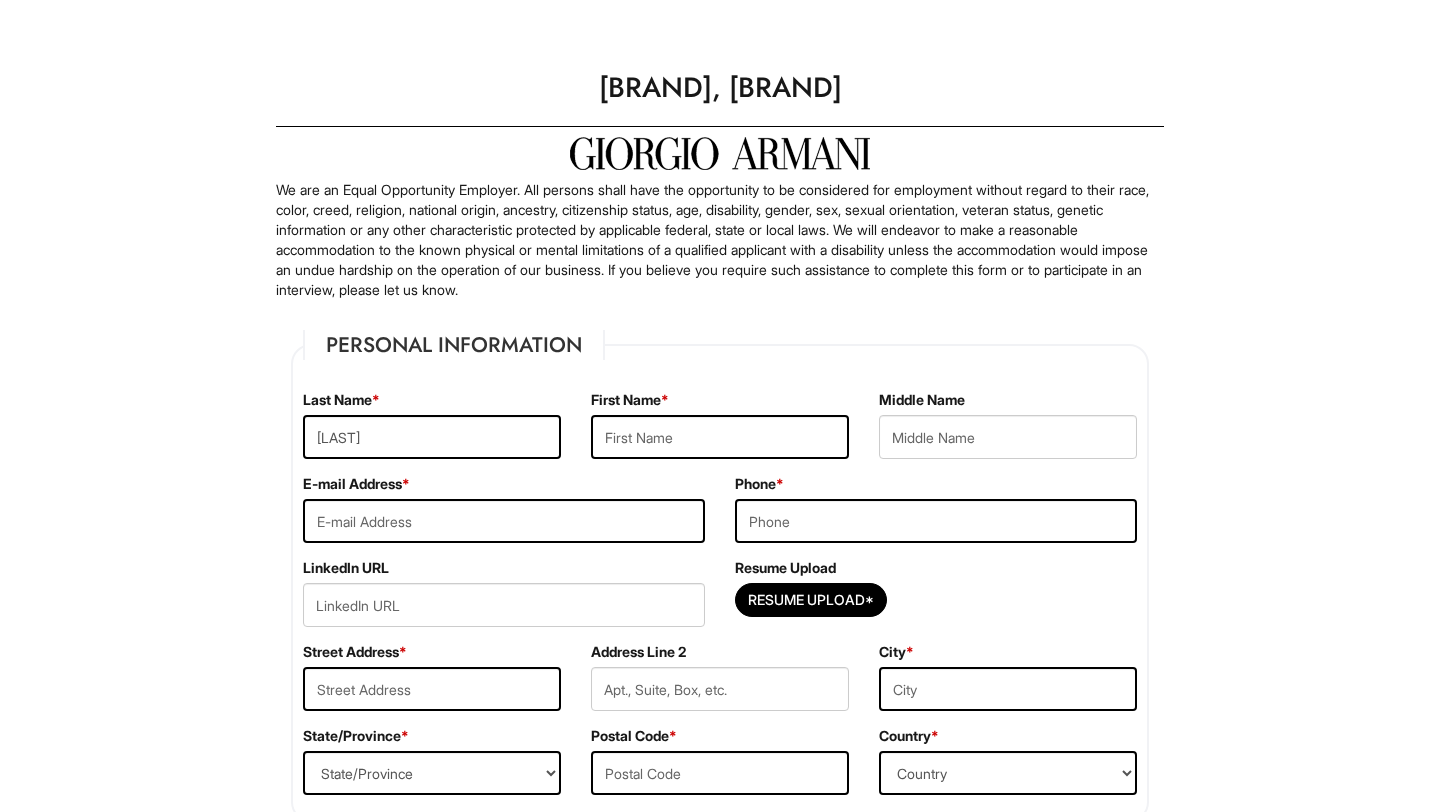 type on "Julia" 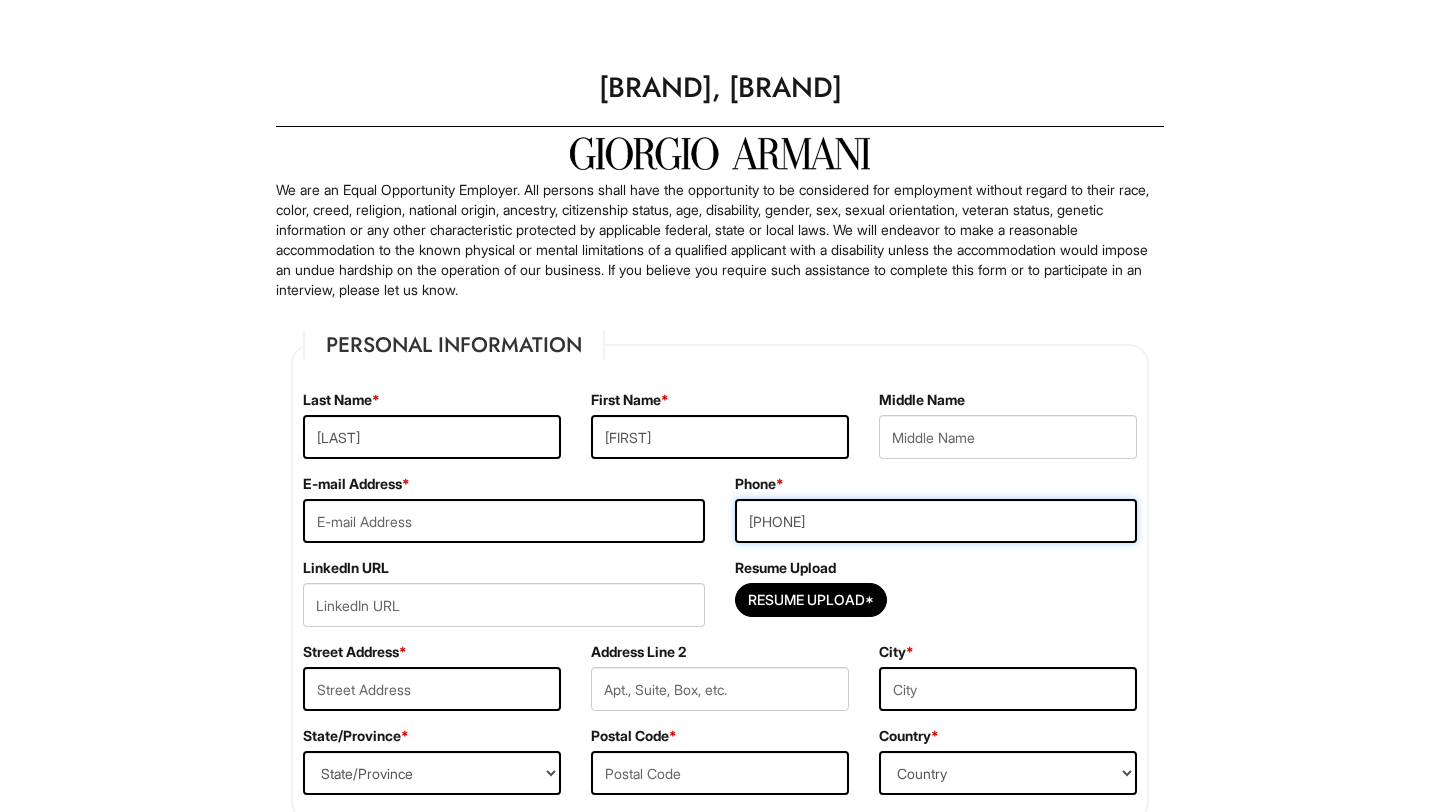 type on "425 South Willaman Drive" 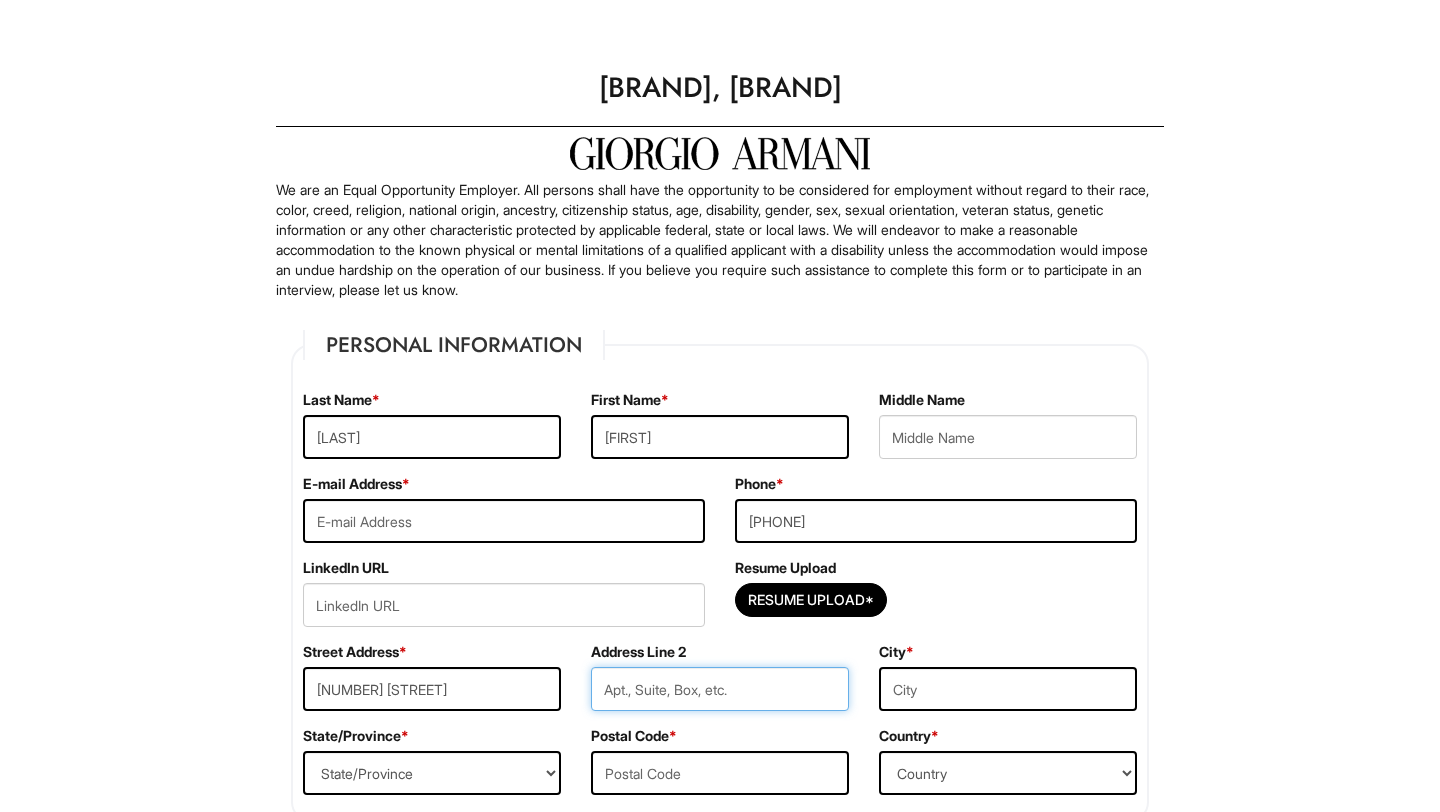type on "201" 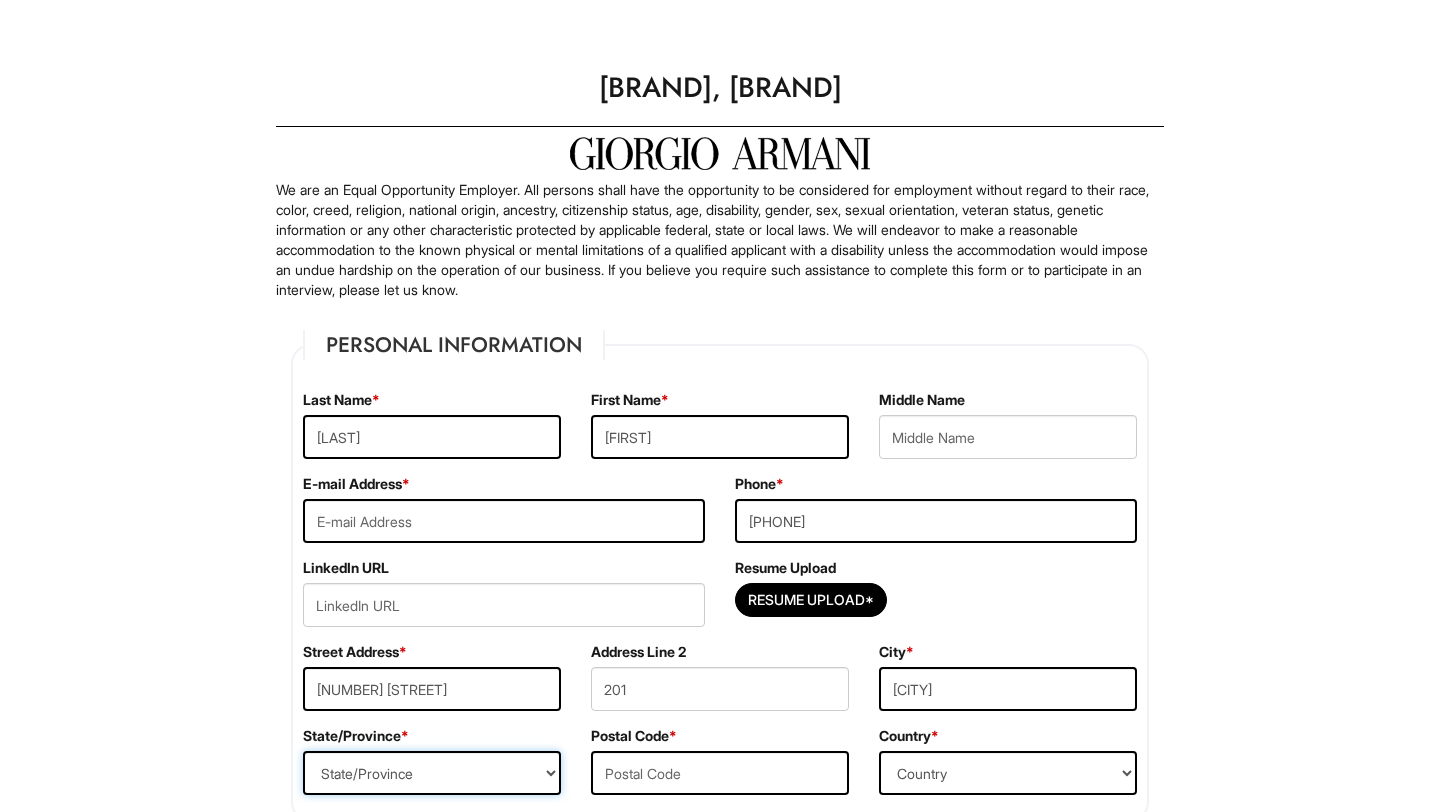 select on "CA" 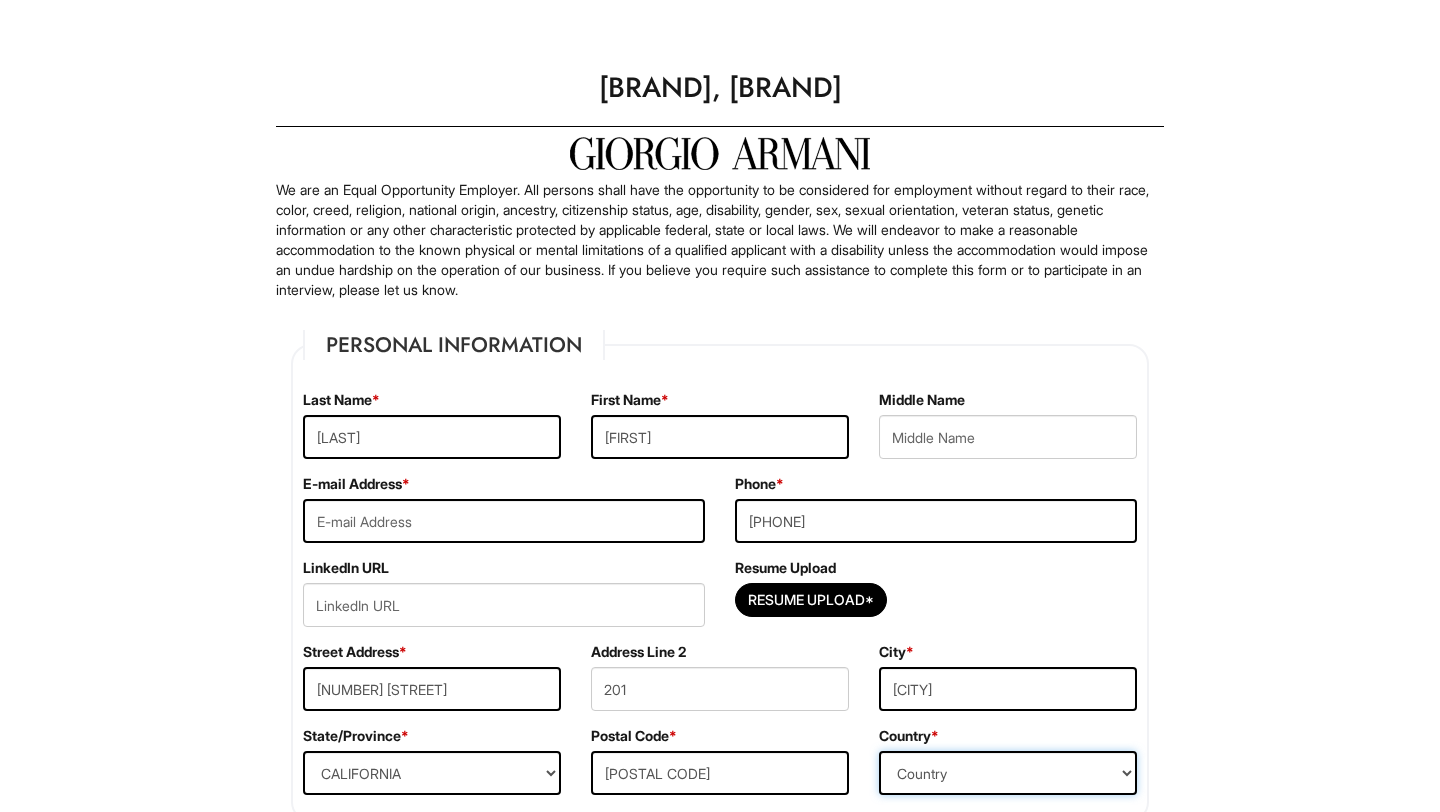select on "United States of America" 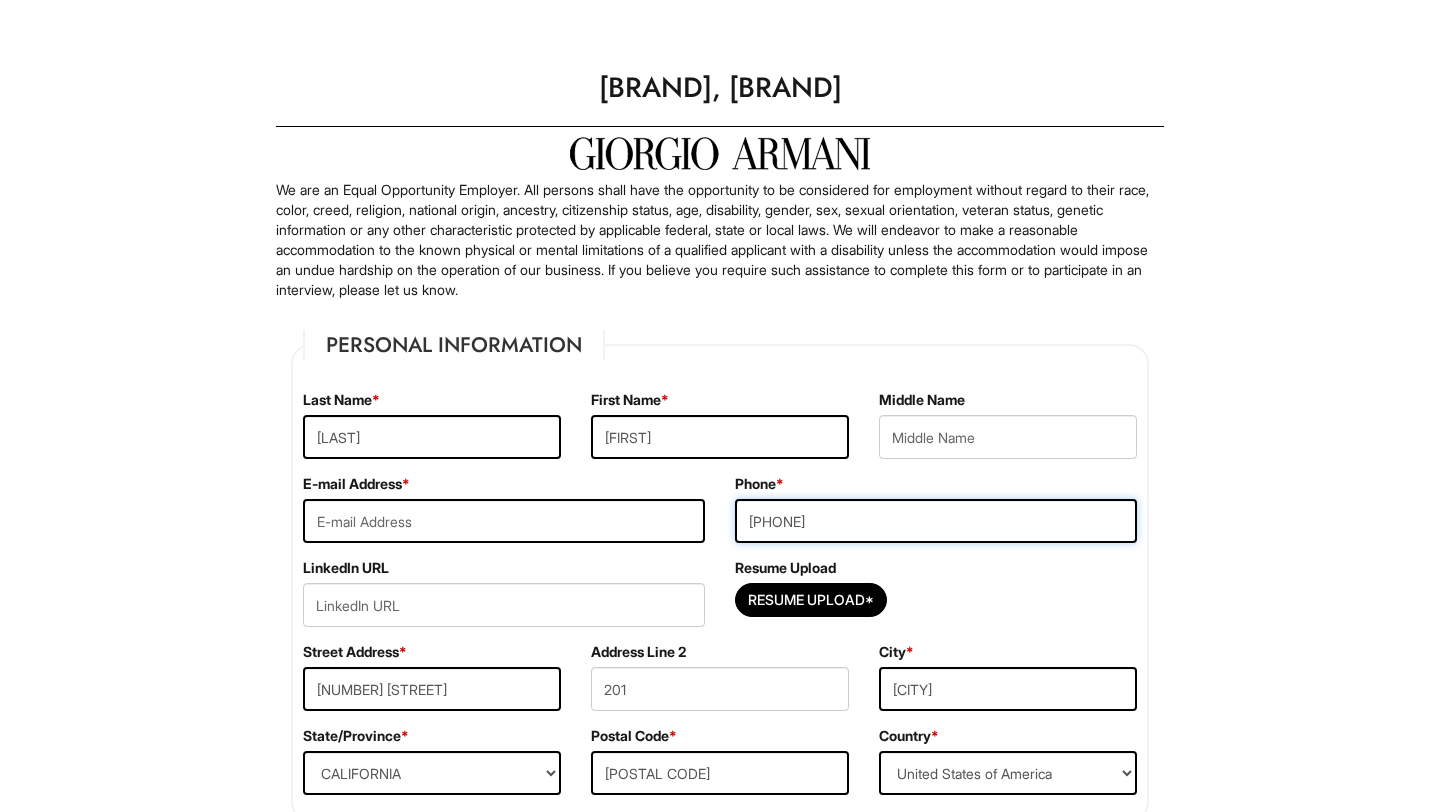 click on "2152513573" at bounding box center [936, 521] 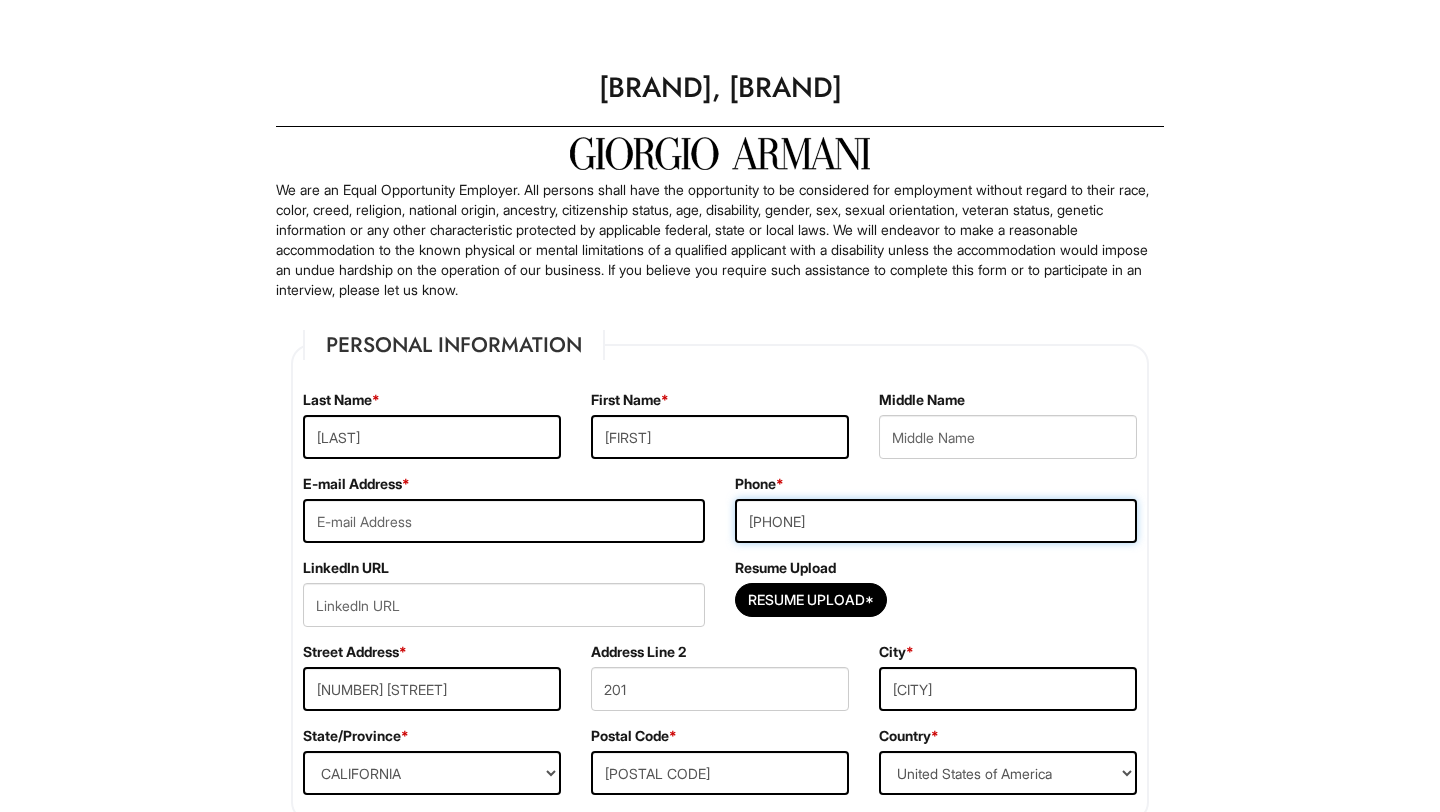 paste on "3232408056" 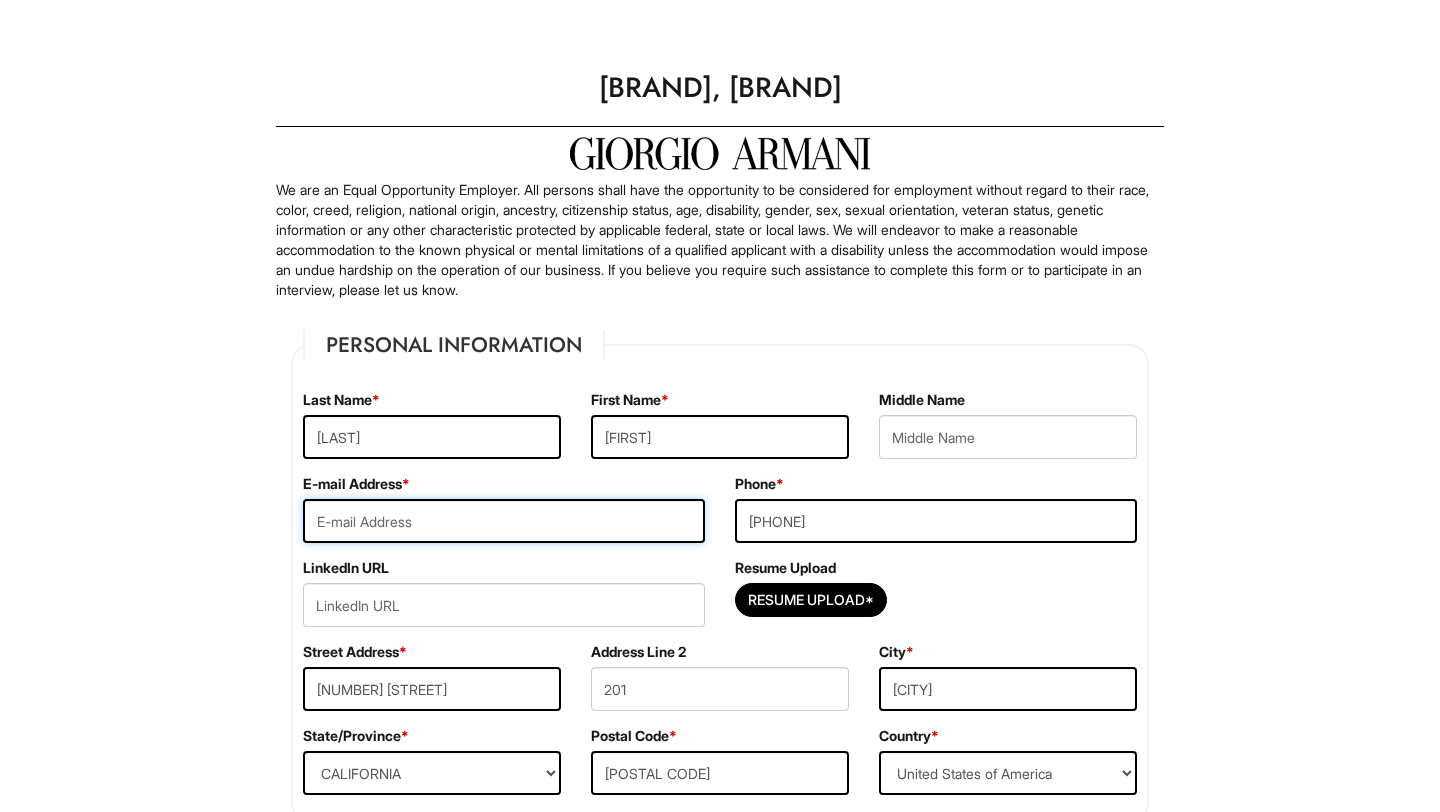 click at bounding box center [504, 521] 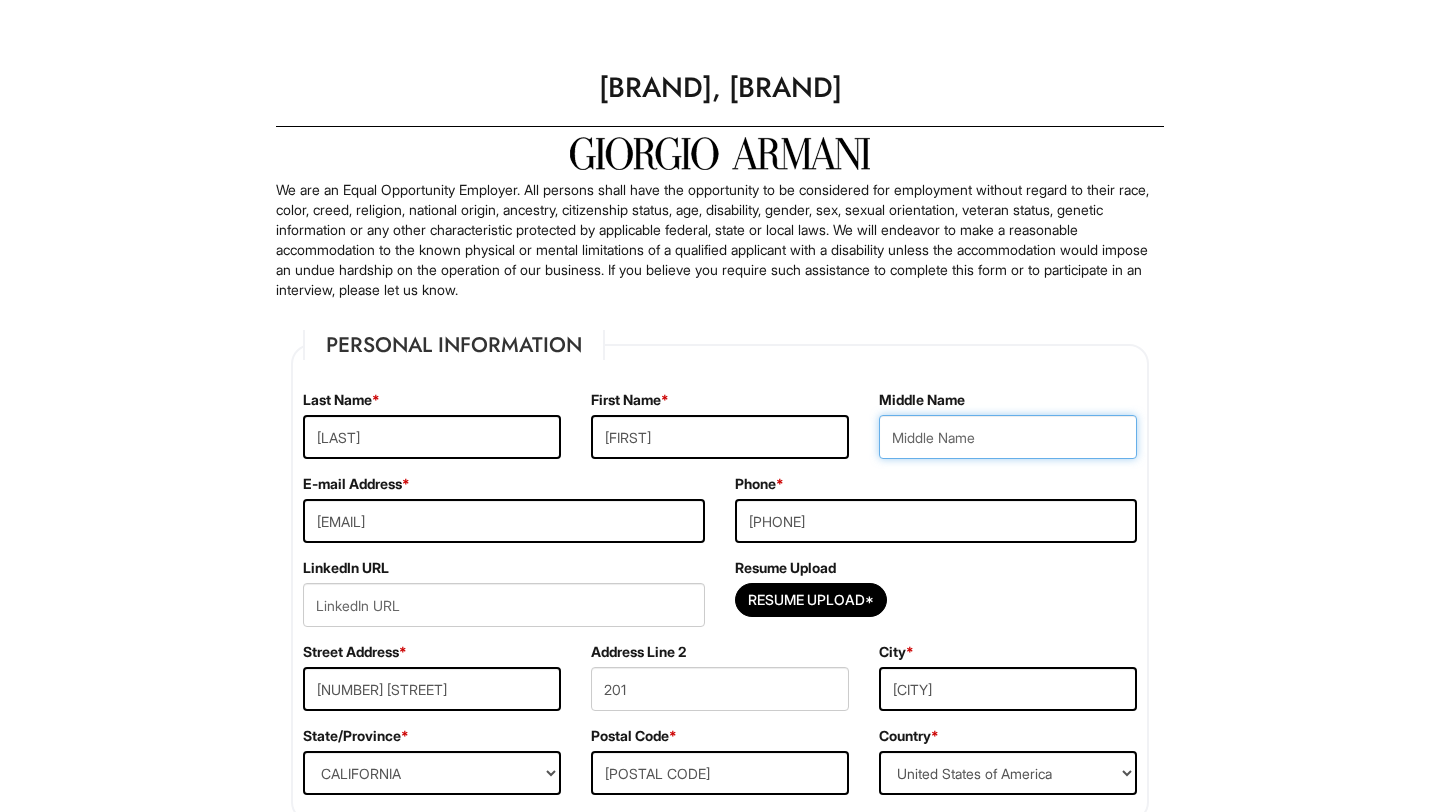 click at bounding box center (1008, 437) 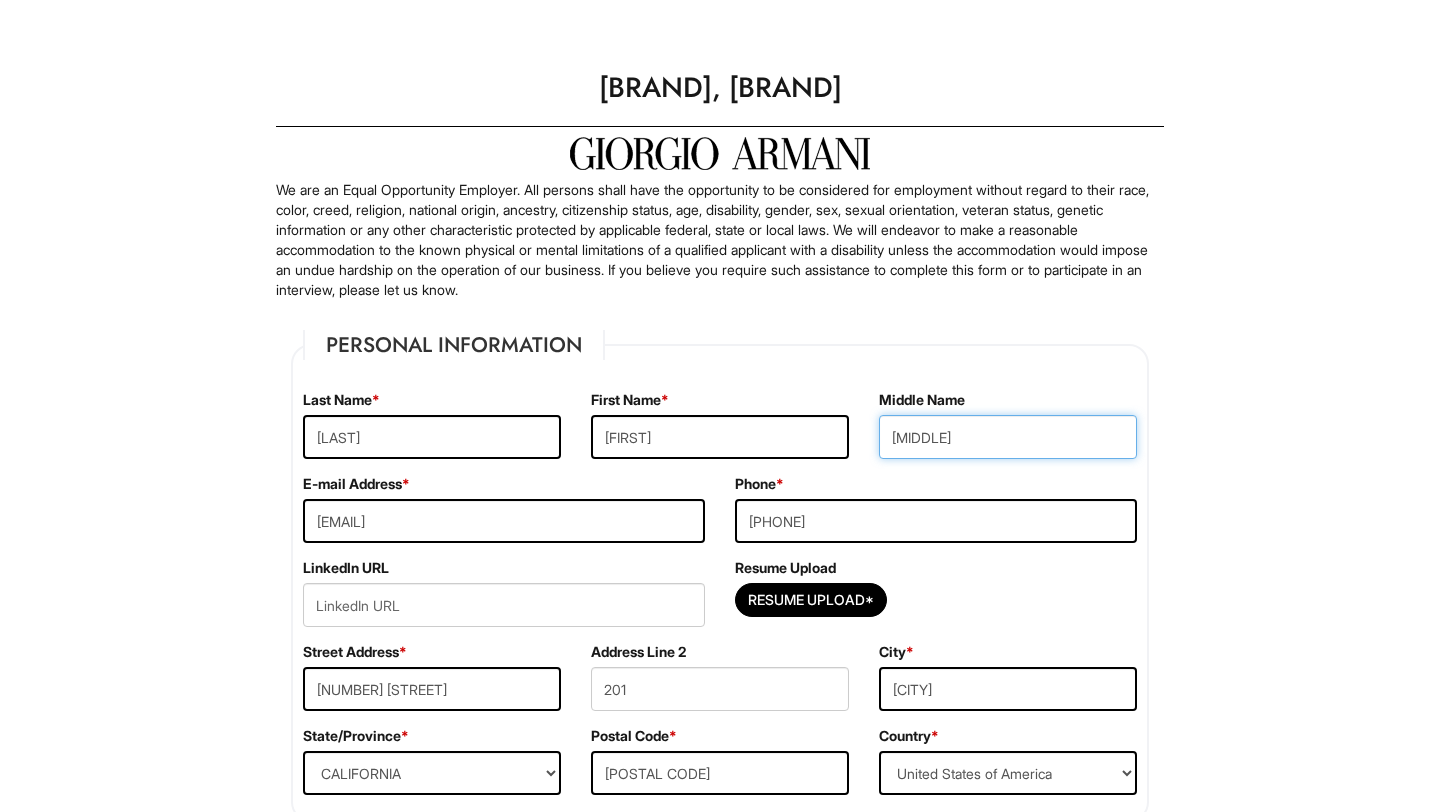type on "Gabrielle" 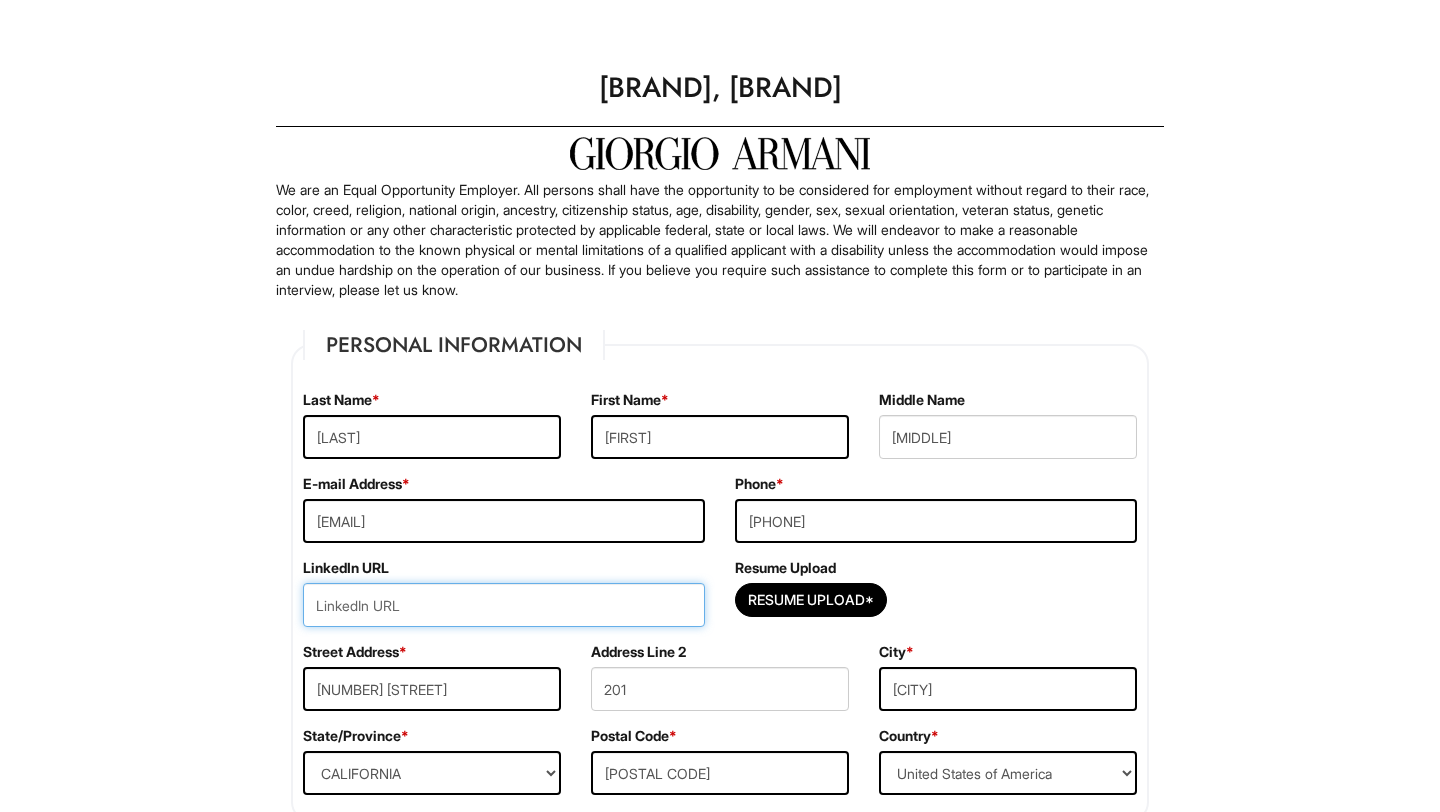 click at bounding box center (504, 605) 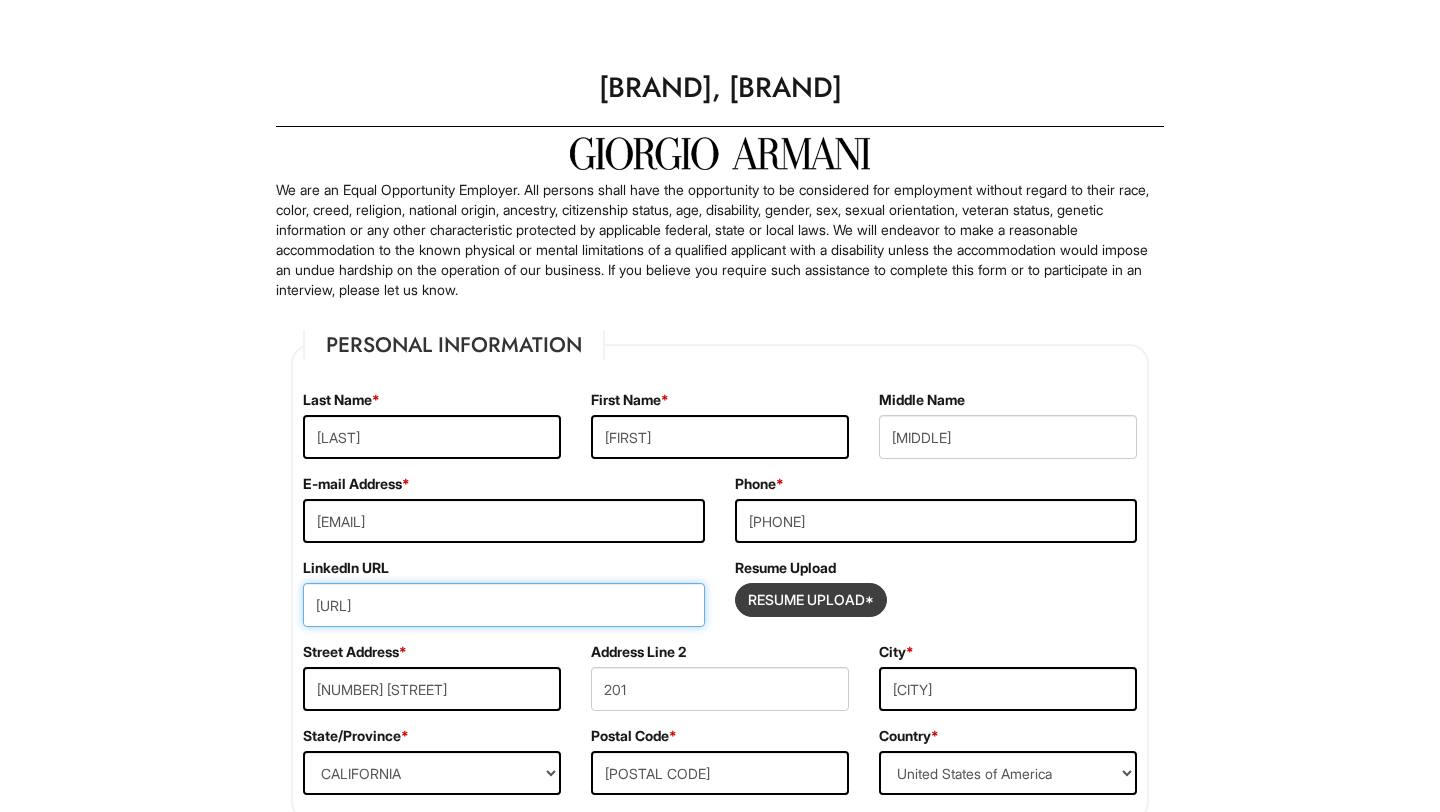 type on "https://www.linkedin.com/in/julia-jones-a53b74174/" 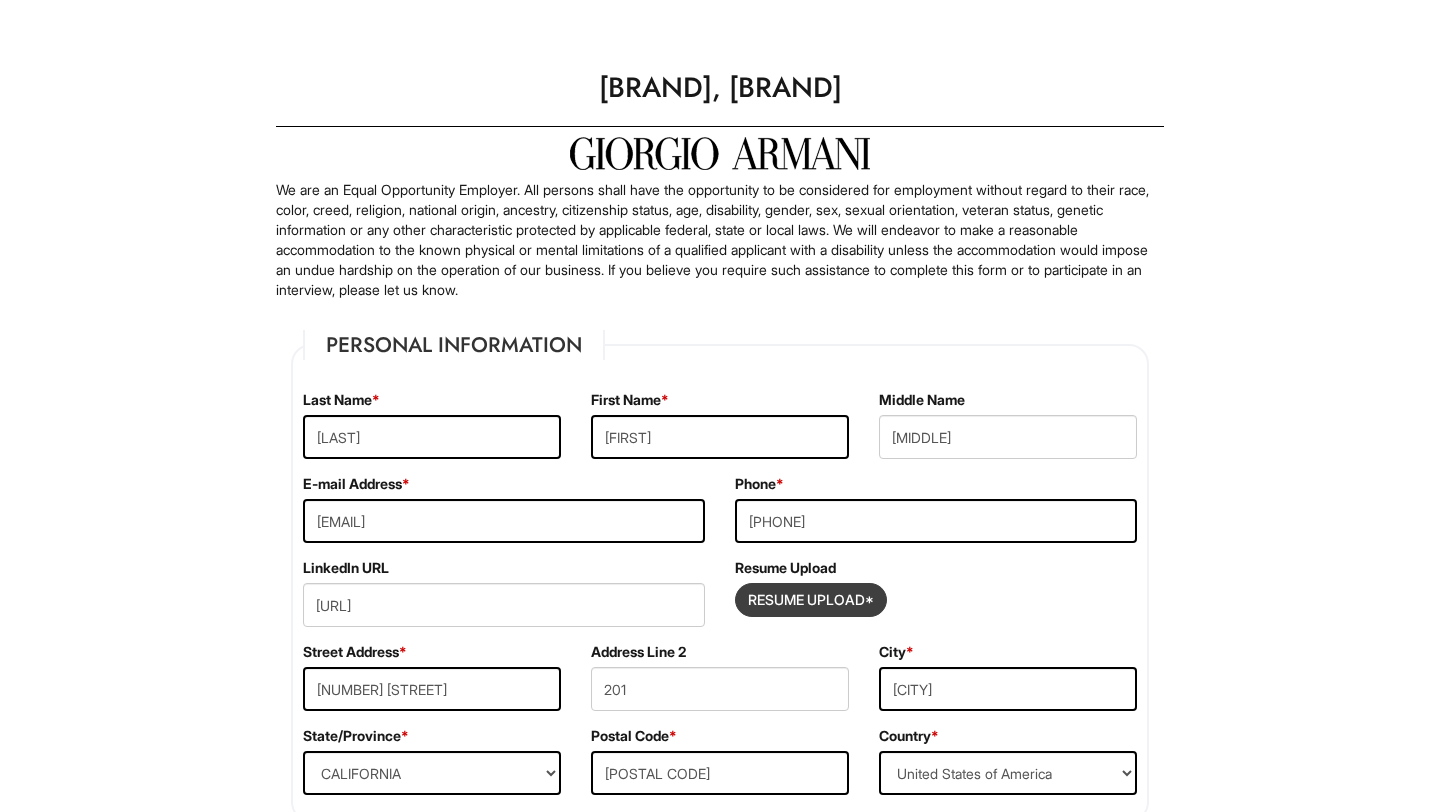 click at bounding box center [811, 600] 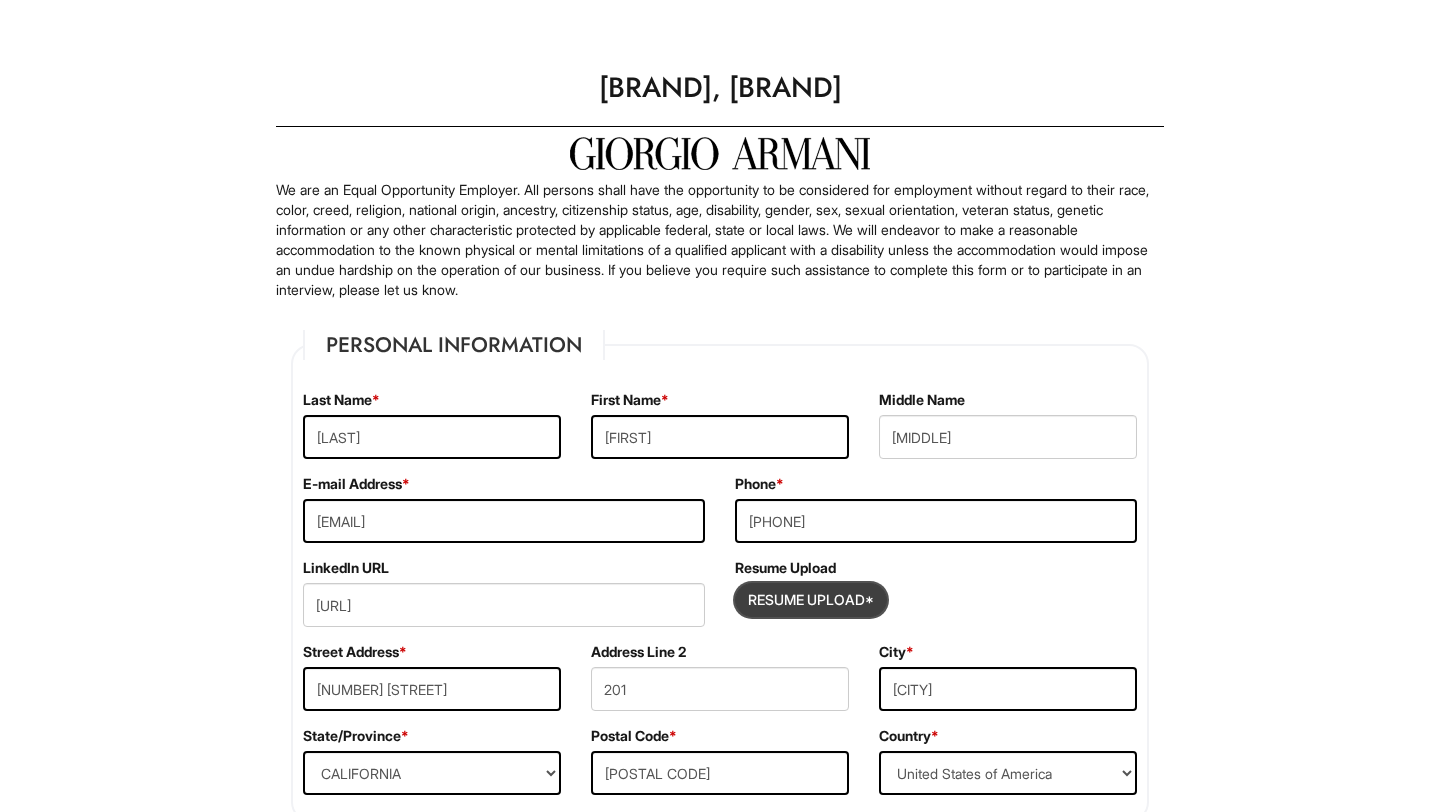 type on "C:\fakepath\JGJones Resume.pdf" 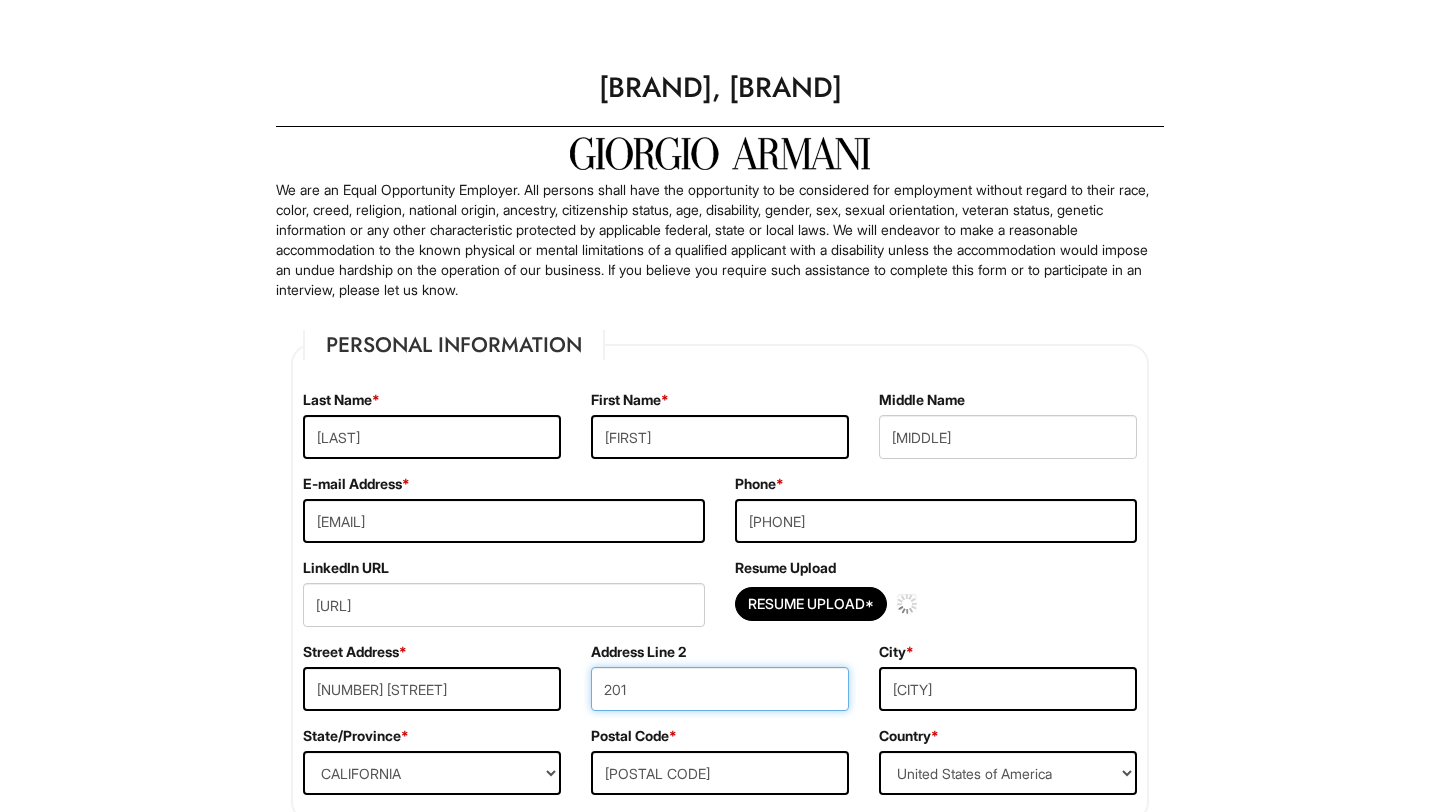 type 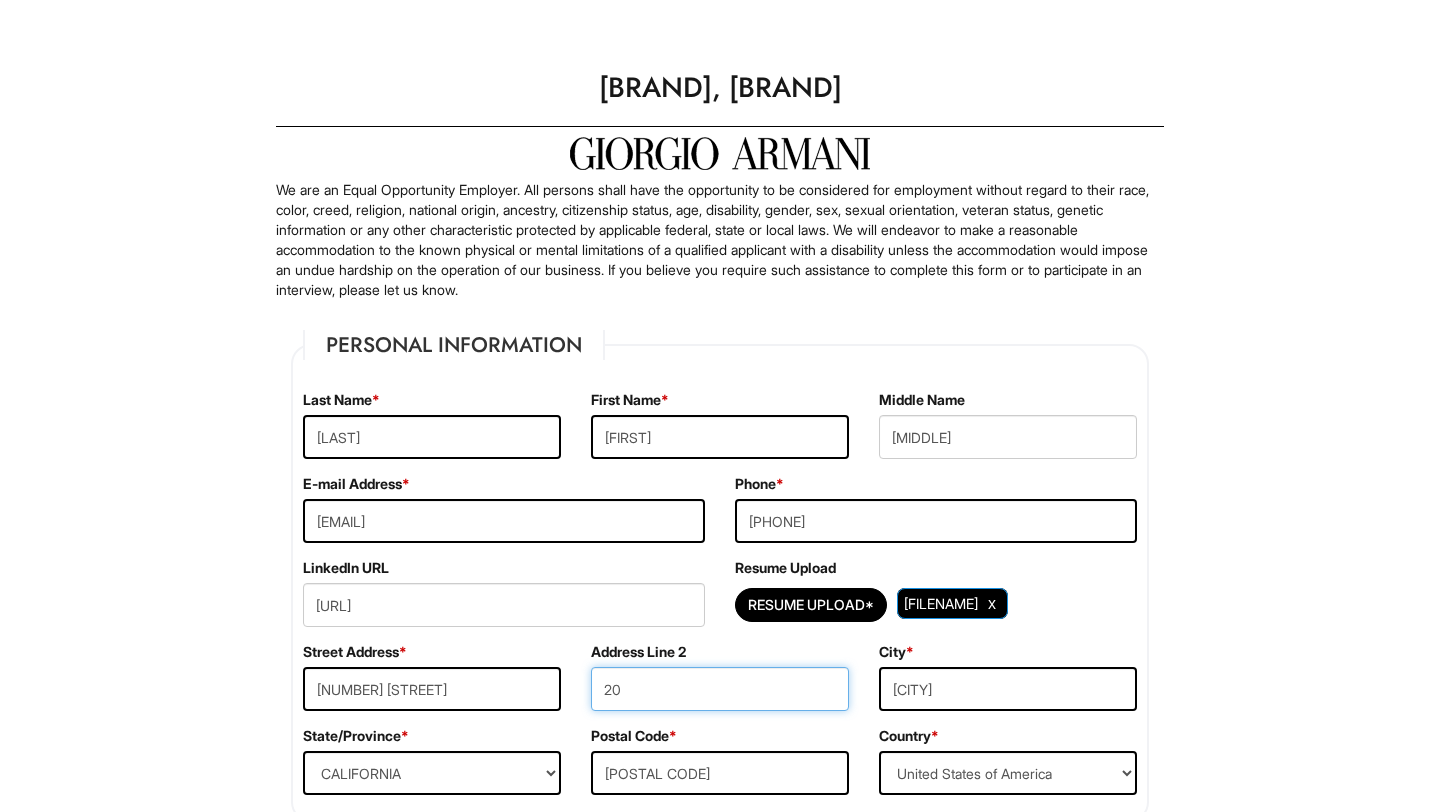 type on "2" 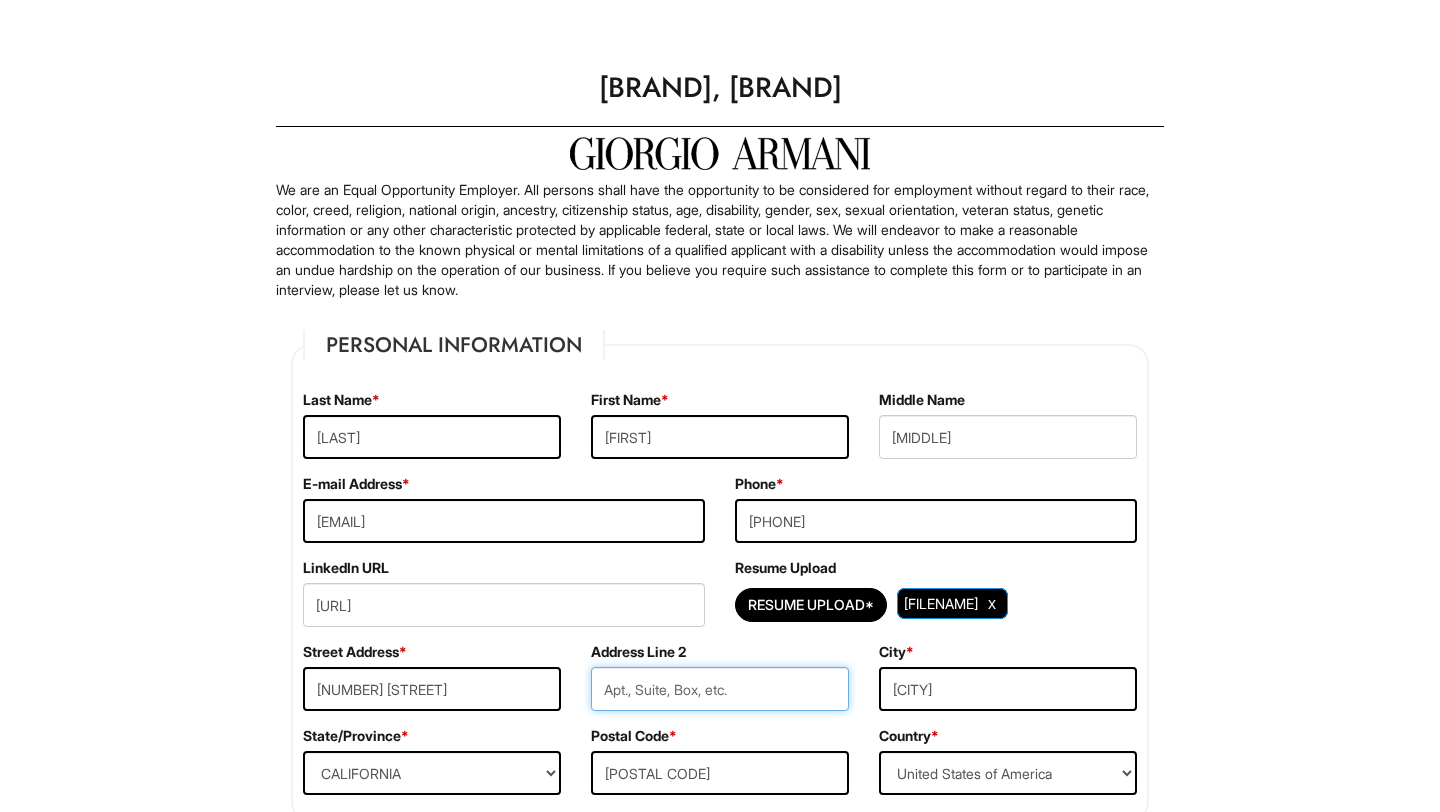type 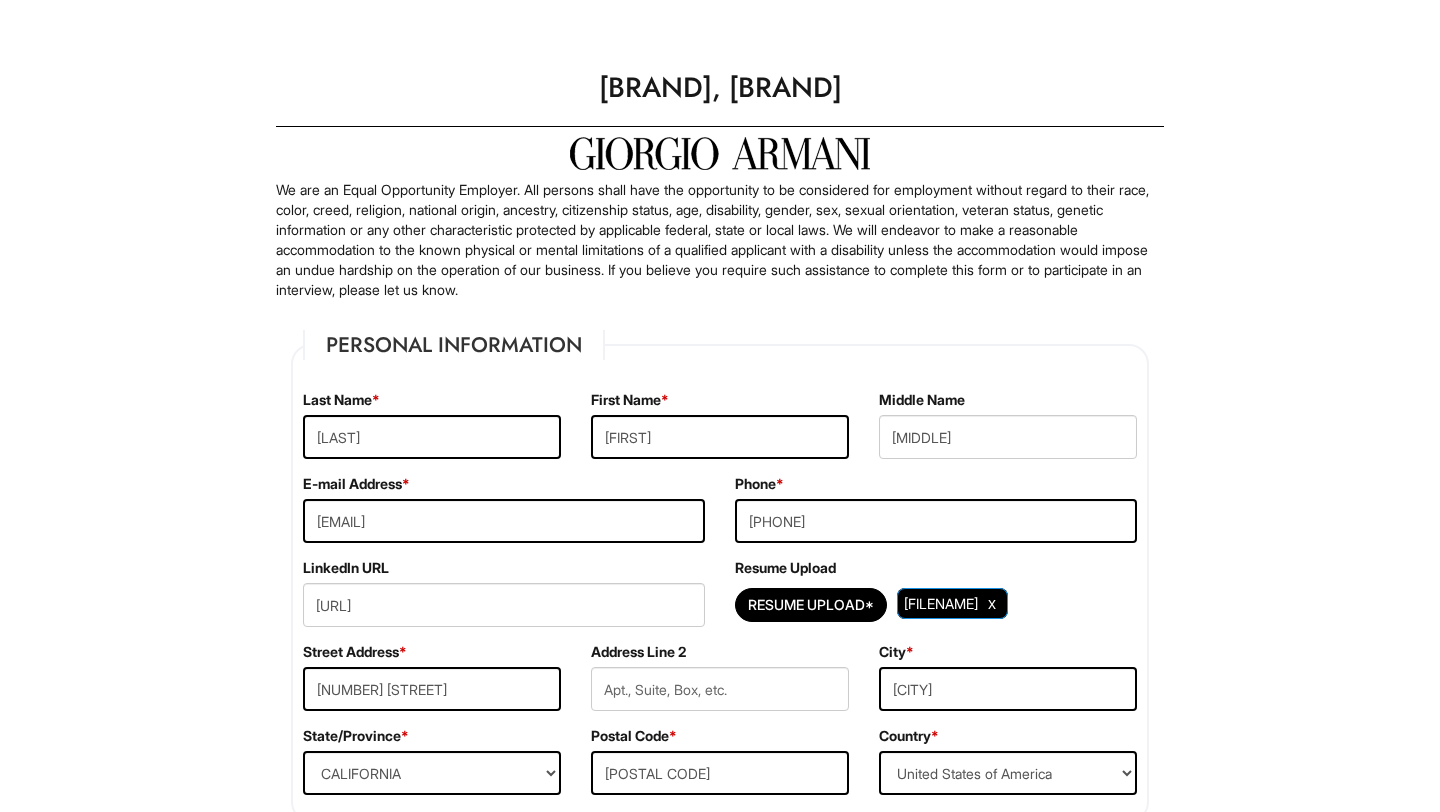 click on "Please Complete This Form 1 2 3 Tailor, Giorgio Armani PLEASE COMPLETE ALL REQUIRED FIELDS
We are an Equal Opportunity Employer. All persons shall have the opportunity to be considered for employment without regard to their race, color, creed, religion, national origin, ancestry, citizenship status, age, disability, gender, sex, sexual orientation, veteran status, genetic information or any other characteristic protected by applicable federal, state or local laws. We will endeavor to make a reasonable accommodation to the known physical or mental limitations of a qualified applicant with a disability unless the accommodation would impose an undue hardship on the operation of our business. If you believe you require such assistance to complete this form or to participate in an interview, please let us know.
Personal Information
Last Name  *   Jones
First Name  *   Julia
Middle Name   Gabrielle
E-mail Address  *   julgjones@gmail.com
Phone  *   3232408056
LinkedIn URL" at bounding box center [720, 1953] 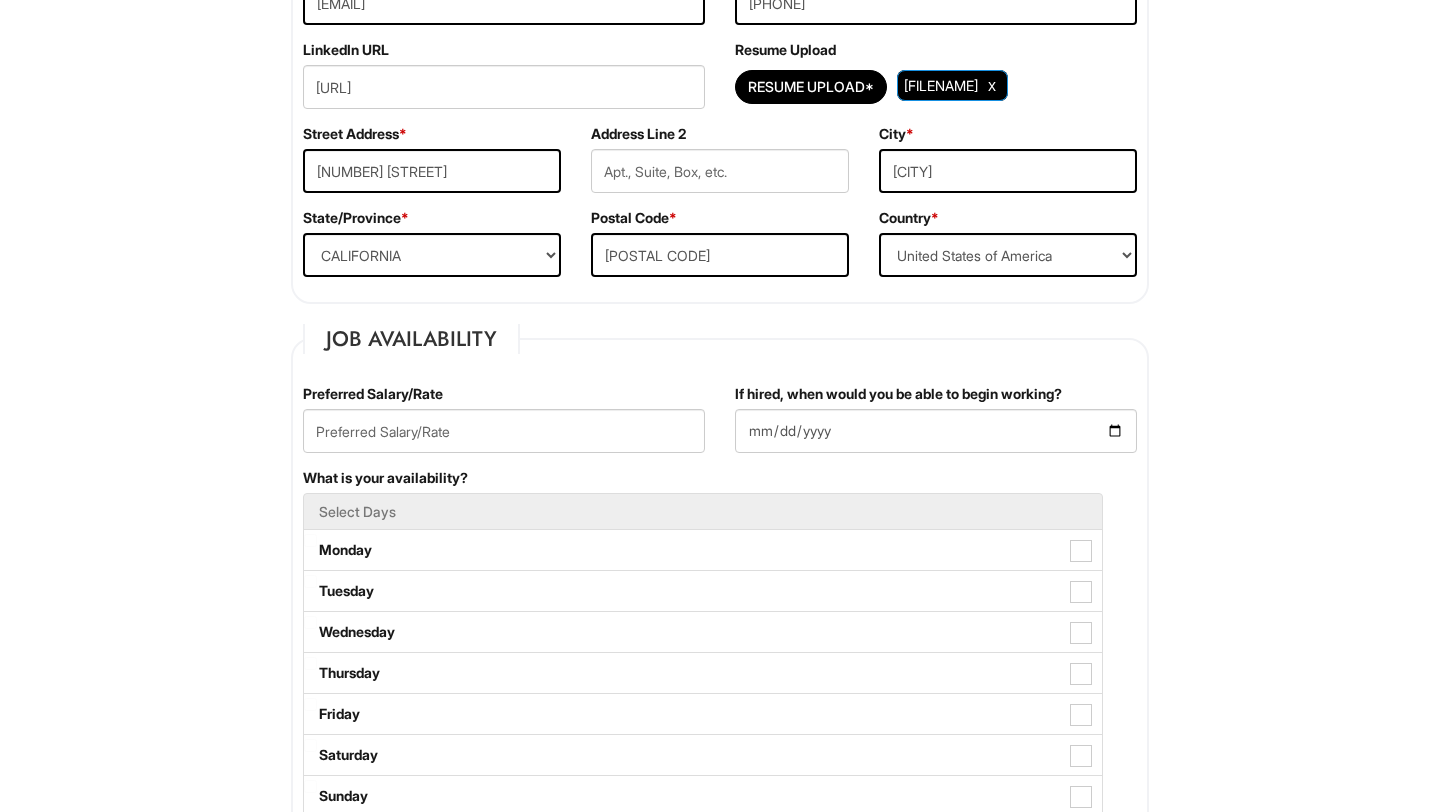 scroll, scrollTop: 539, scrollLeft: 0, axis: vertical 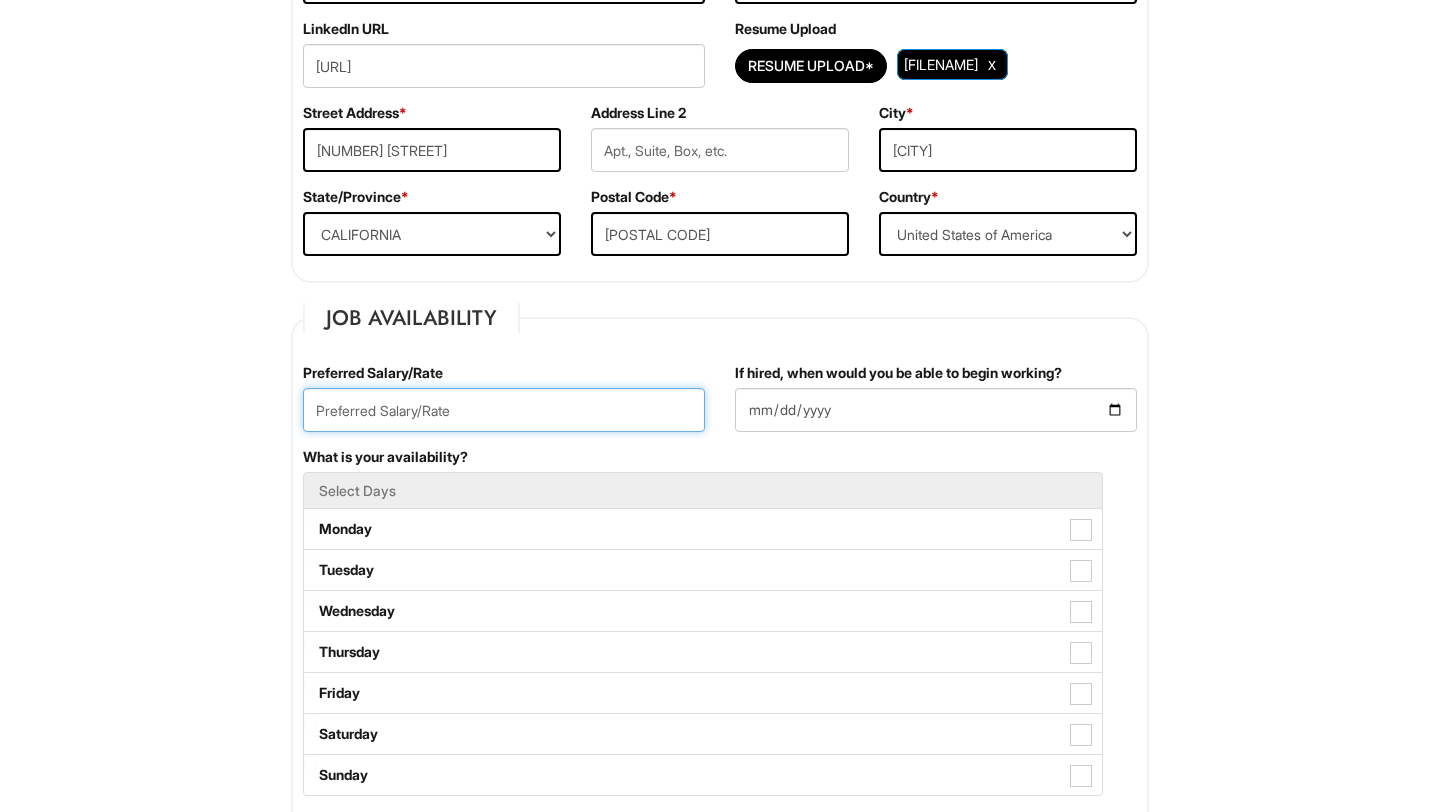 click at bounding box center (504, 410) 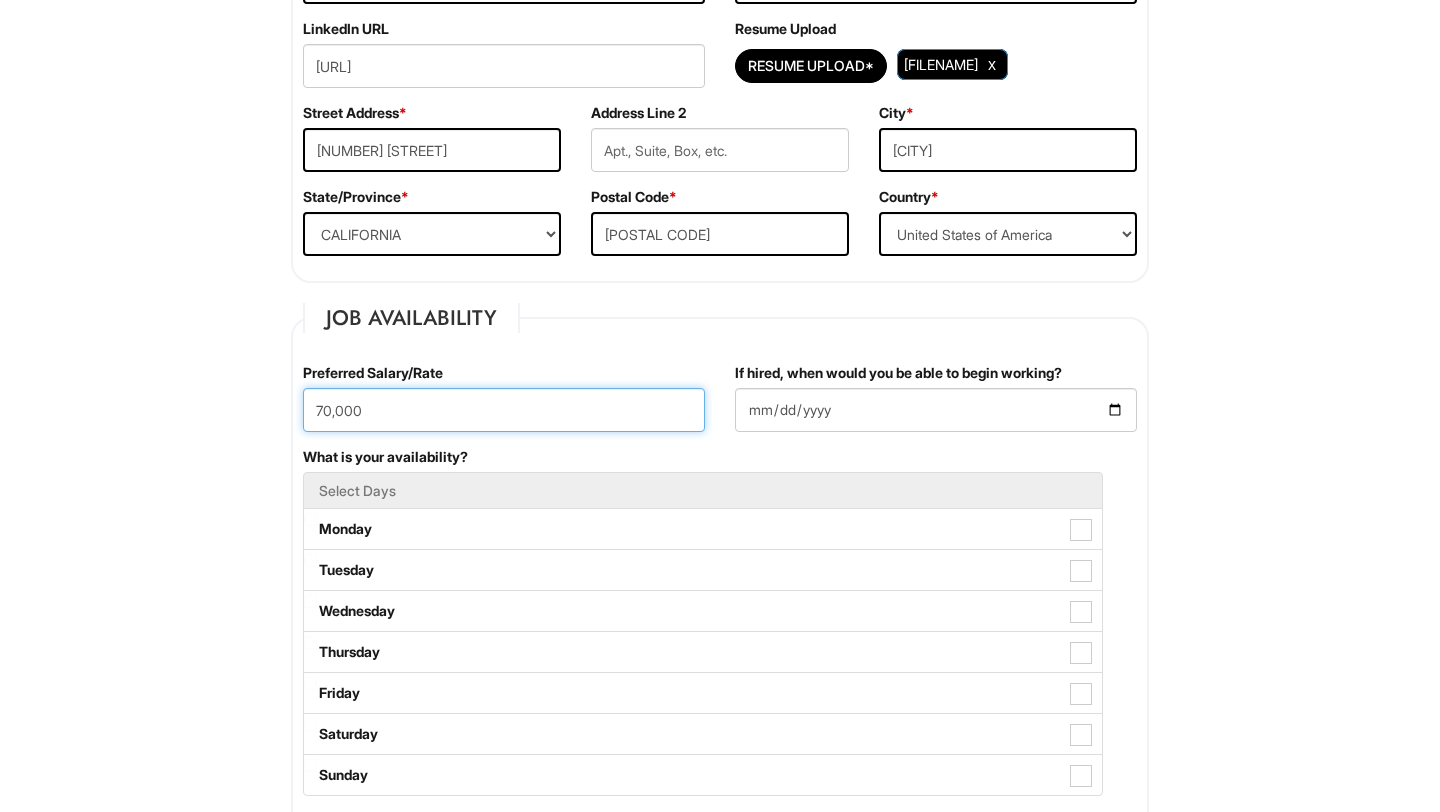 type on "70,000" 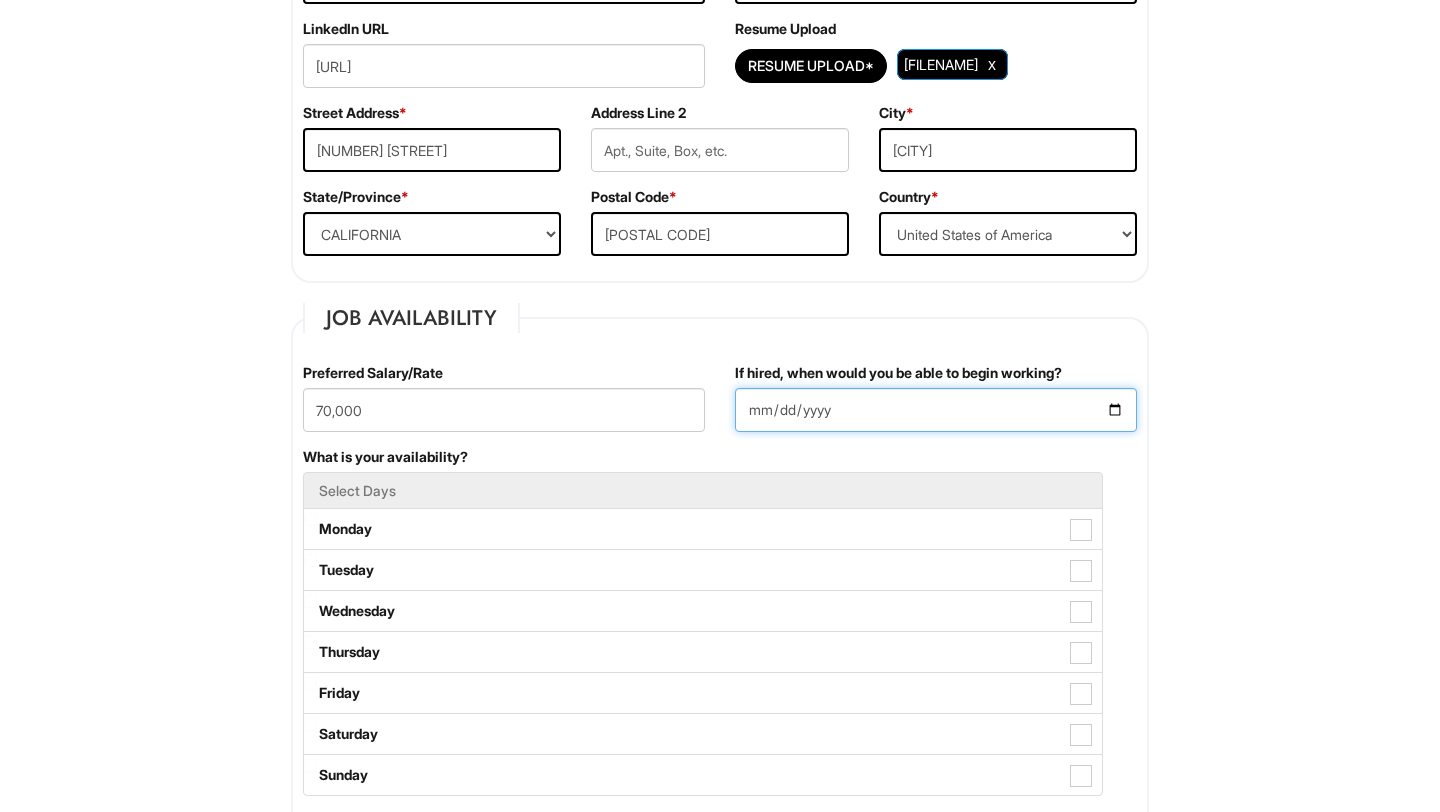 click on "If hired, when would you be able to begin working?" at bounding box center [936, 410] 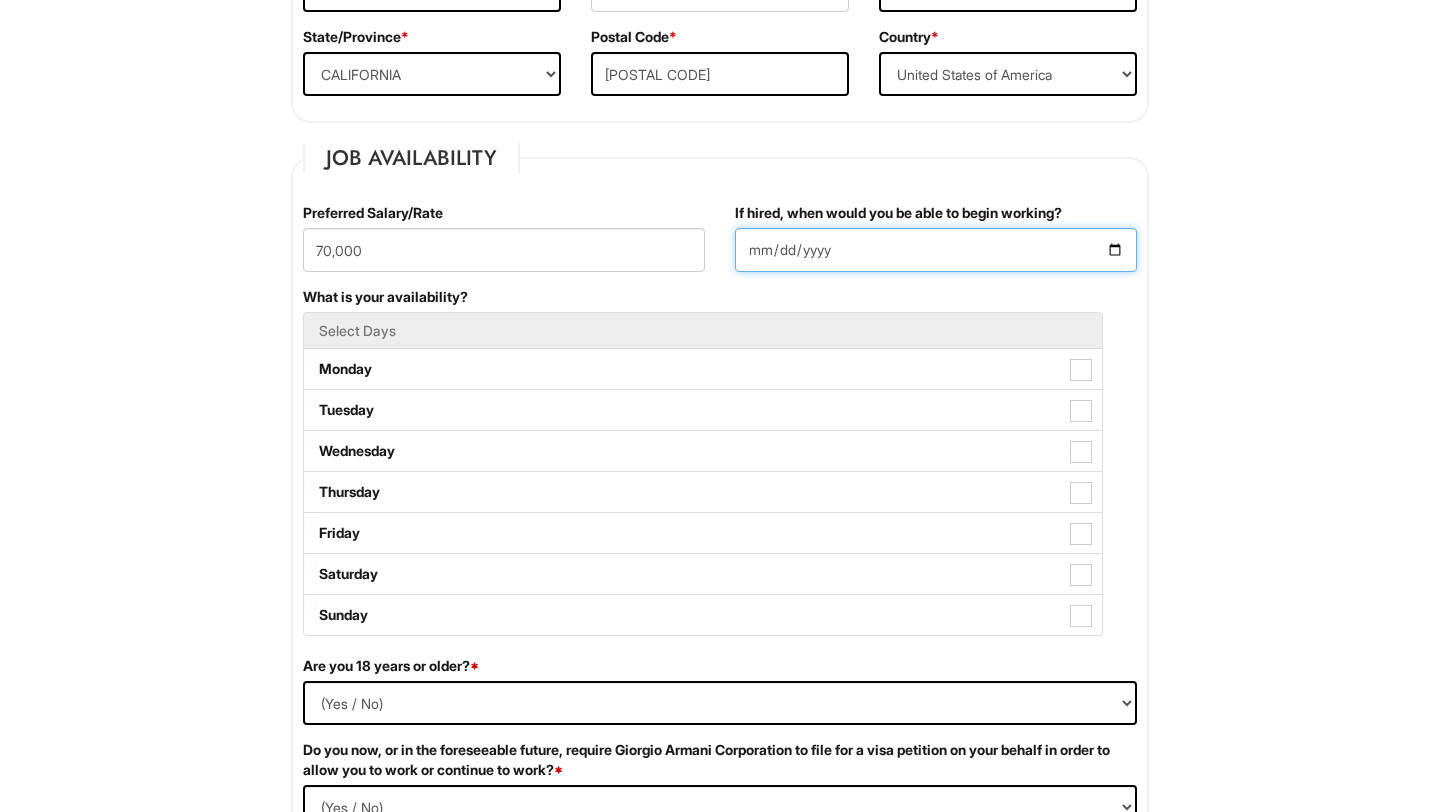 scroll, scrollTop: 700, scrollLeft: 0, axis: vertical 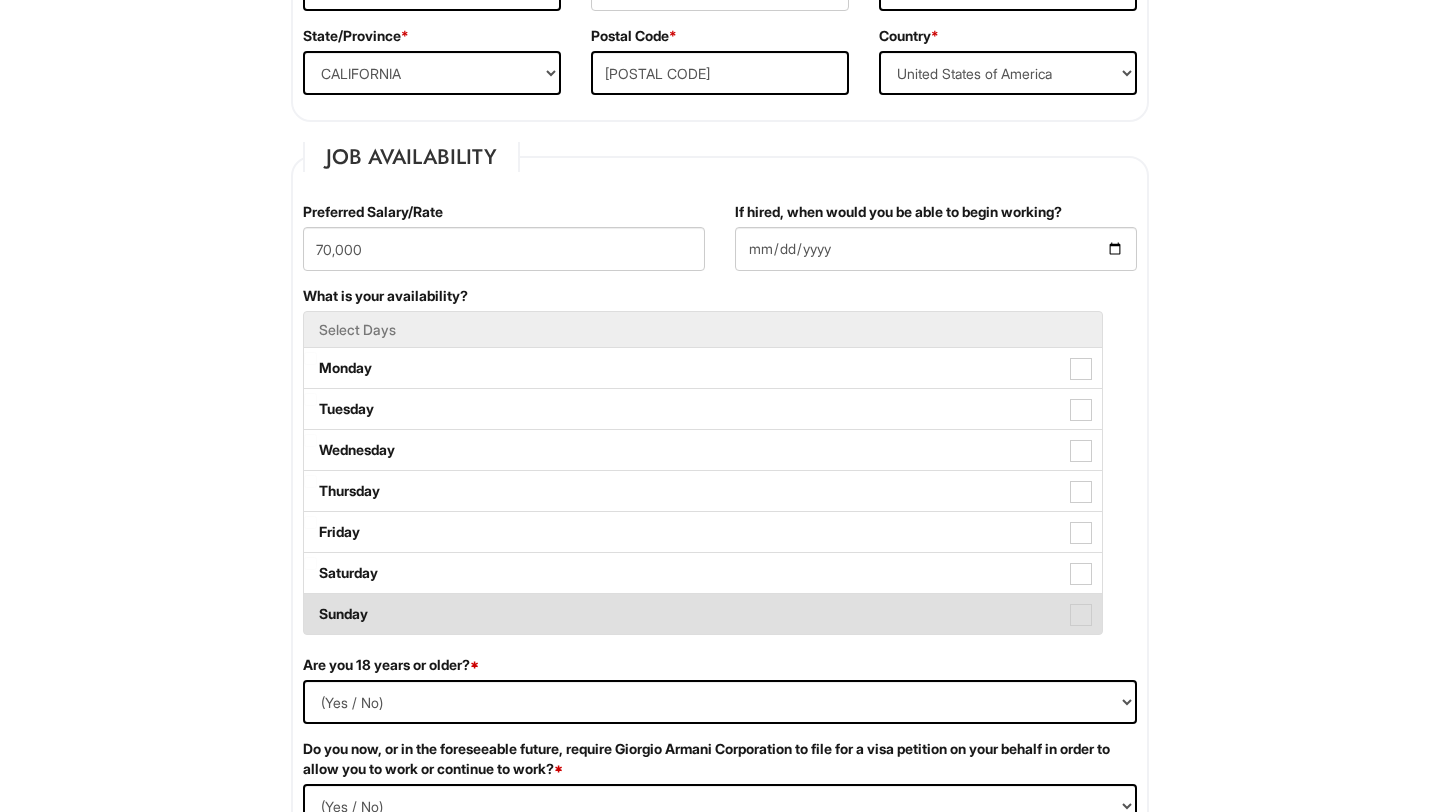click on "Sunday" at bounding box center (703, 614) 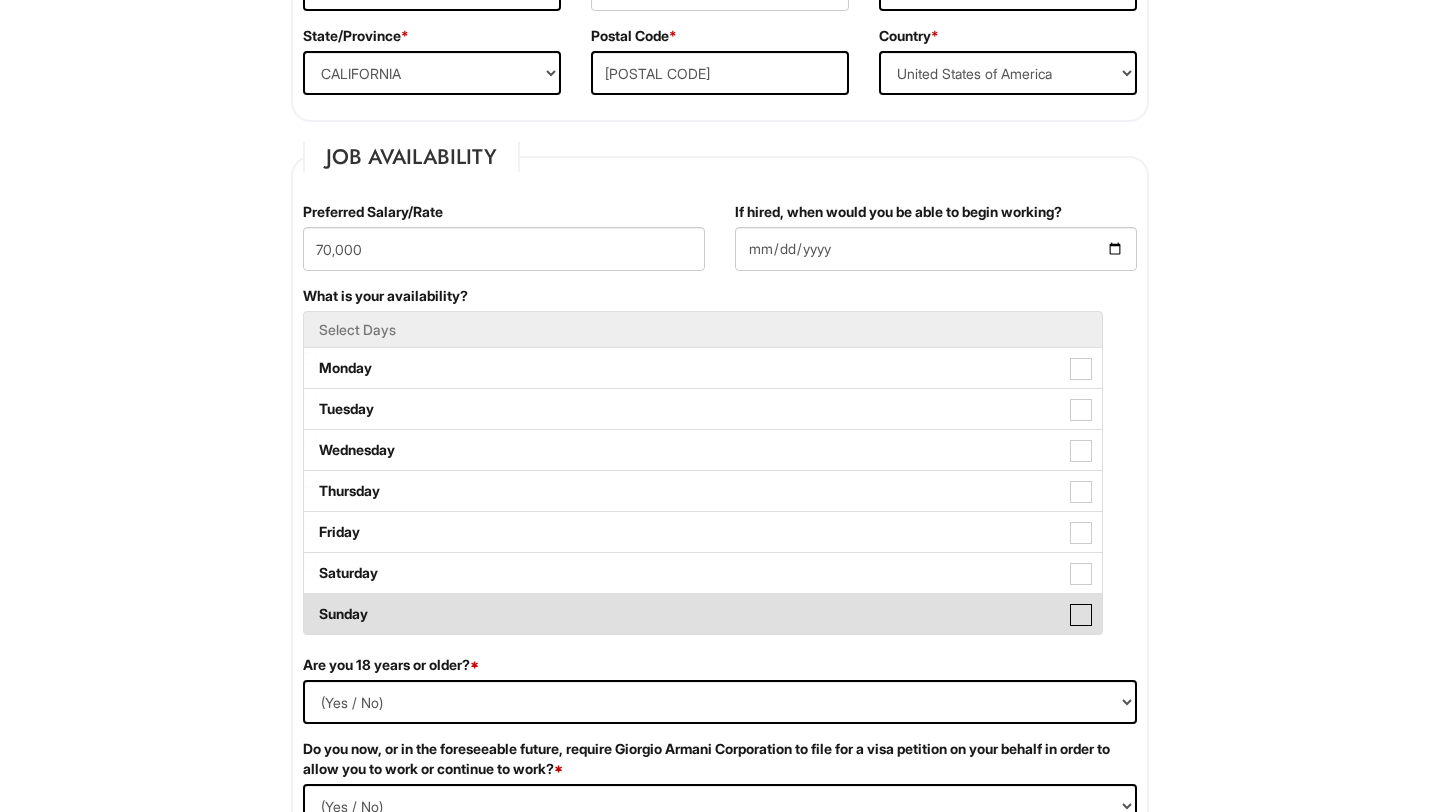 click on "Sunday" at bounding box center [310, 604] 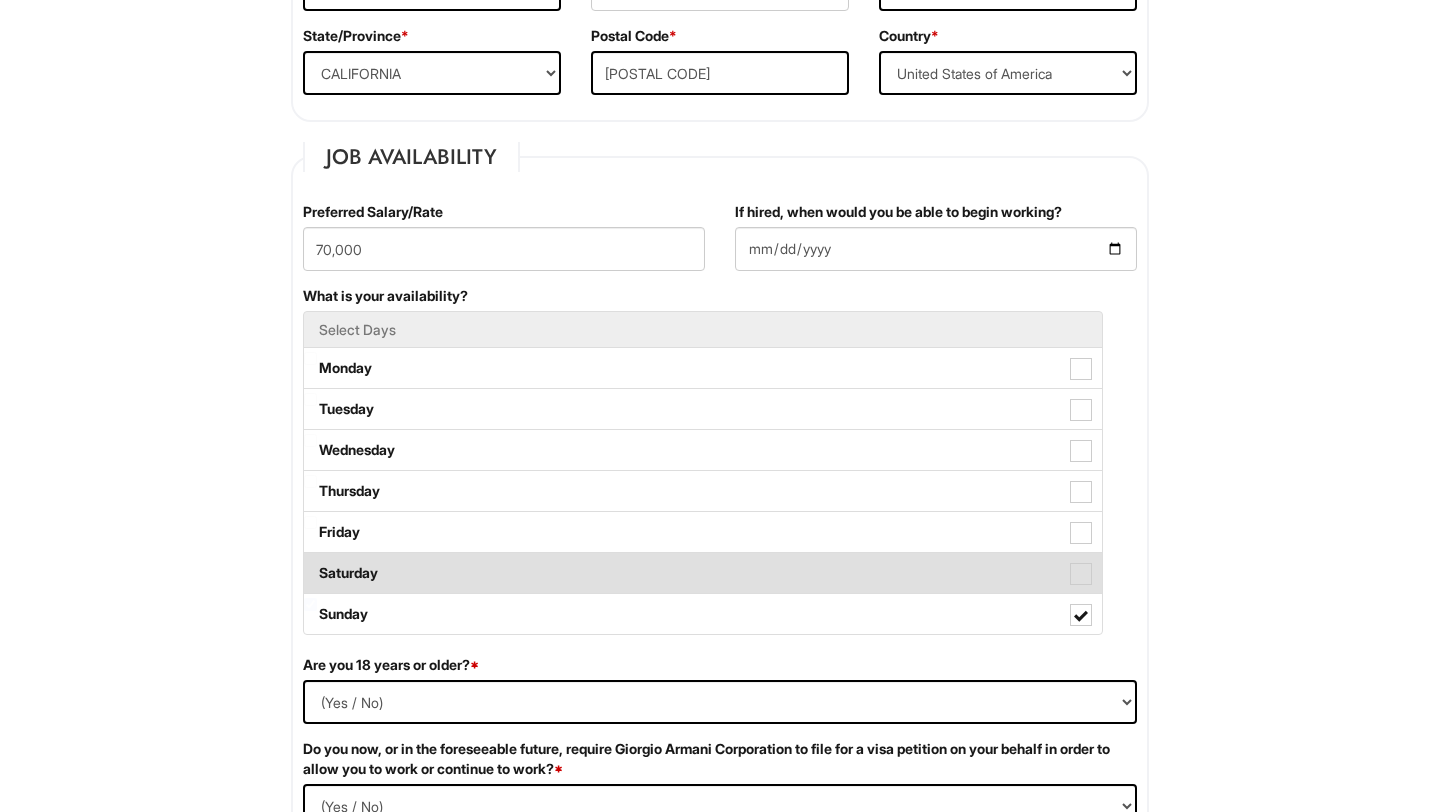 click at bounding box center [1081, 574] 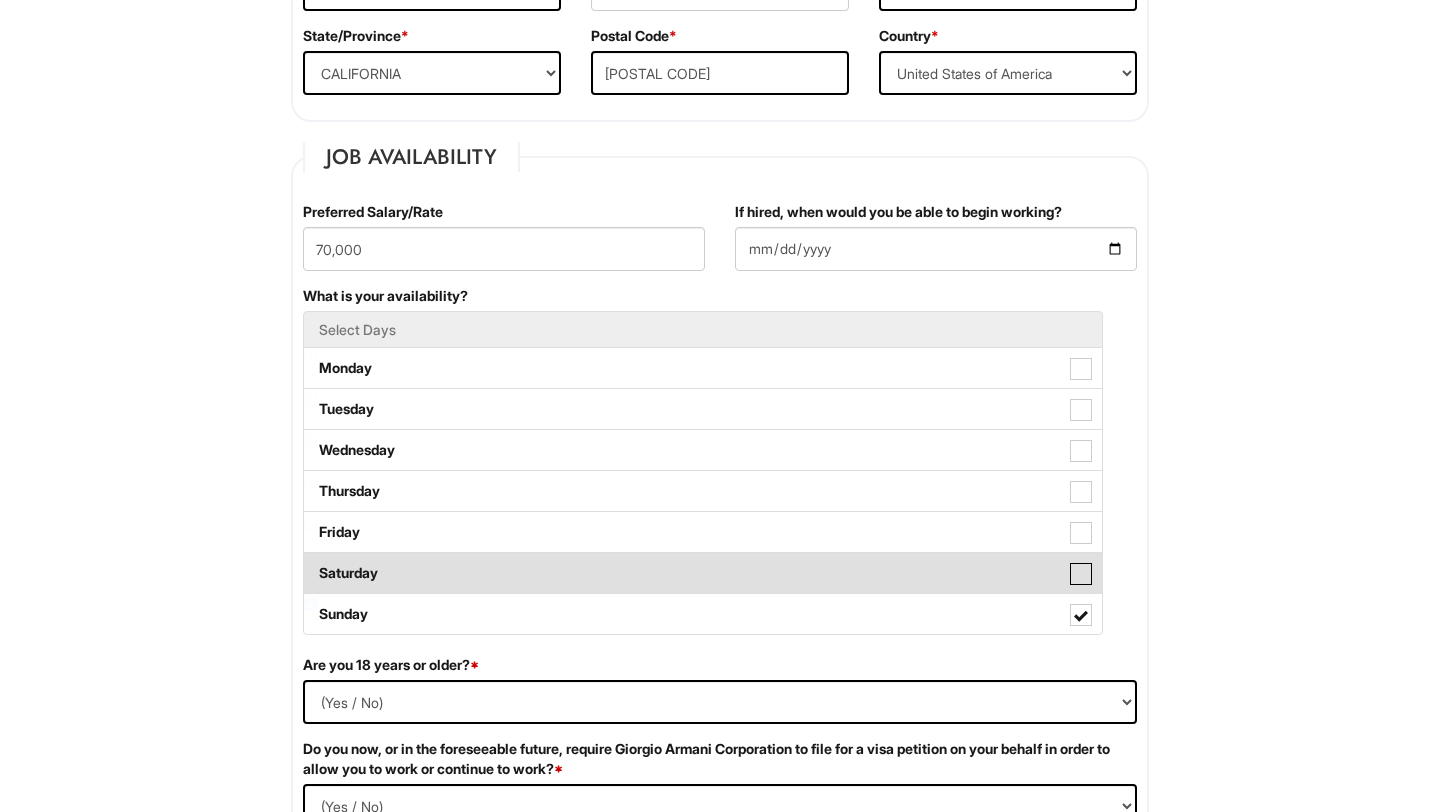 click on "Saturday" at bounding box center (310, 563) 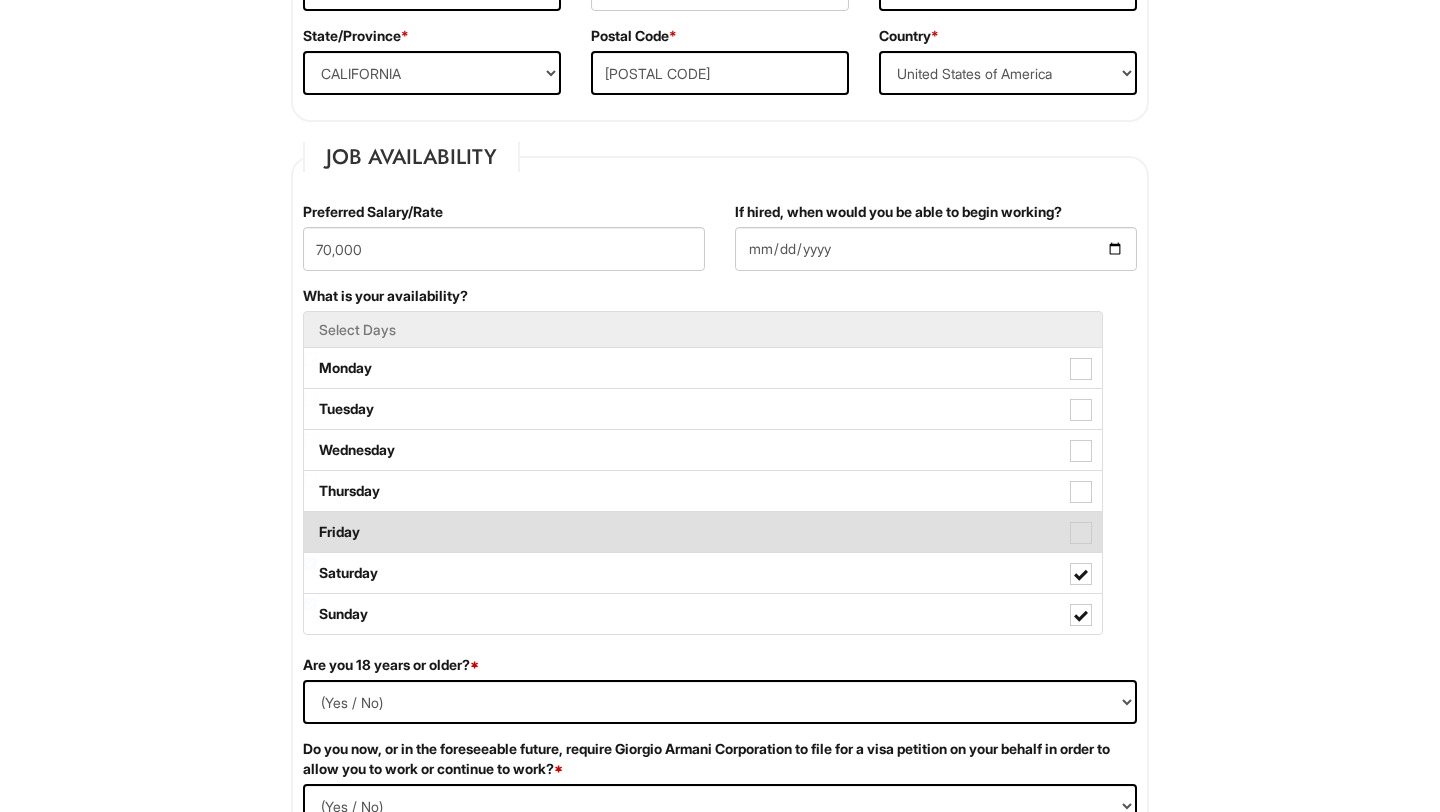 click on "Friday" at bounding box center (703, 532) 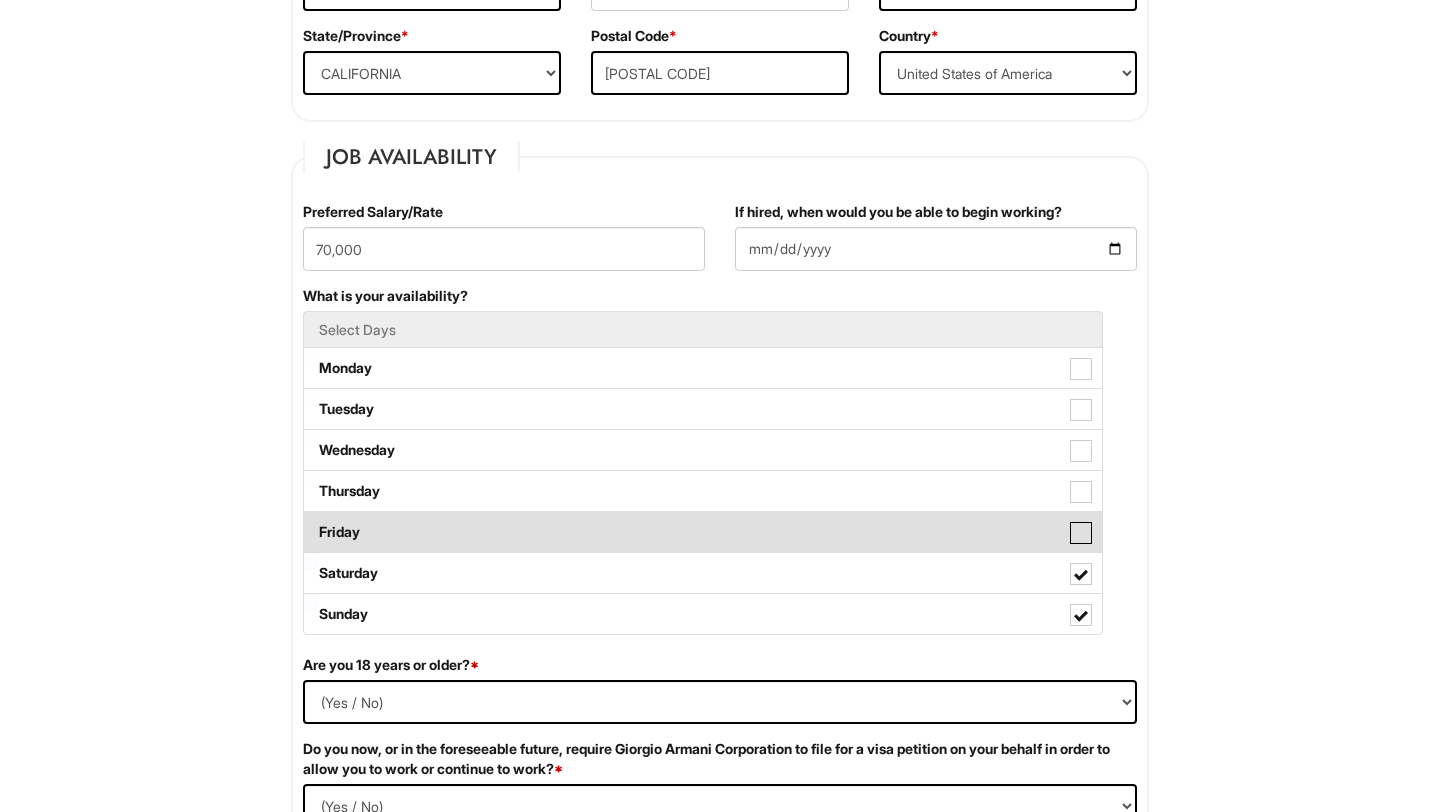 click on "Friday" at bounding box center (310, 522) 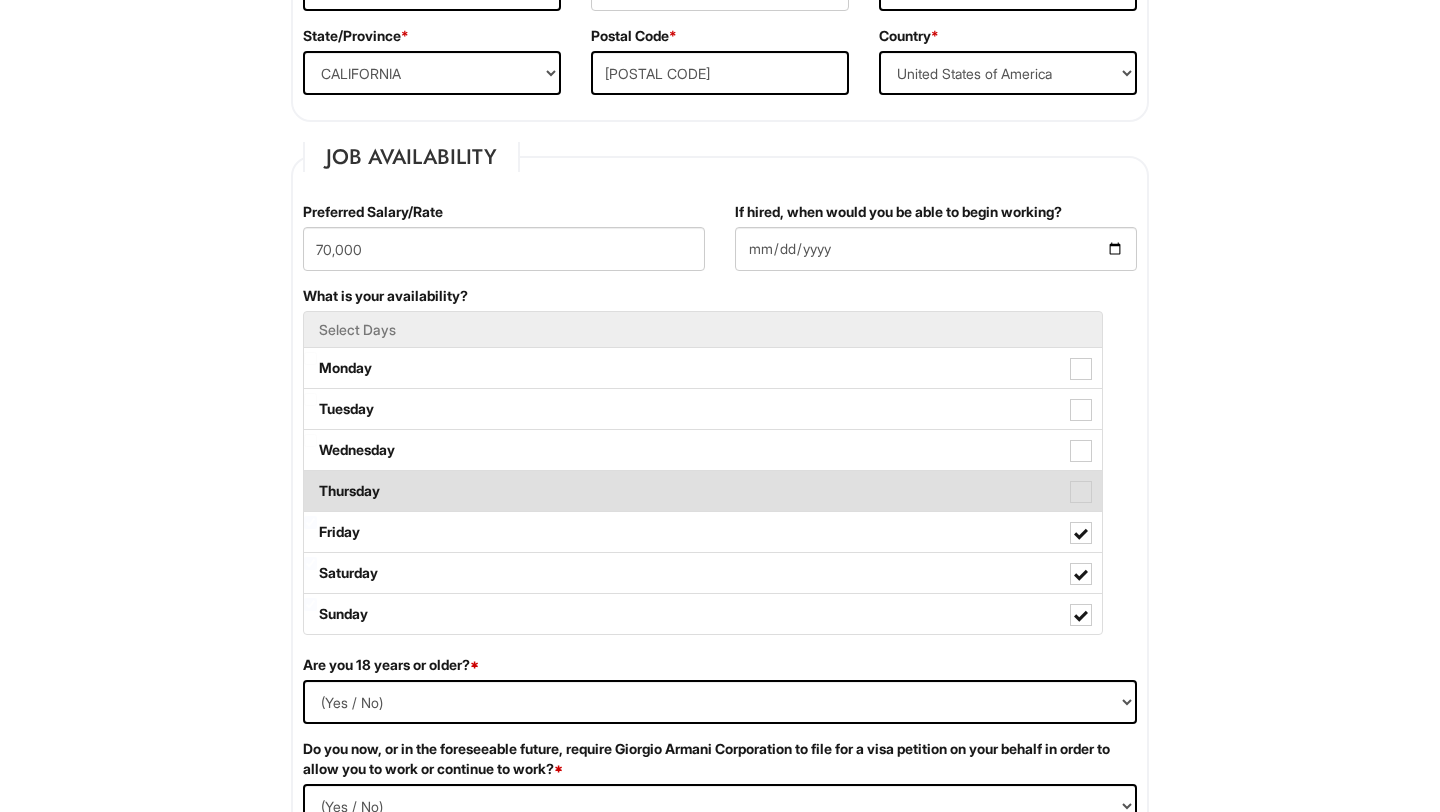 click on "Thursday" at bounding box center (703, 491) 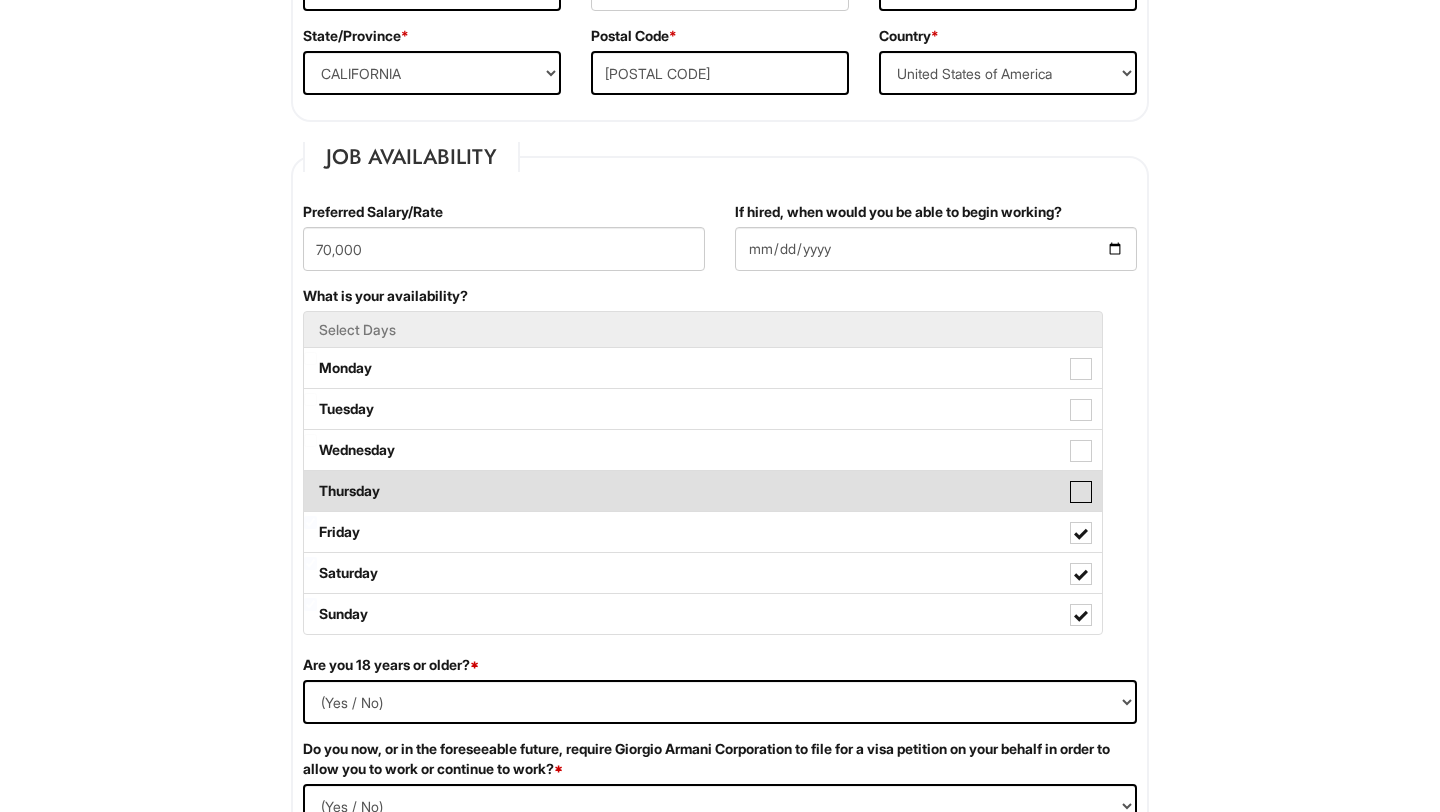 click on "Thursday" at bounding box center (310, 481) 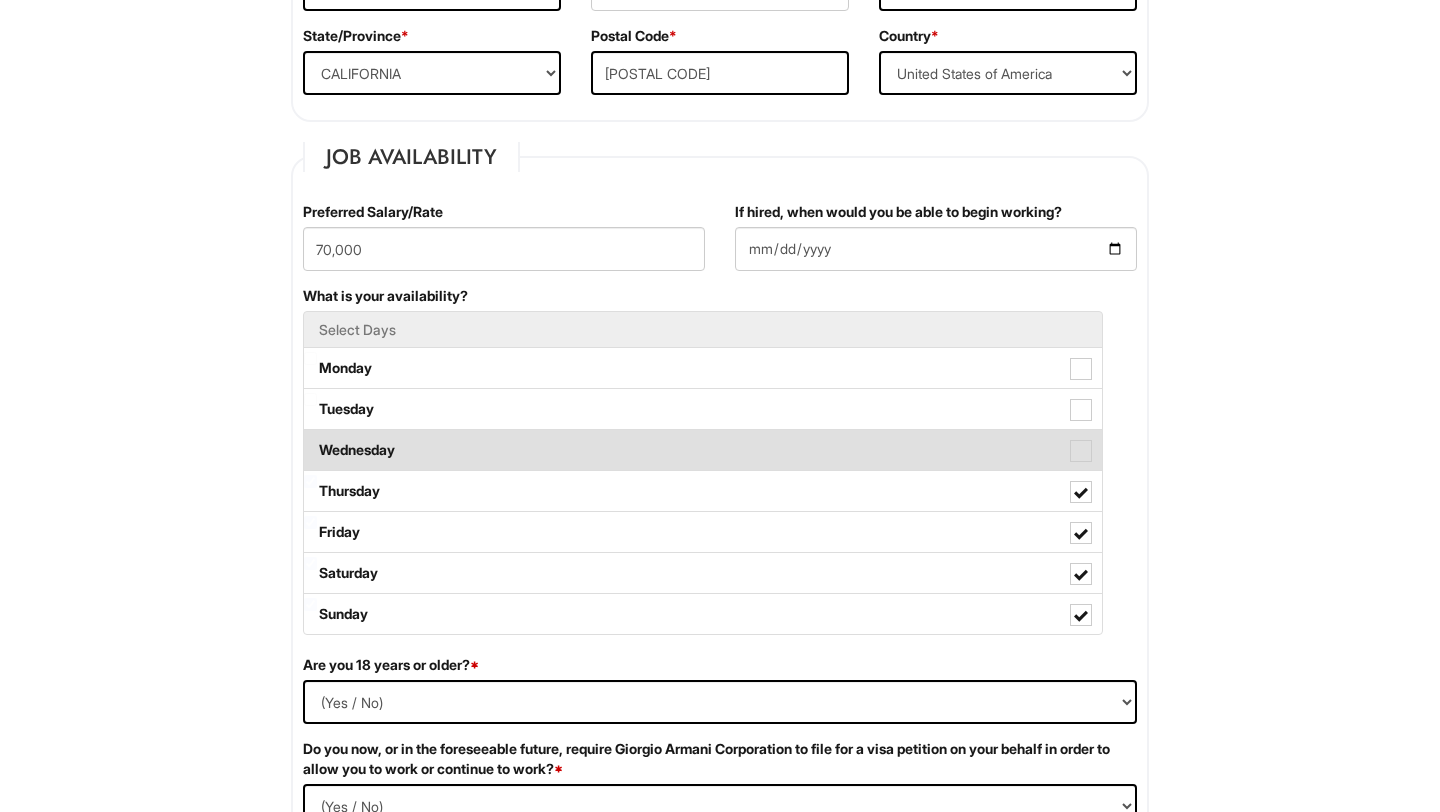 click at bounding box center [1081, 451] 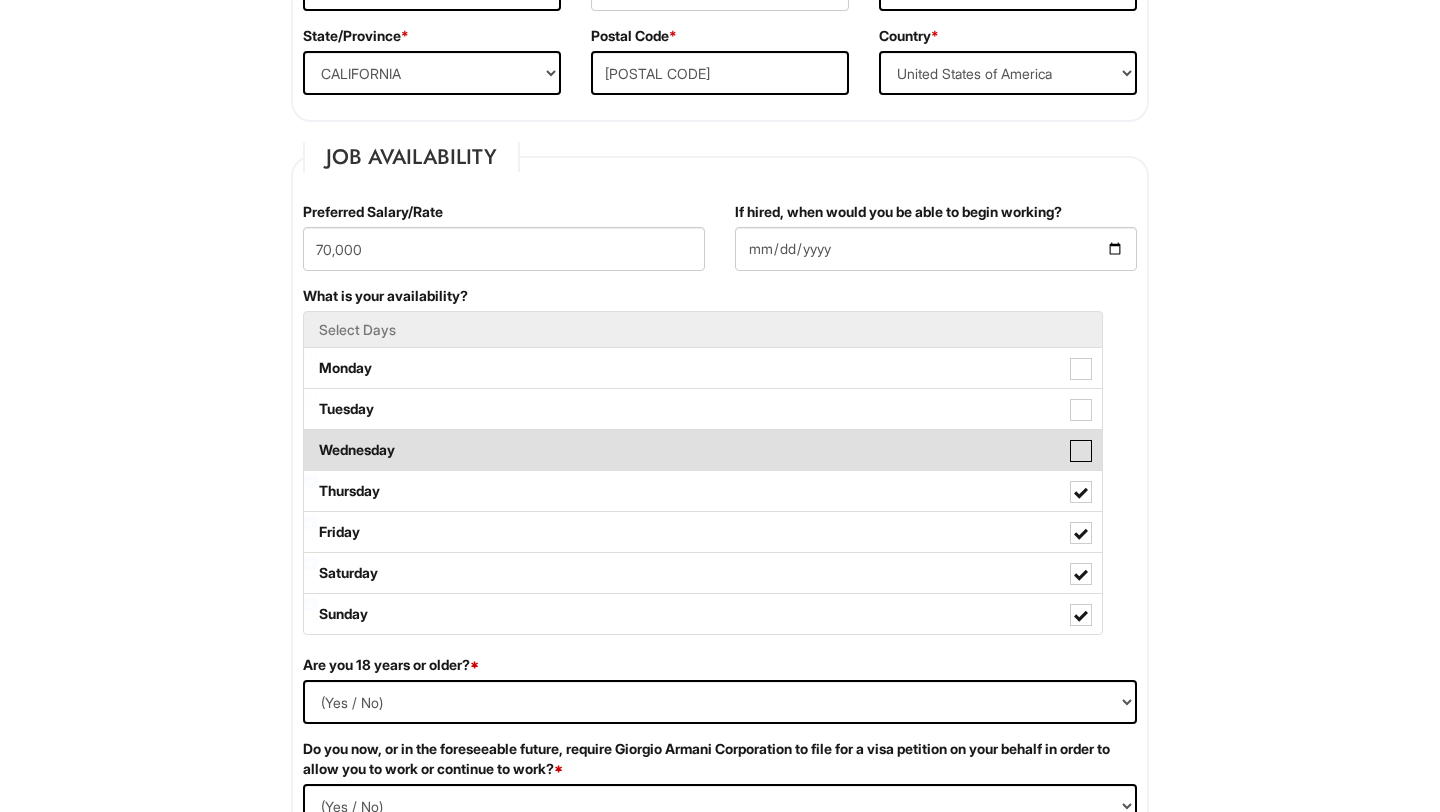 click on "Wednesday" at bounding box center [310, 440] 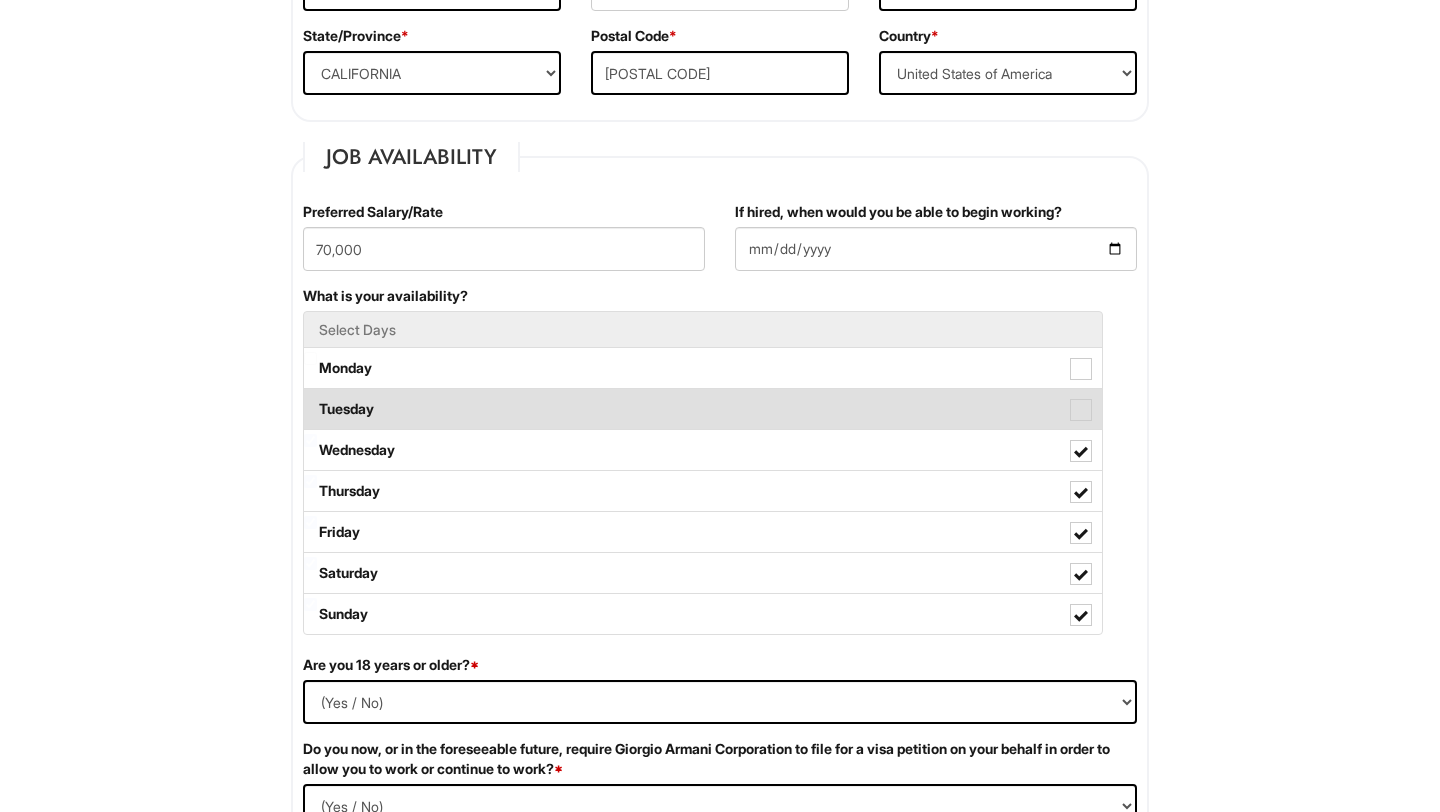 click on "Tuesday" at bounding box center (703, 409) 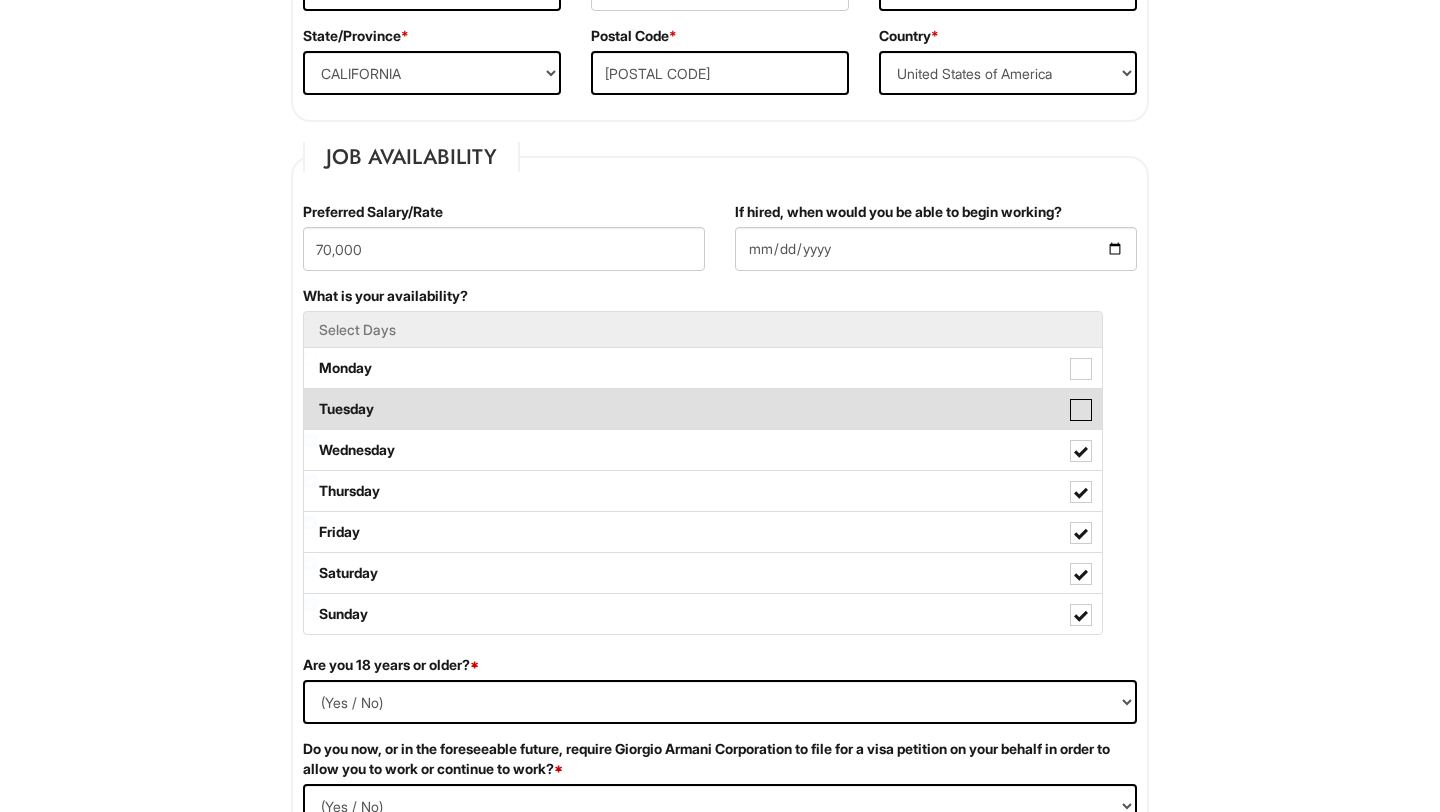 click on "Tuesday" at bounding box center (310, 399) 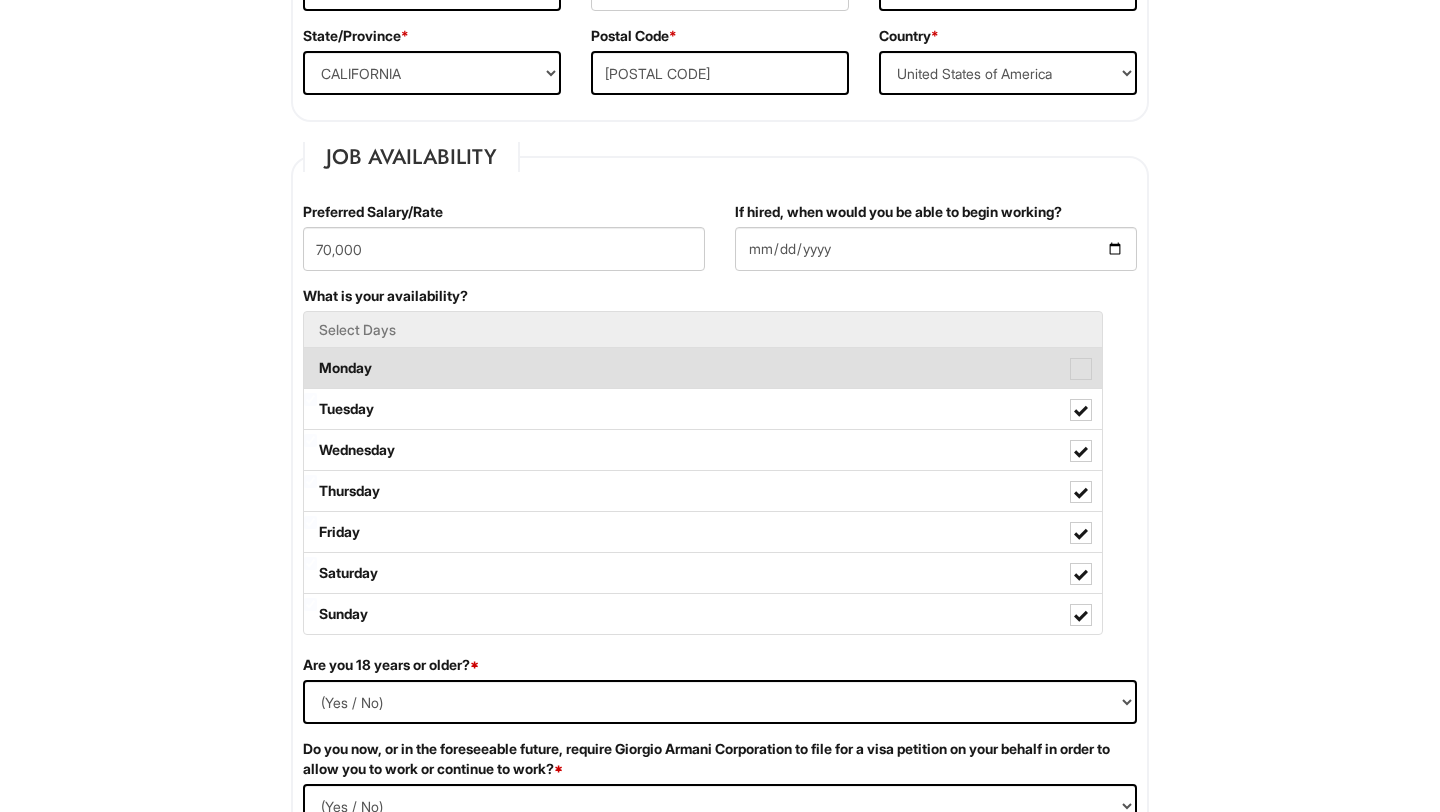 click on "Monday" at bounding box center (703, 368) 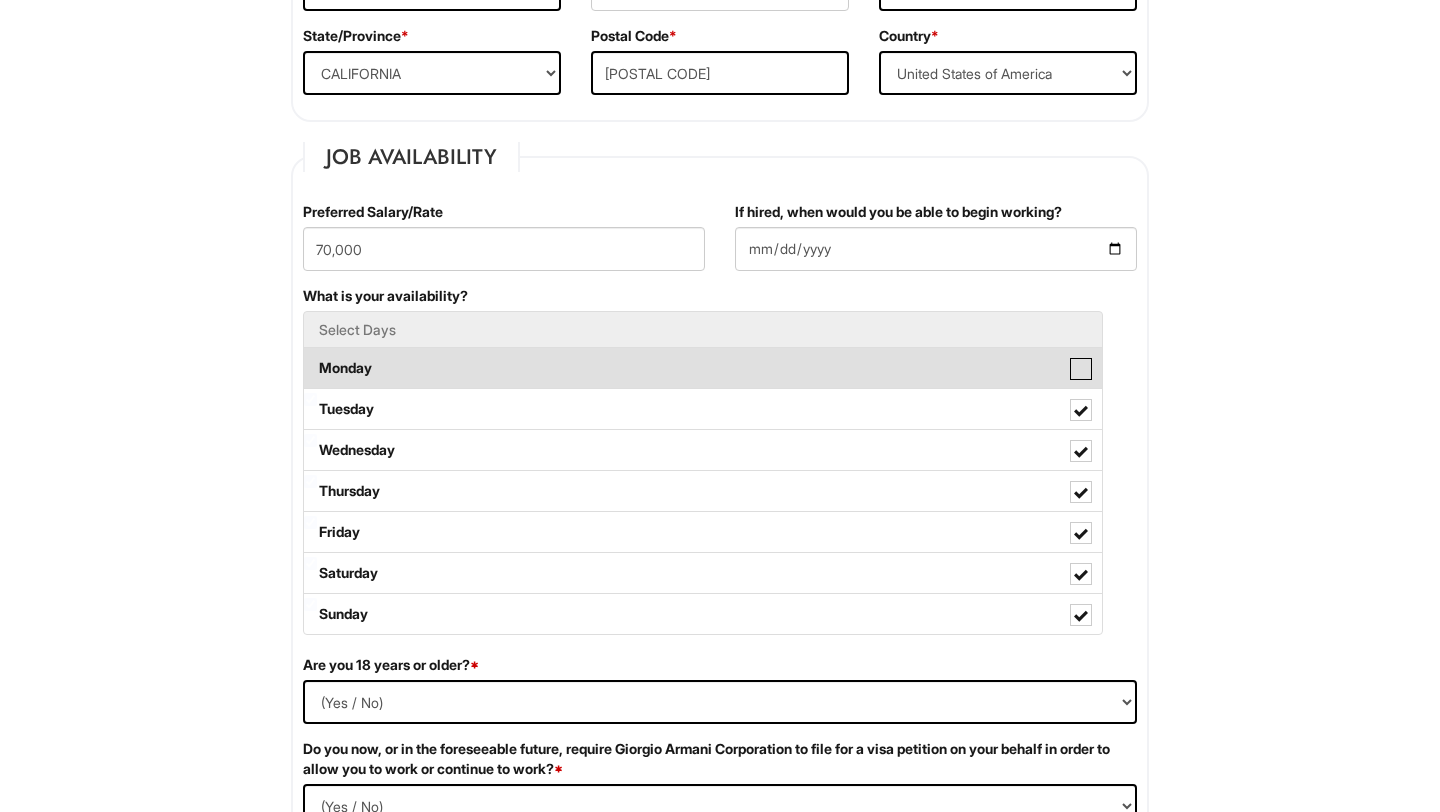 click on "Monday" at bounding box center [310, 358] 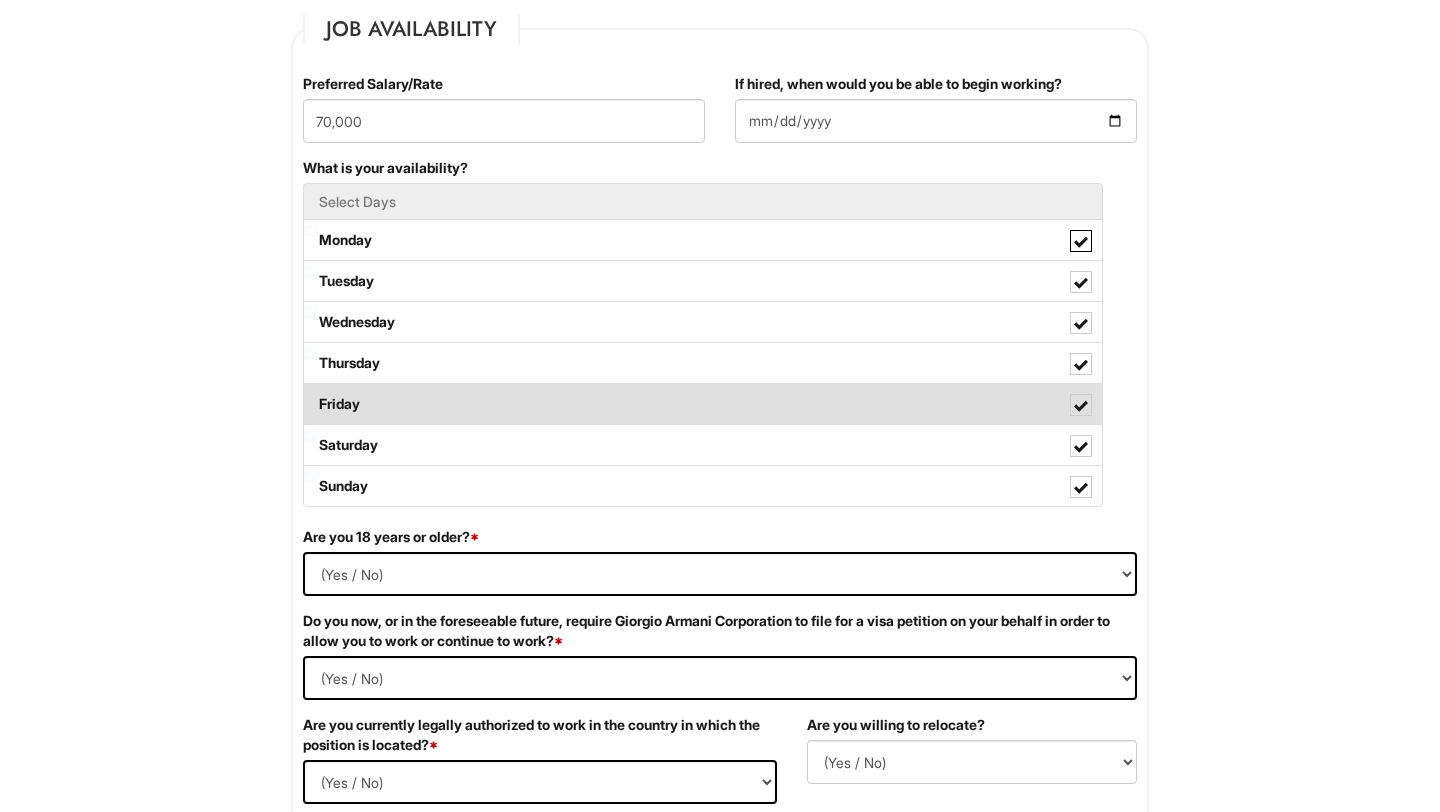 scroll, scrollTop: 877, scrollLeft: 0, axis: vertical 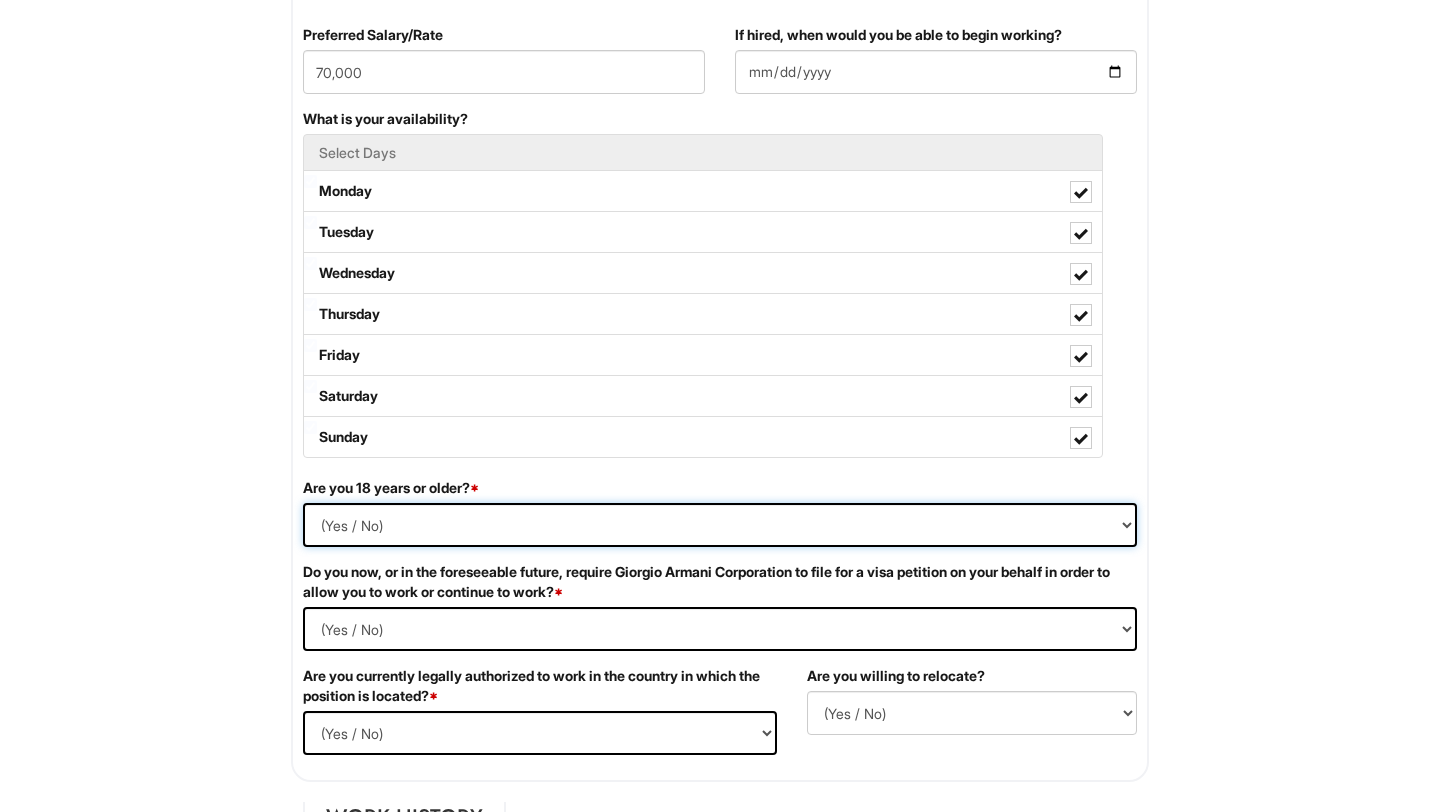 click on "(Yes / No) Yes No" at bounding box center (720, 525) 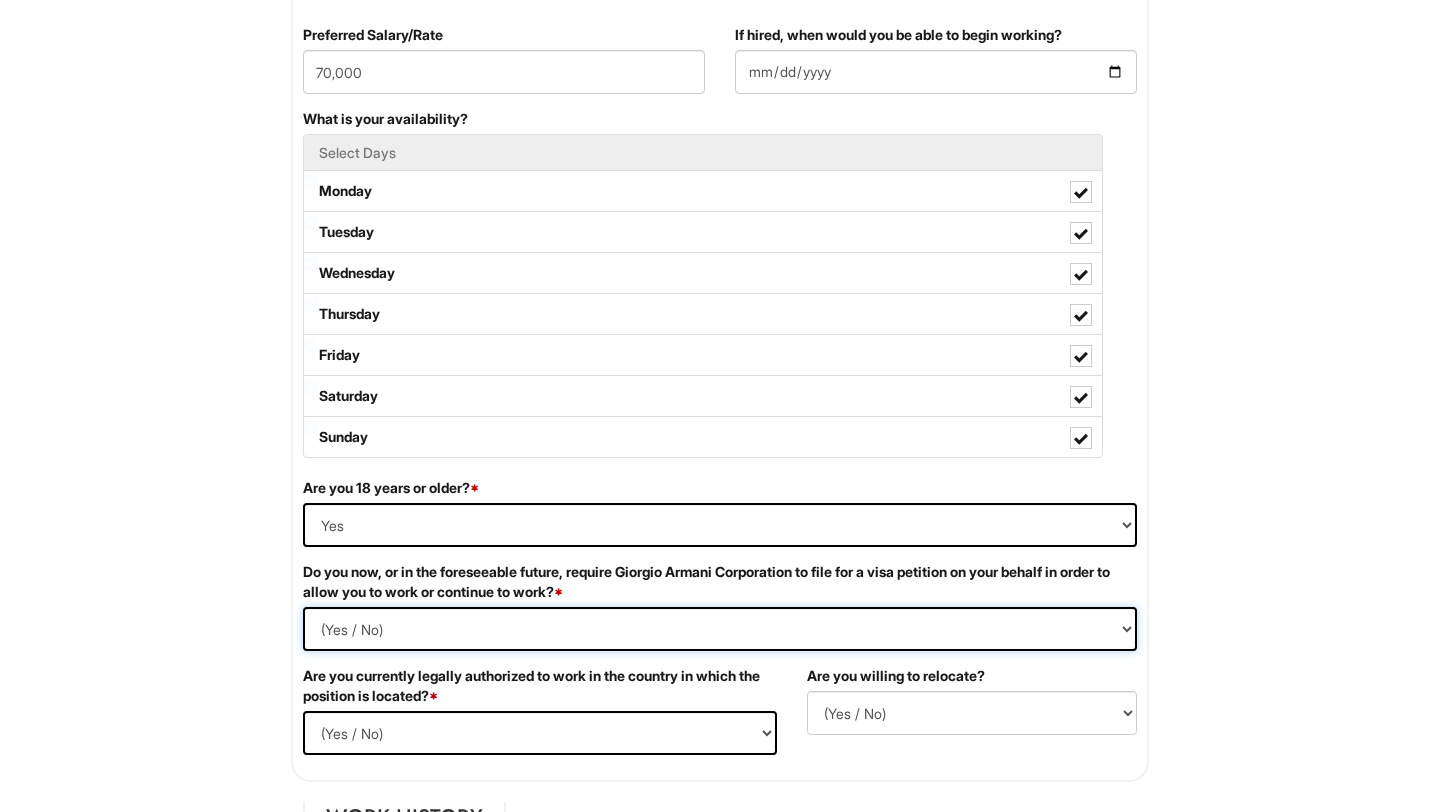 click on "(Yes / No) Yes No" at bounding box center (720, 629) 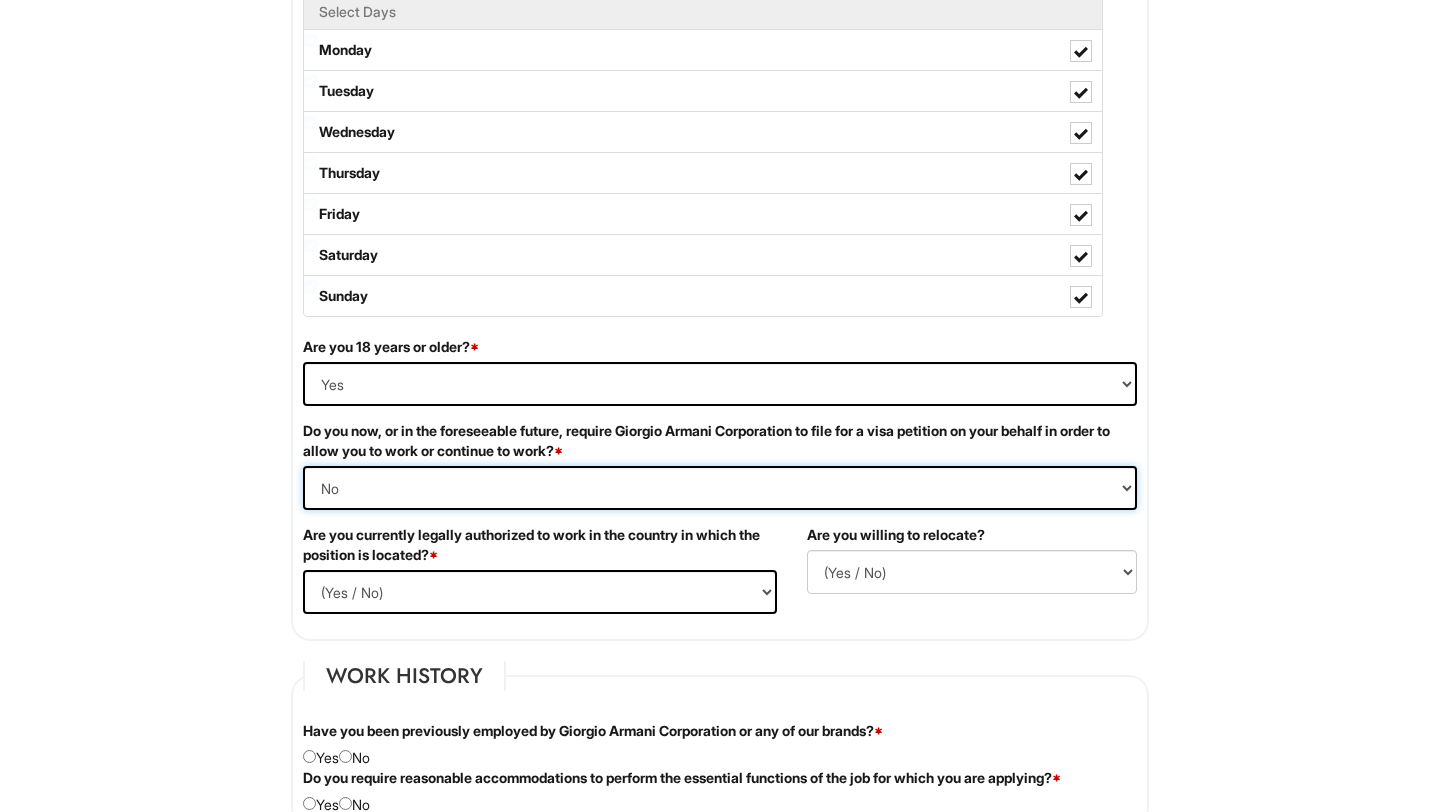 scroll, scrollTop: 1036, scrollLeft: 0, axis: vertical 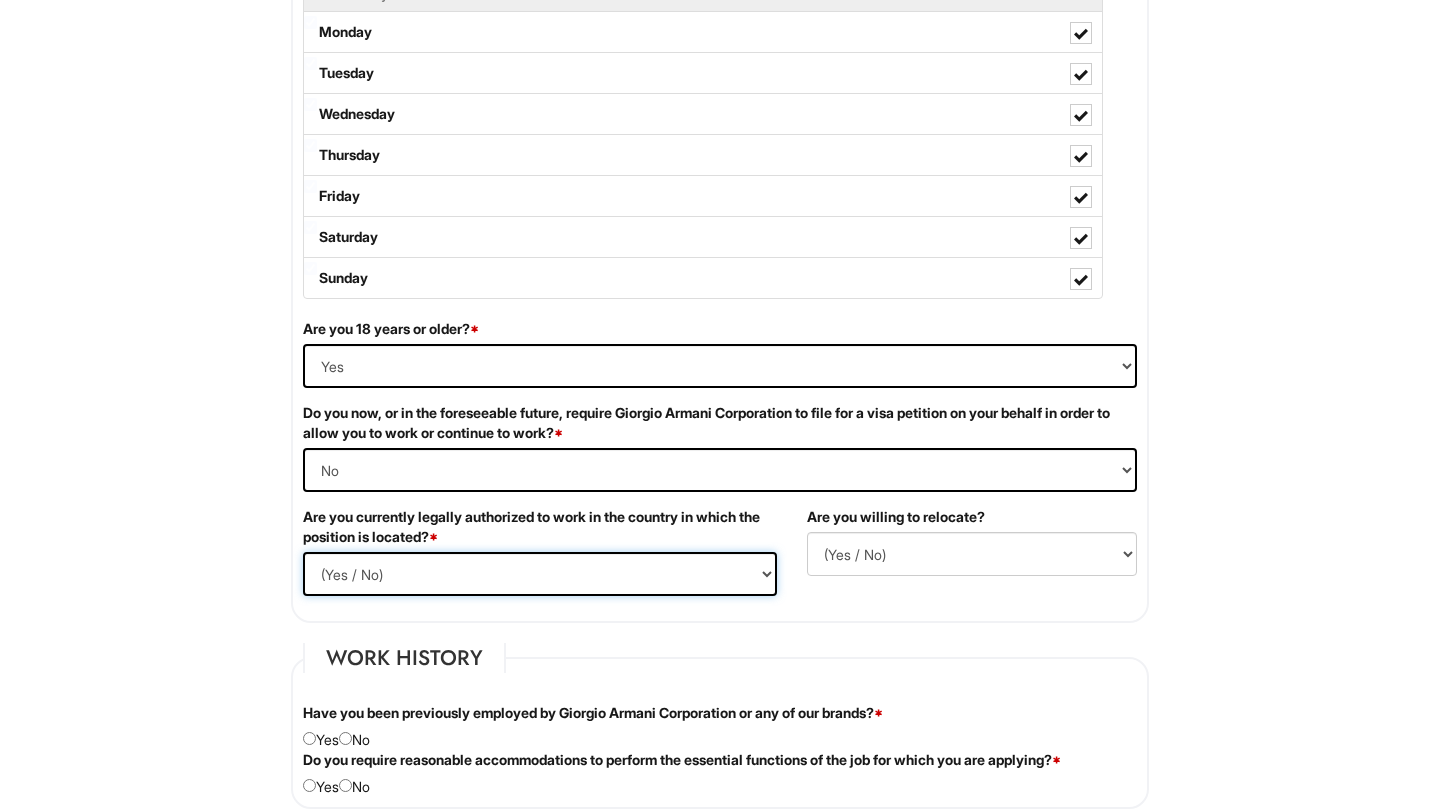 click on "(Yes / No) Yes No" at bounding box center (540, 574) 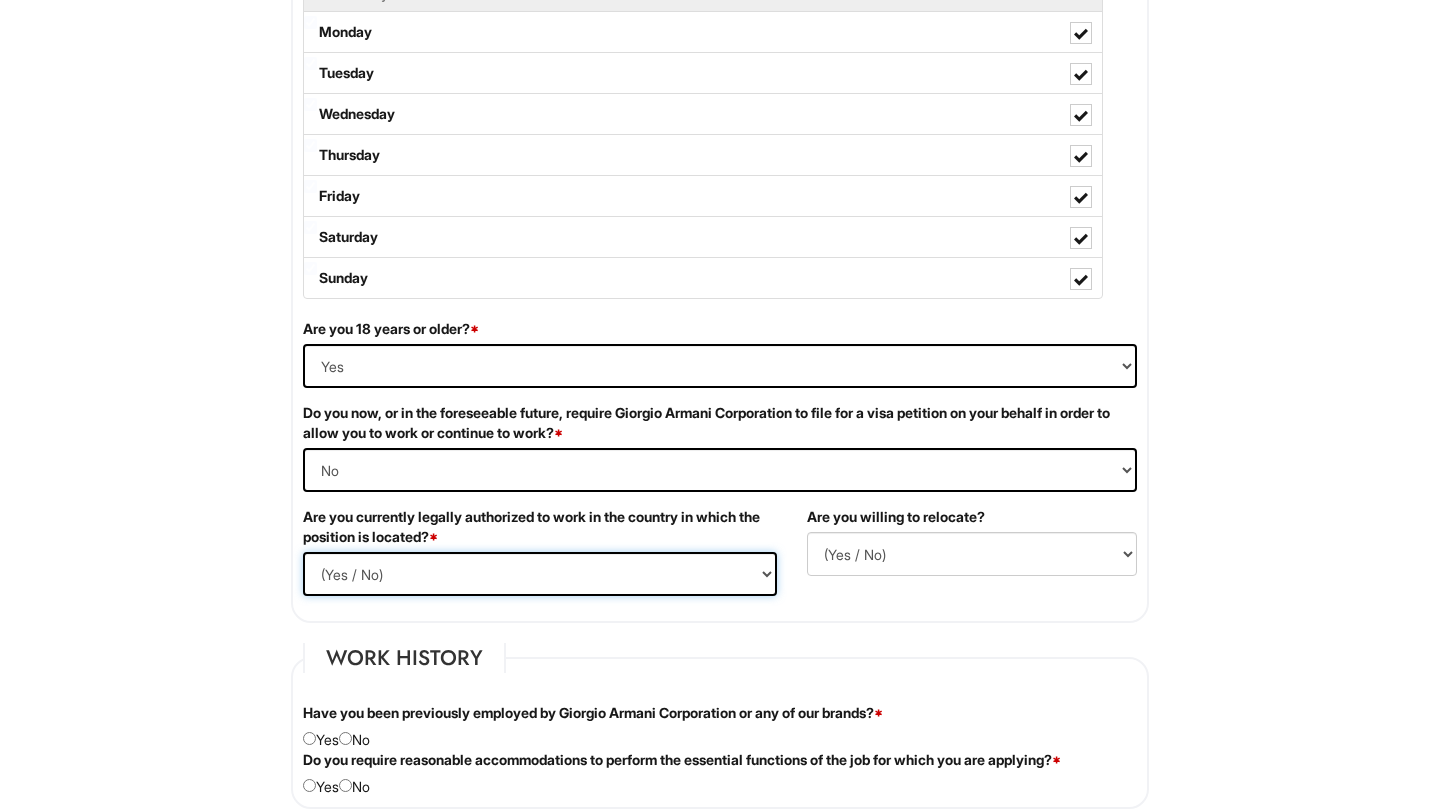 select on "Yes" 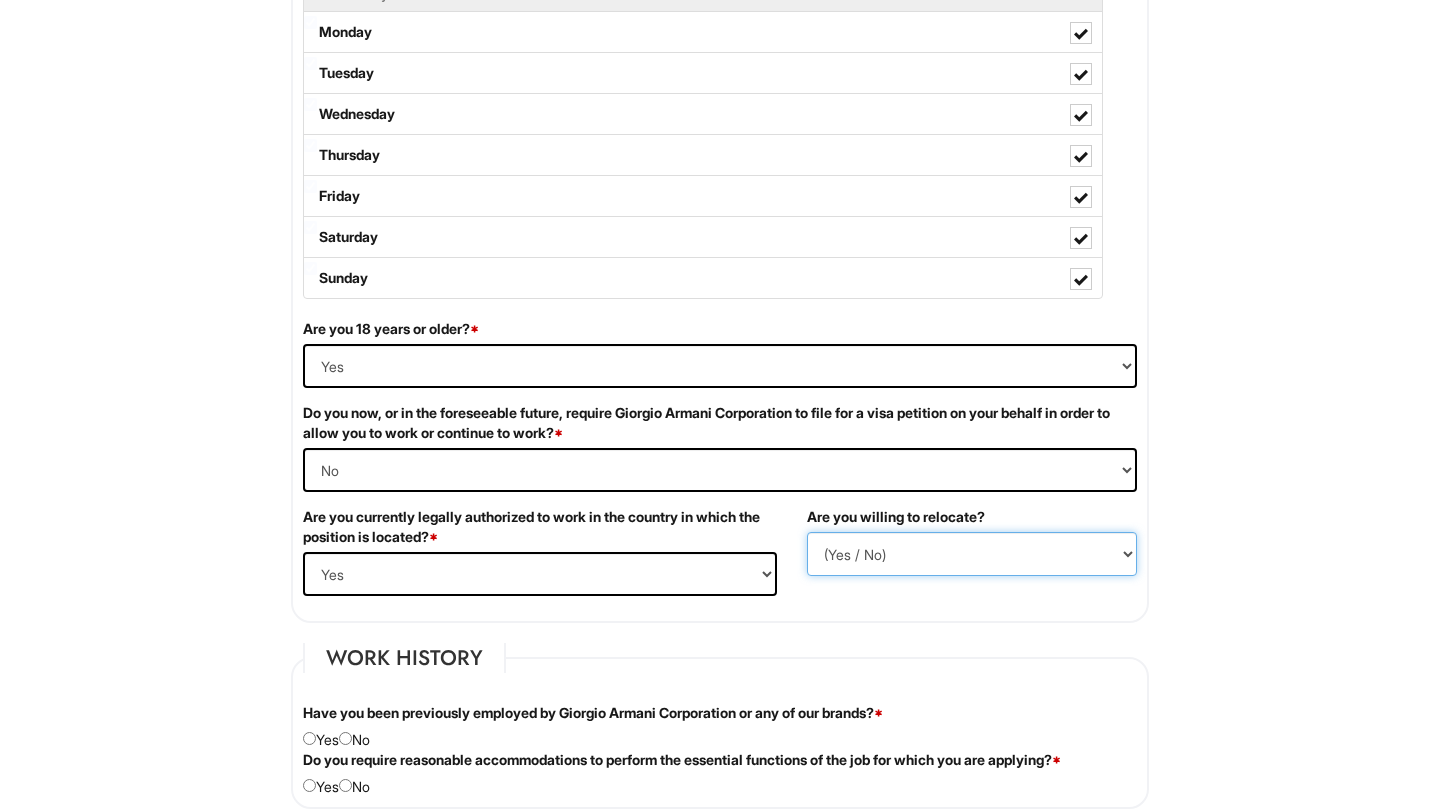 click on "(Yes / No) No Yes" at bounding box center (972, 554) 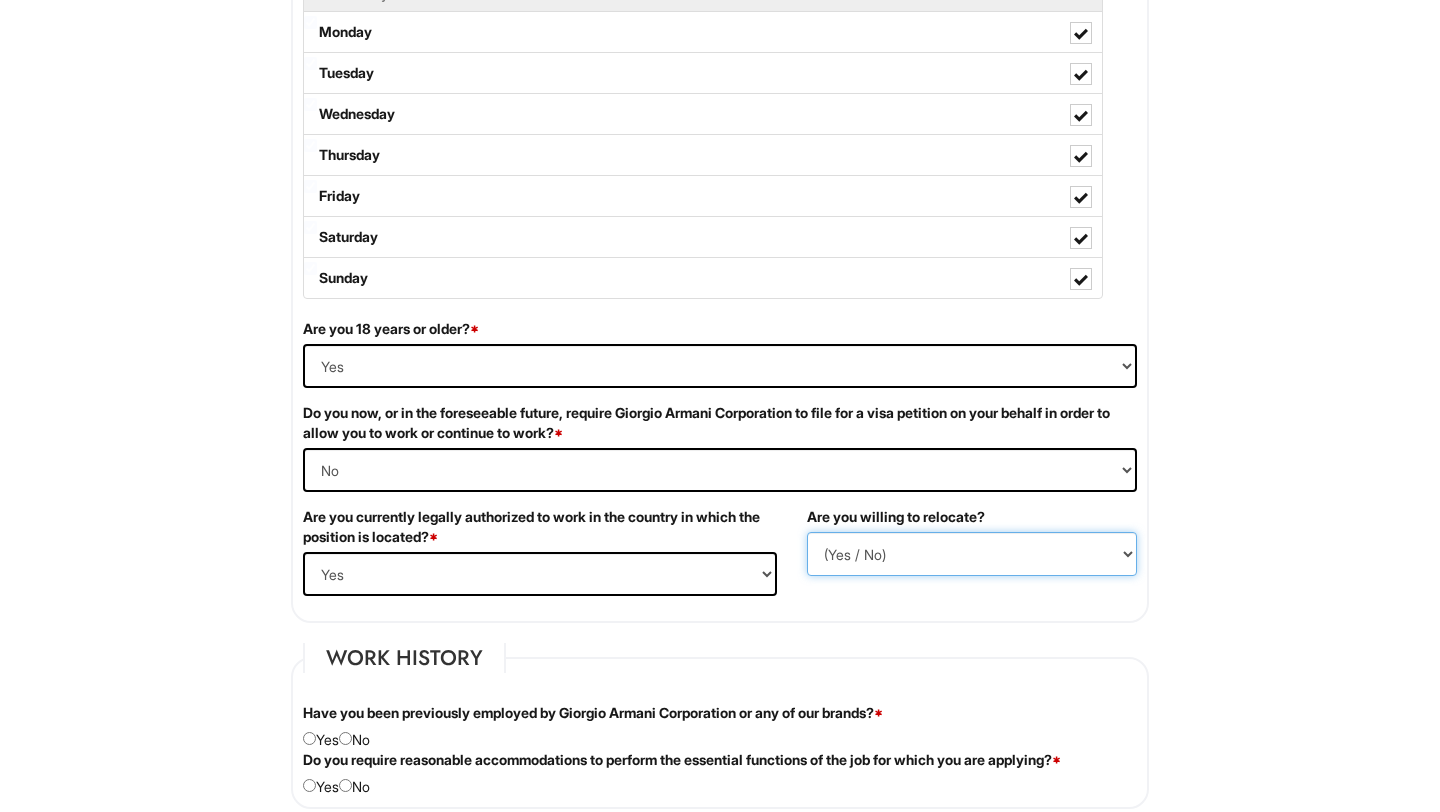 select on "Y" 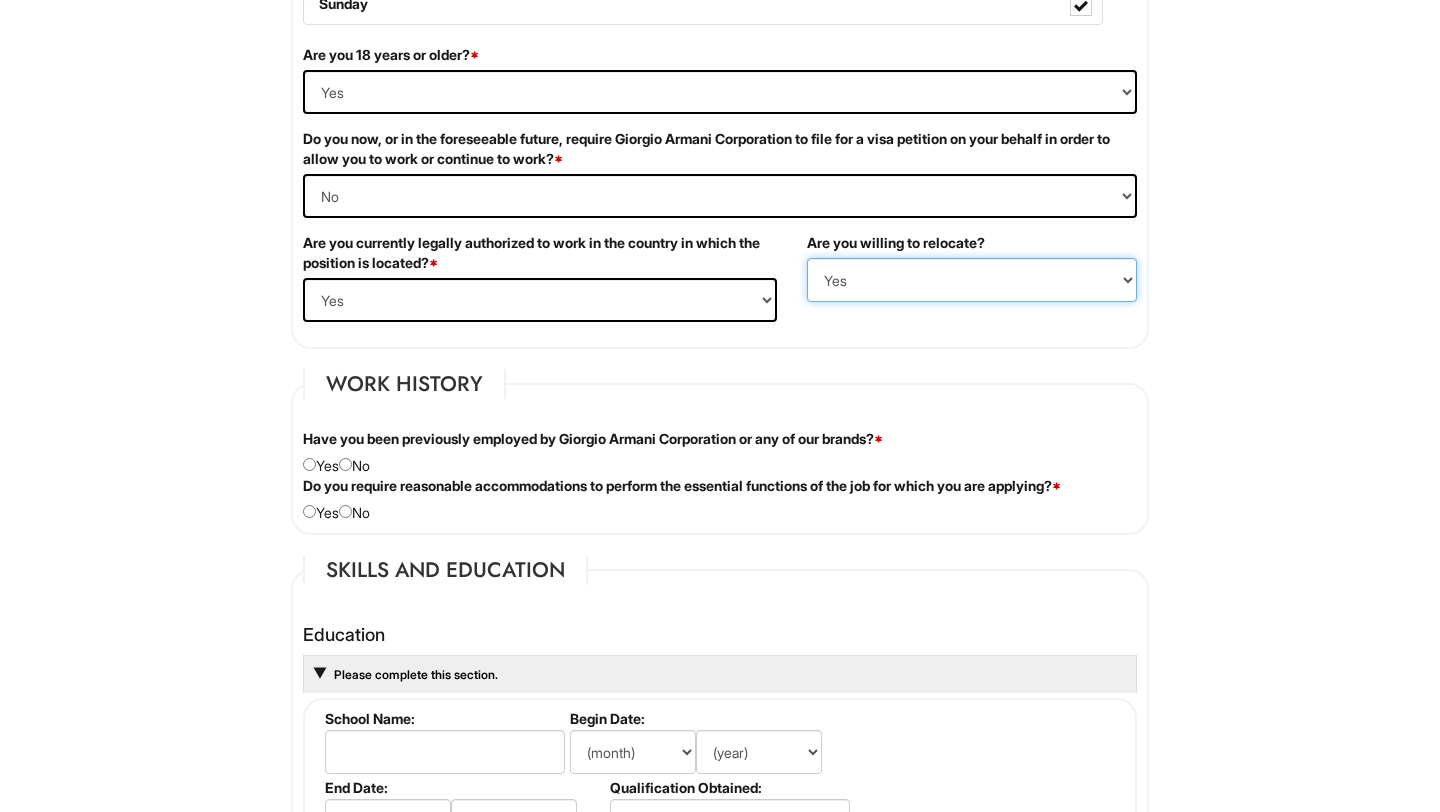 scroll, scrollTop: 1317, scrollLeft: 0, axis: vertical 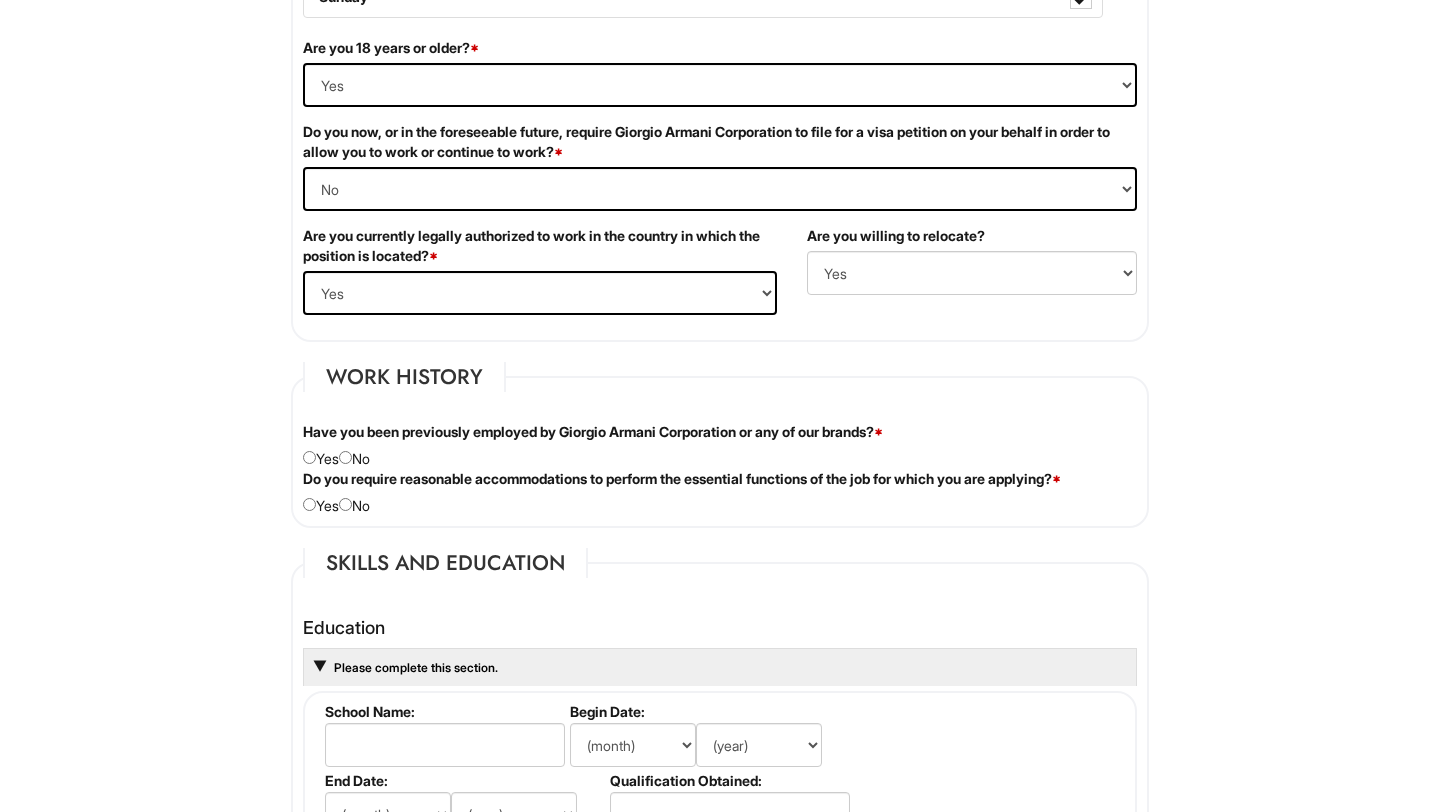 click on "Have you been previously employed by Giorgio Armani Corporation or any of our brands? *    Yes   No" at bounding box center [720, 445] 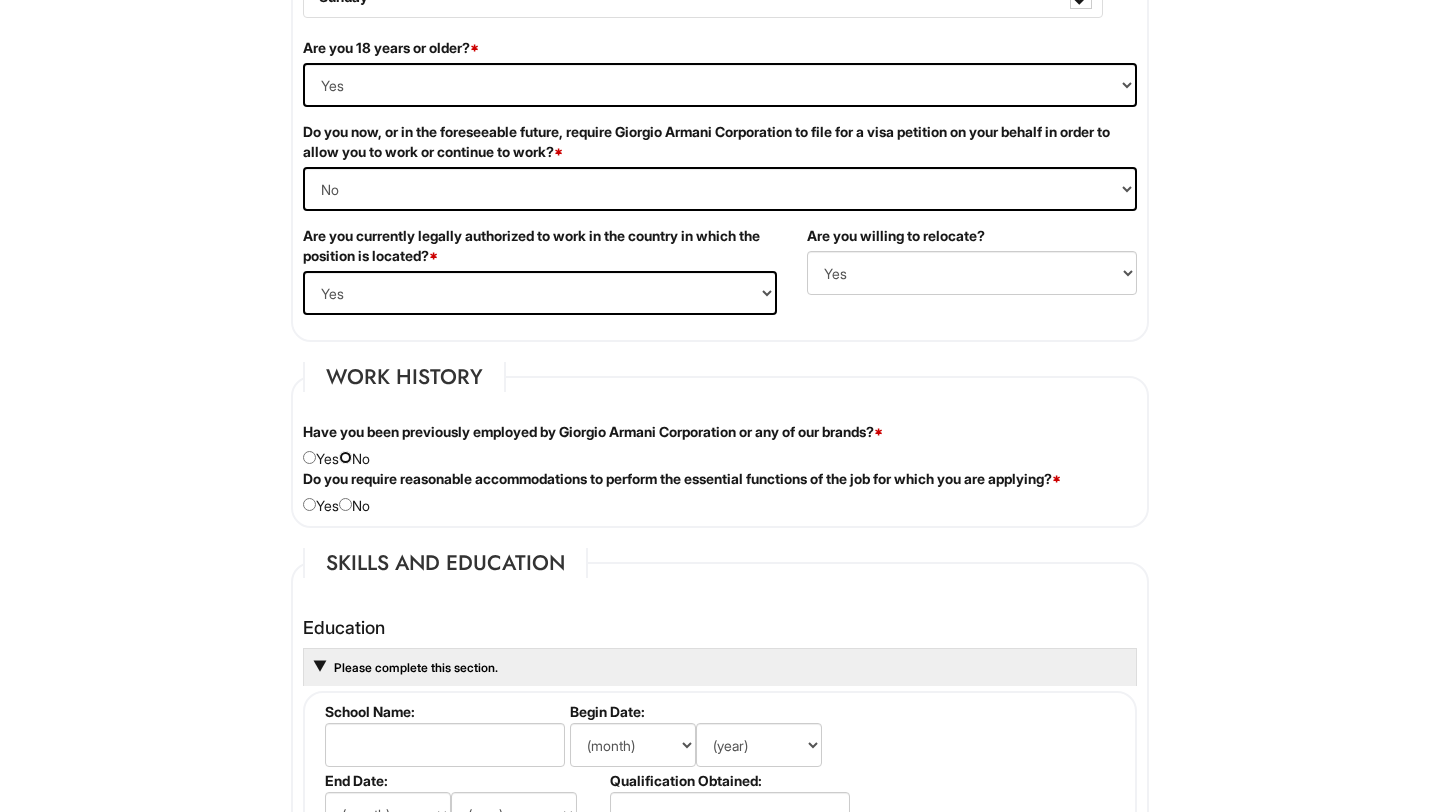 click at bounding box center (345, 457) 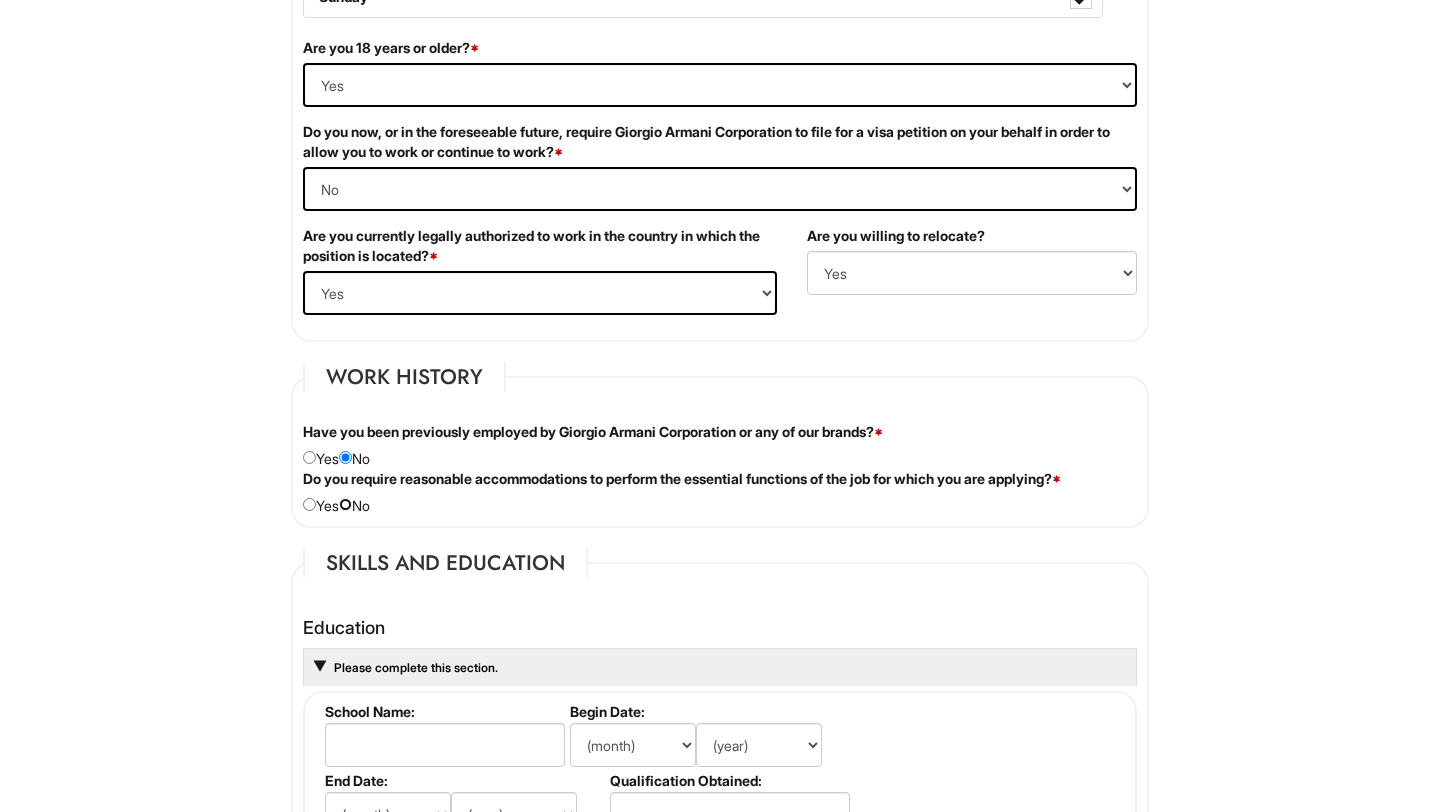 click at bounding box center [345, 504] 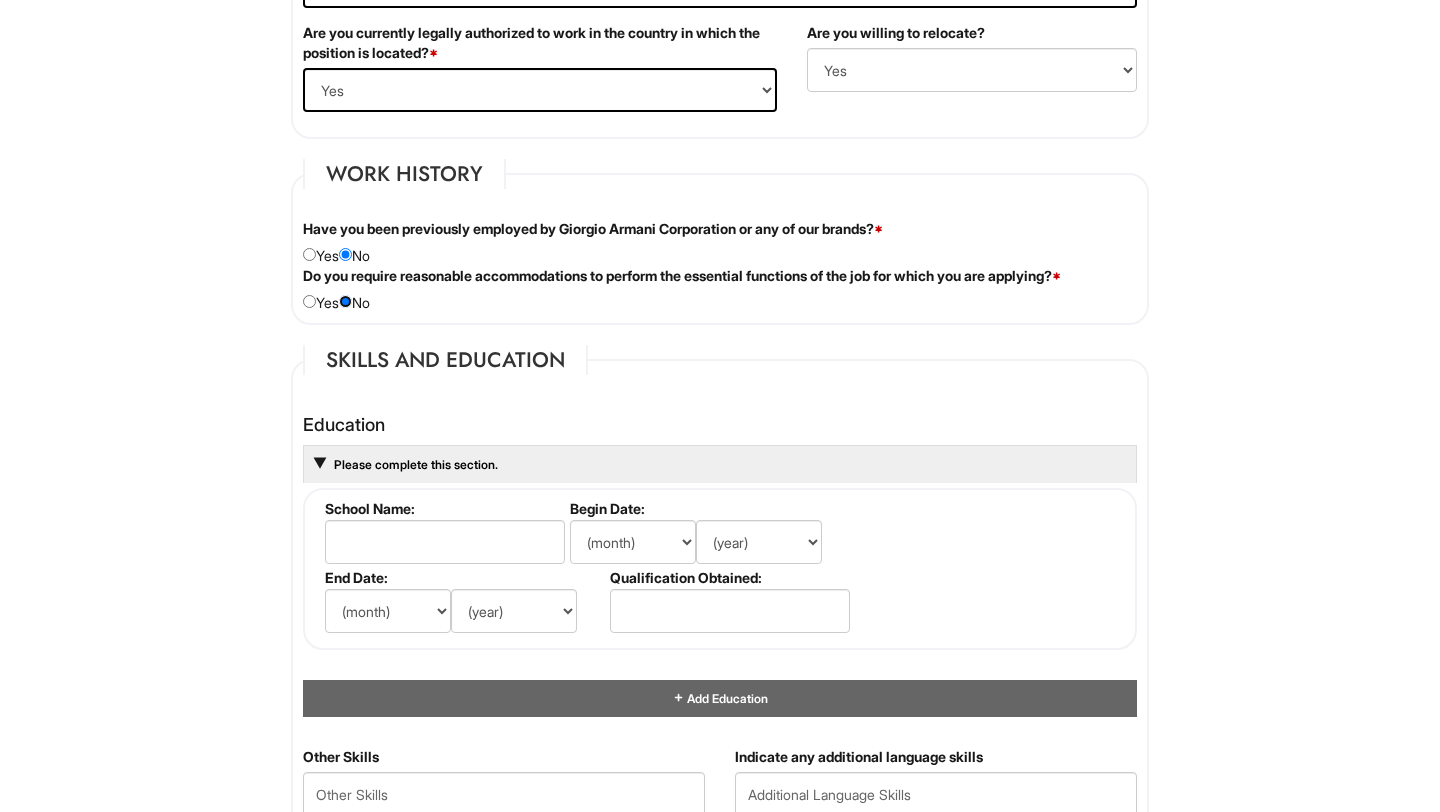 scroll, scrollTop: 1534, scrollLeft: 0, axis: vertical 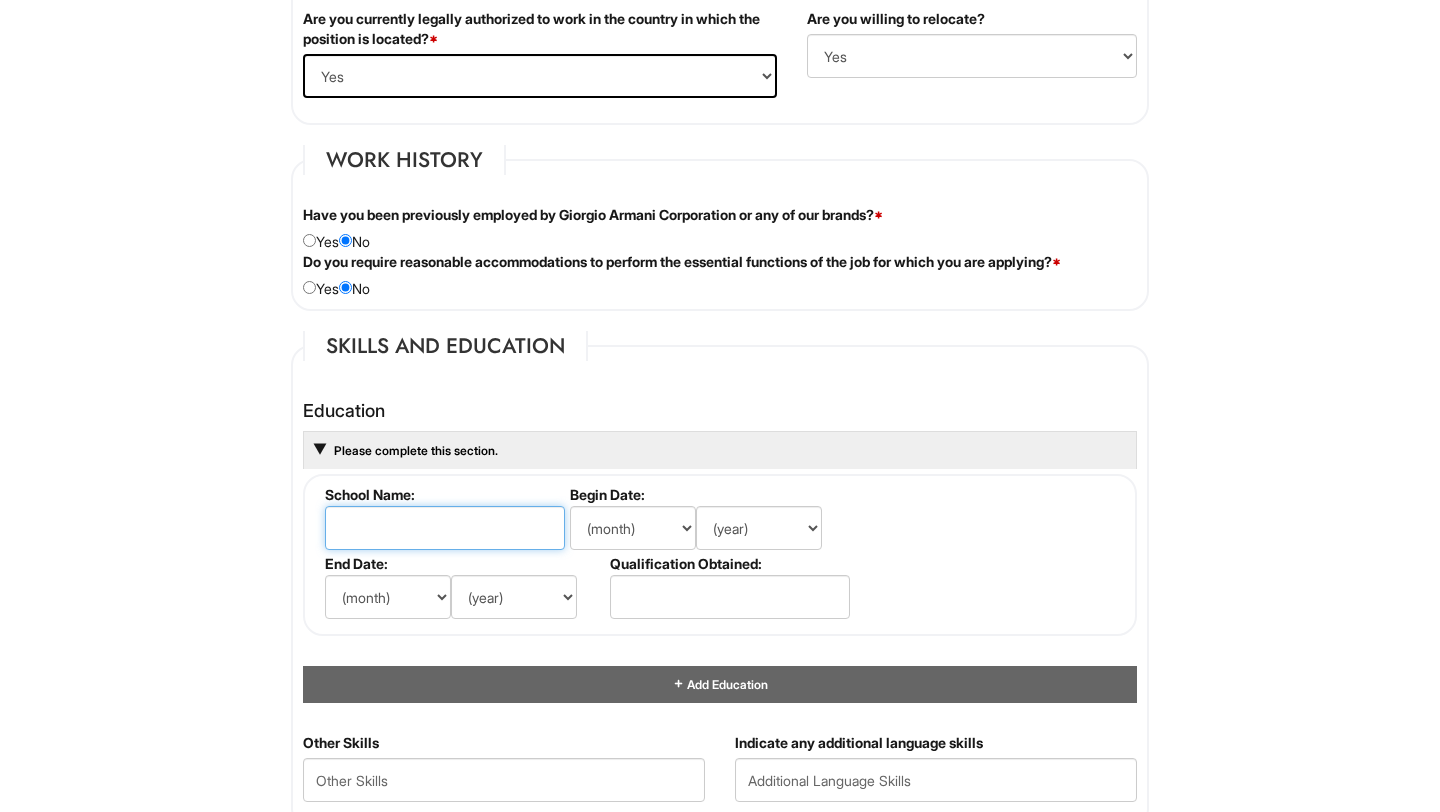 click at bounding box center [445, 528] 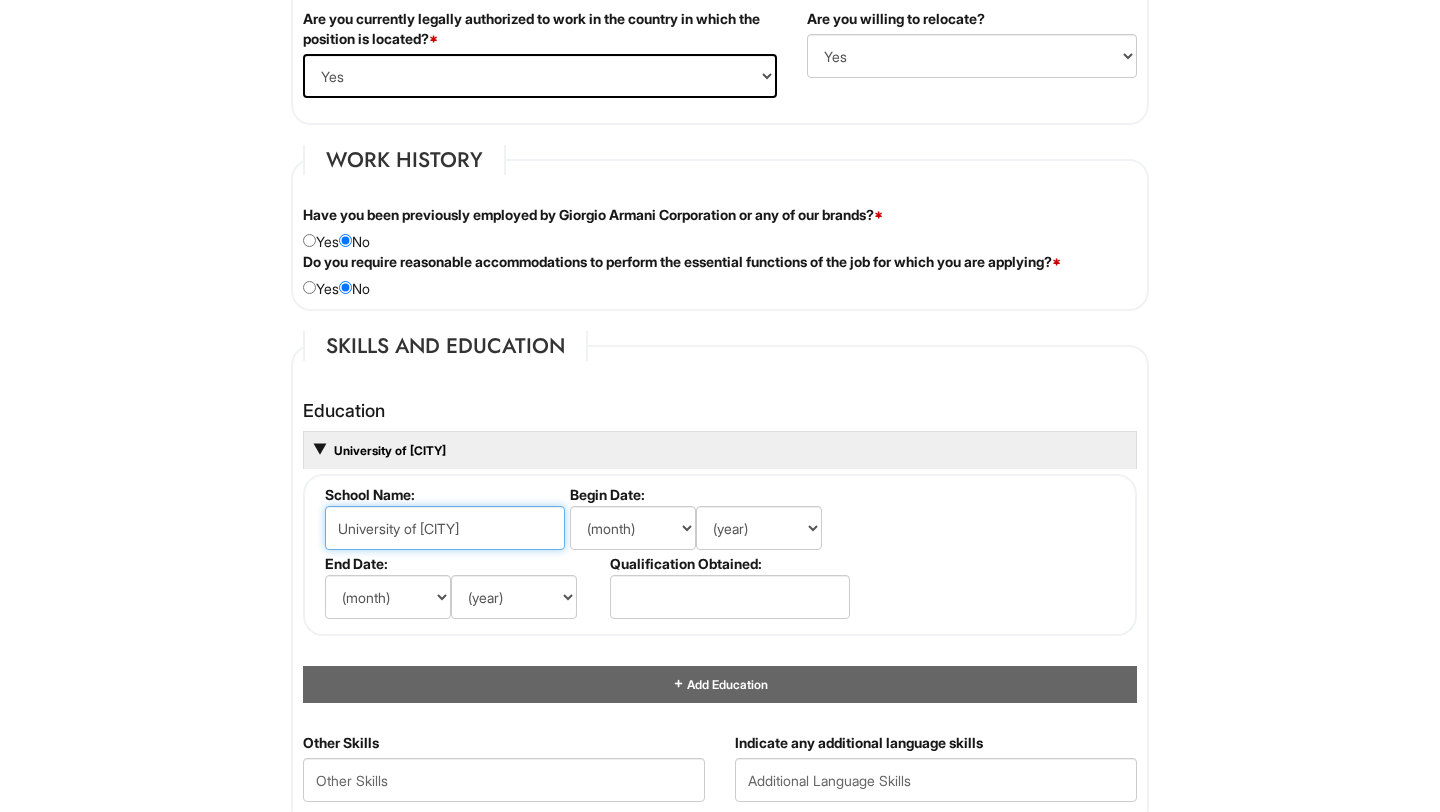 type on "University of Pennsylvania" 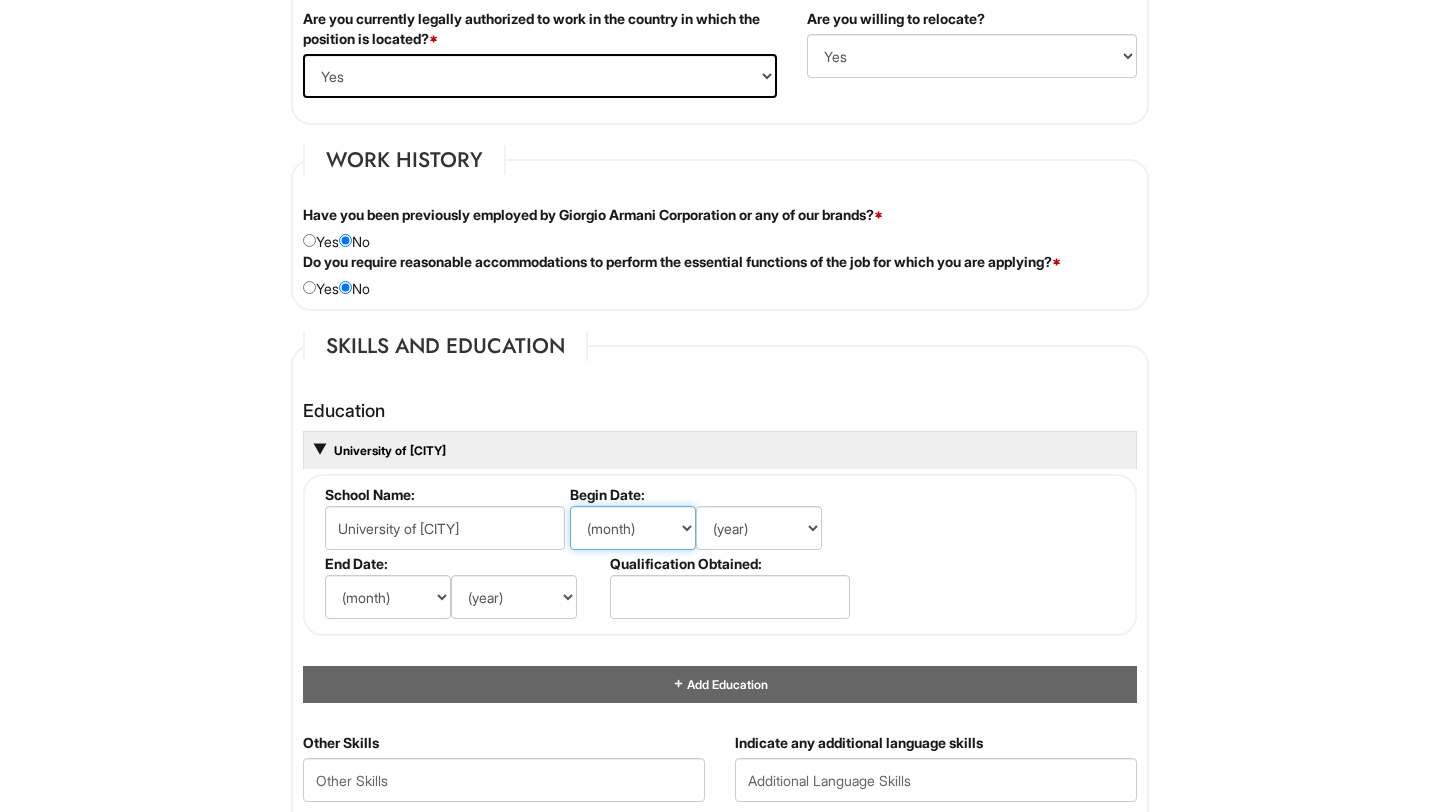 click on "(month) Jan Feb Mar Apr May Jun Jul Aug Sep Oct Nov Dec" at bounding box center [633, 528] 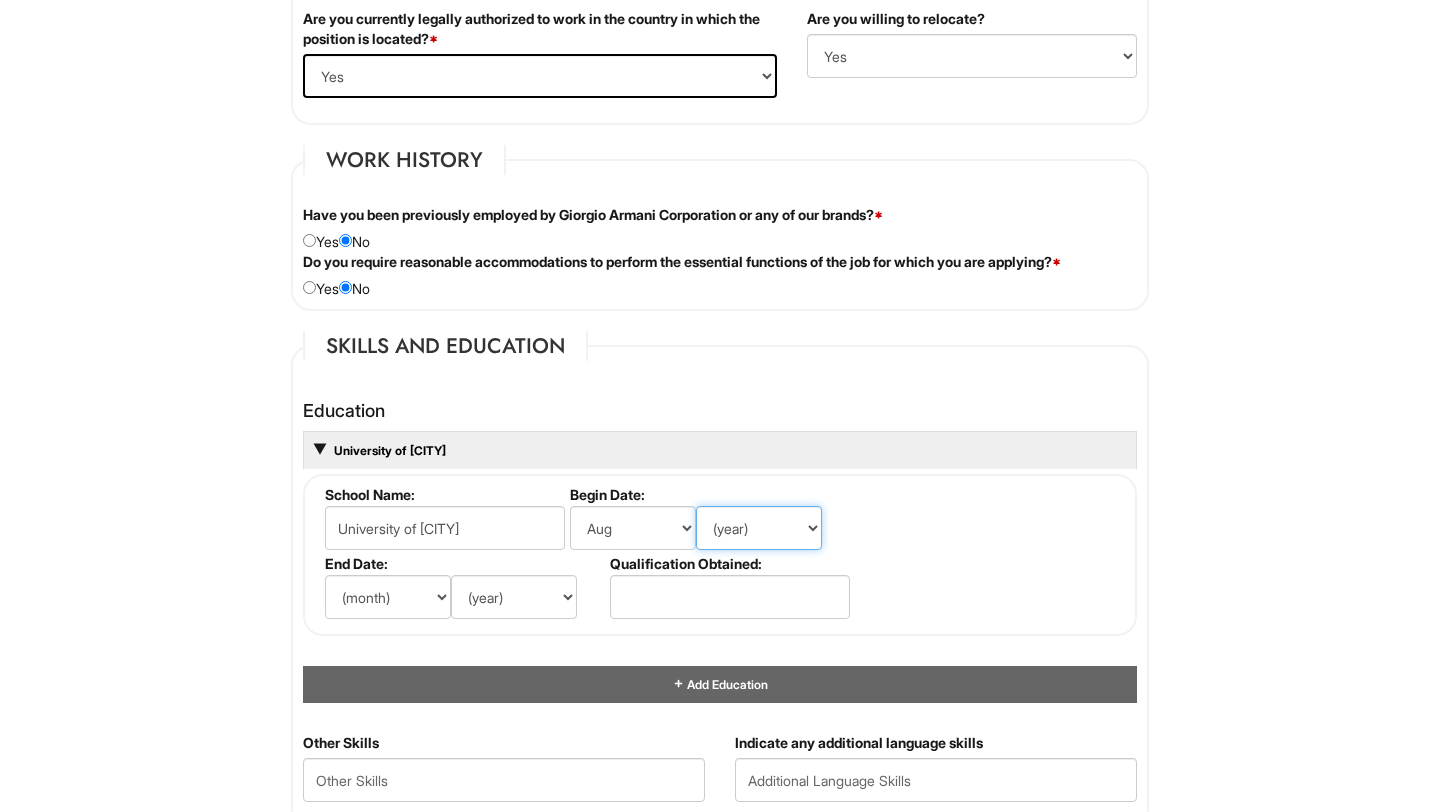 click on "(year) 2029 2028 2027 2026 2025 2024 2023 2022 2021 2020 2019 2018 2017 2016 2015 2014 2013 2012 2011 2010 2009 2008 2007 2006 2005 2004 2003 2002 2001 2000 1999 1998 1997 1996 1995 1994 1993 1992 1991 1990 1989 1988 1987 1986 1985 1984 1983 1982 1981 1980 1979 1978 1977 1976 1975 1974 1973 1972 1971 1970 1969 1968 1967 1966 1965 1964 1963 1962 1961 1960 1959 1958 1957 1956 1955 1954 1953 1952 1951 1950 1949 1948 1947 1946  --  2030 2031 2032 2033 2034 2035 2036 2037 2038 2039 2040 2041 2042 2043 2044 2045 2046 2047 2048 2049 2050 2051 2052 2053 2054 2055 2056 2057 2058 2059 2060 2061 2062 2063 2064" at bounding box center [759, 528] 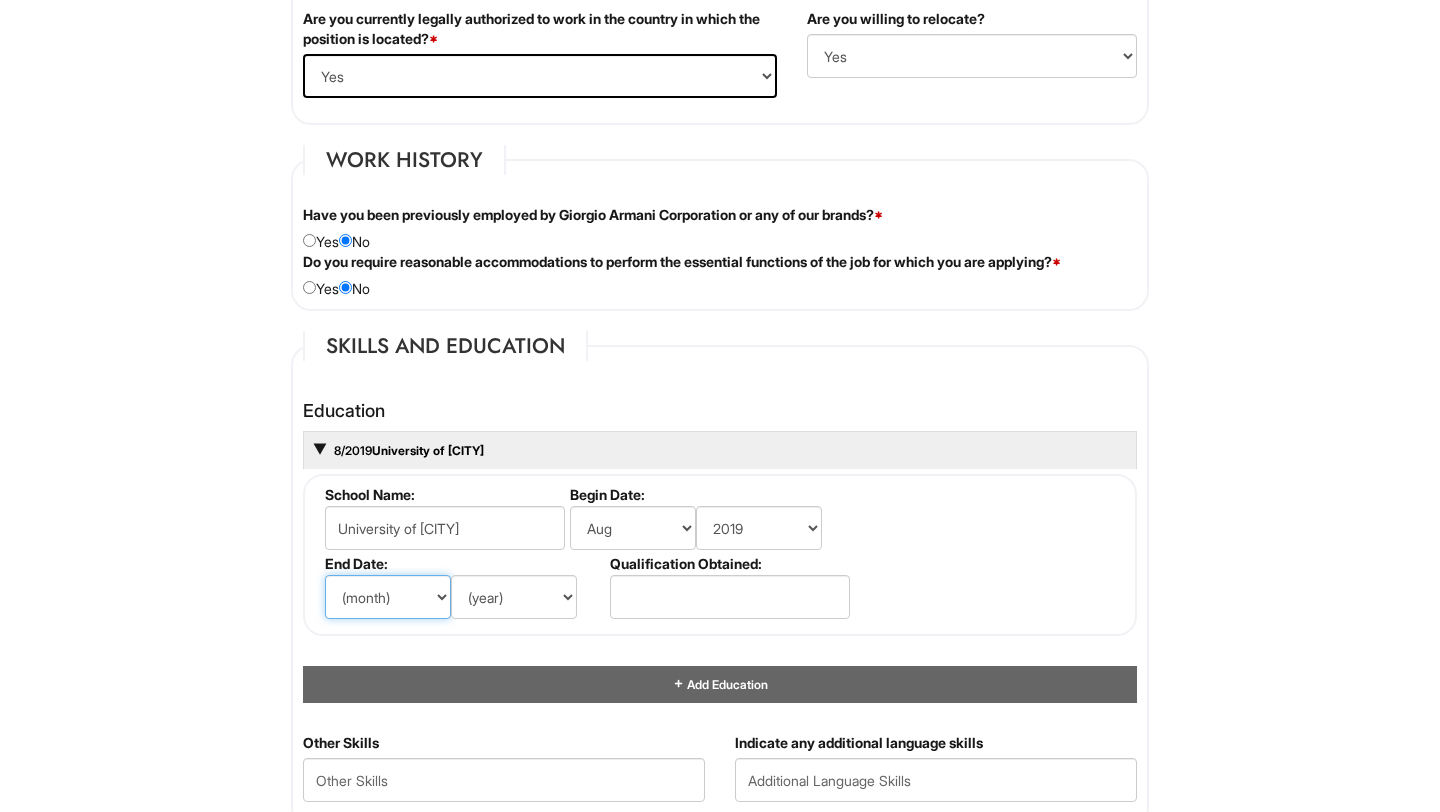 click on "(month) Jan Feb Mar Apr May Jun Jul Aug Sep Oct Nov Dec" at bounding box center [388, 597] 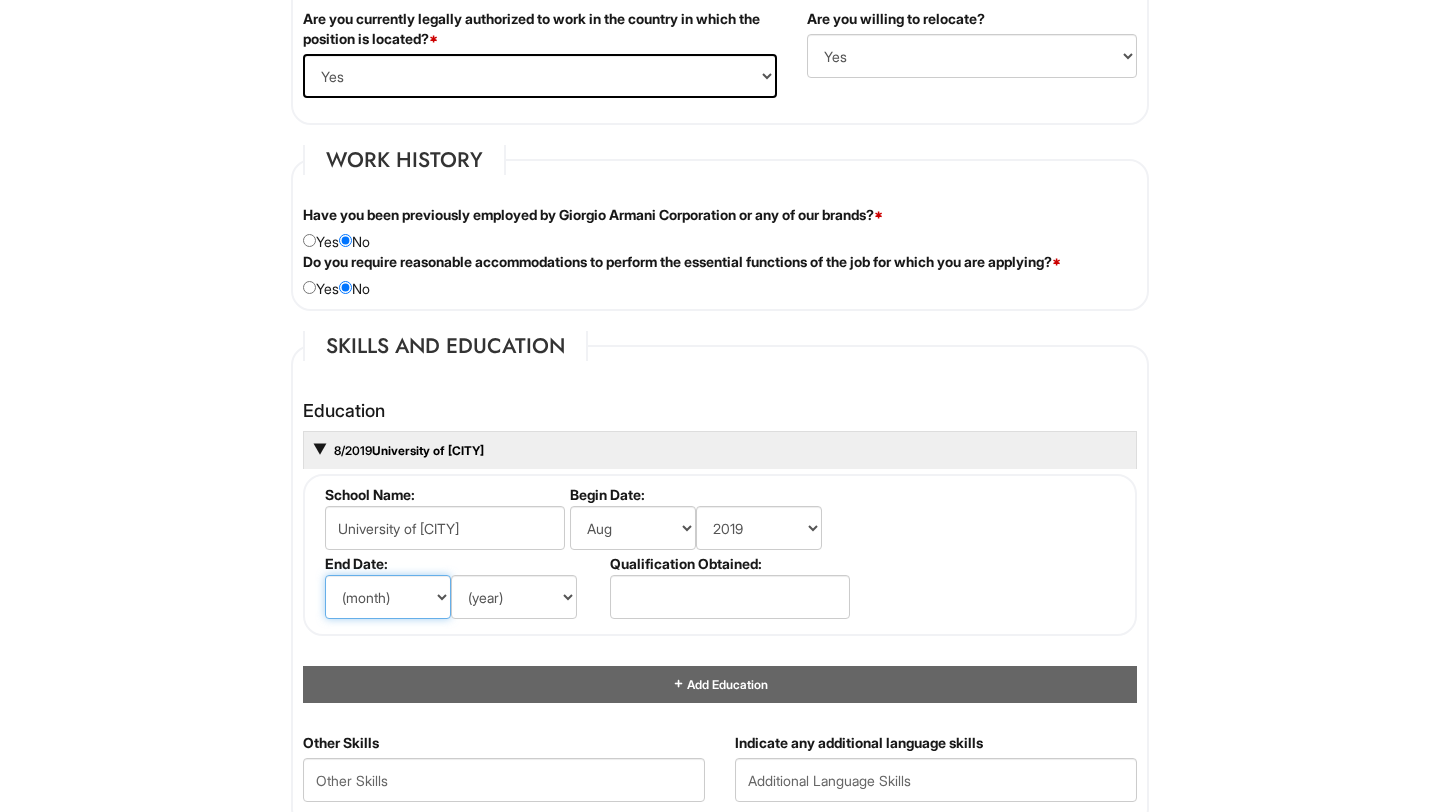 select on "5" 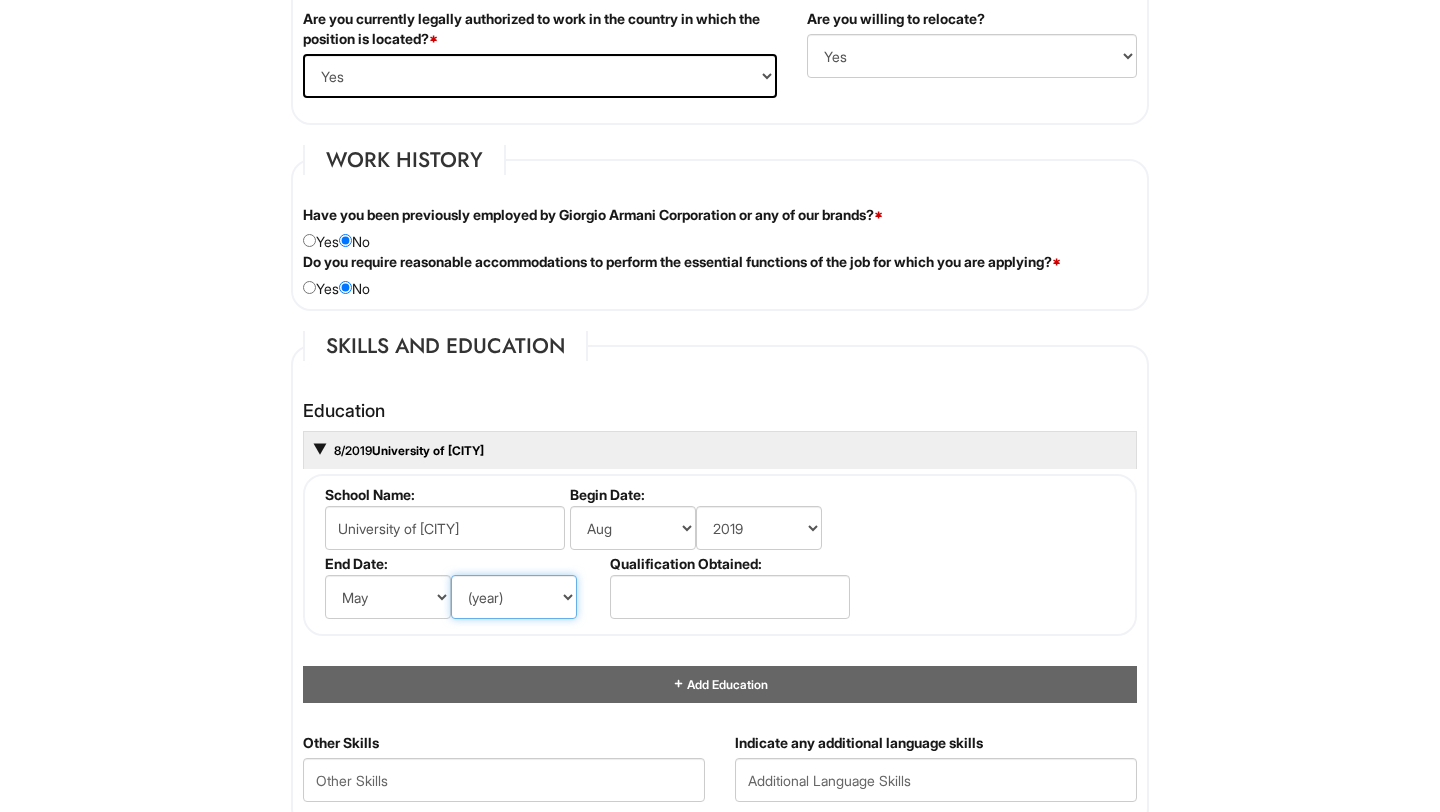 click on "(year) 2029 2028 2027 2026 2025 2024 2023 2022 2021 2020 2019 2018 2017 2016 2015 2014 2013 2012 2011 2010 2009 2008 2007 2006 2005 2004 2003 2002 2001 2000 1999 1998 1997 1996 1995 1994 1993 1992 1991 1990 1989 1988 1987 1986 1985 1984 1983 1982 1981 1980 1979 1978 1977 1976 1975 1974 1973 1972 1971 1970 1969 1968 1967 1966 1965 1964 1963 1962 1961 1960 1959 1958 1957 1956 1955 1954 1953 1952 1951 1950 1949 1948 1947 1946  --  2030 2031 2032 2033 2034 2035 2036 2037 2038 2039 2040 2041 2042 2043 2044 2045 2046 2047 2048 2049 2050 2051 2052 2053 2054 2055 2056 2057 2058 2059 2060 2061 2062 2063 2064" at bounding box center (514, 597) 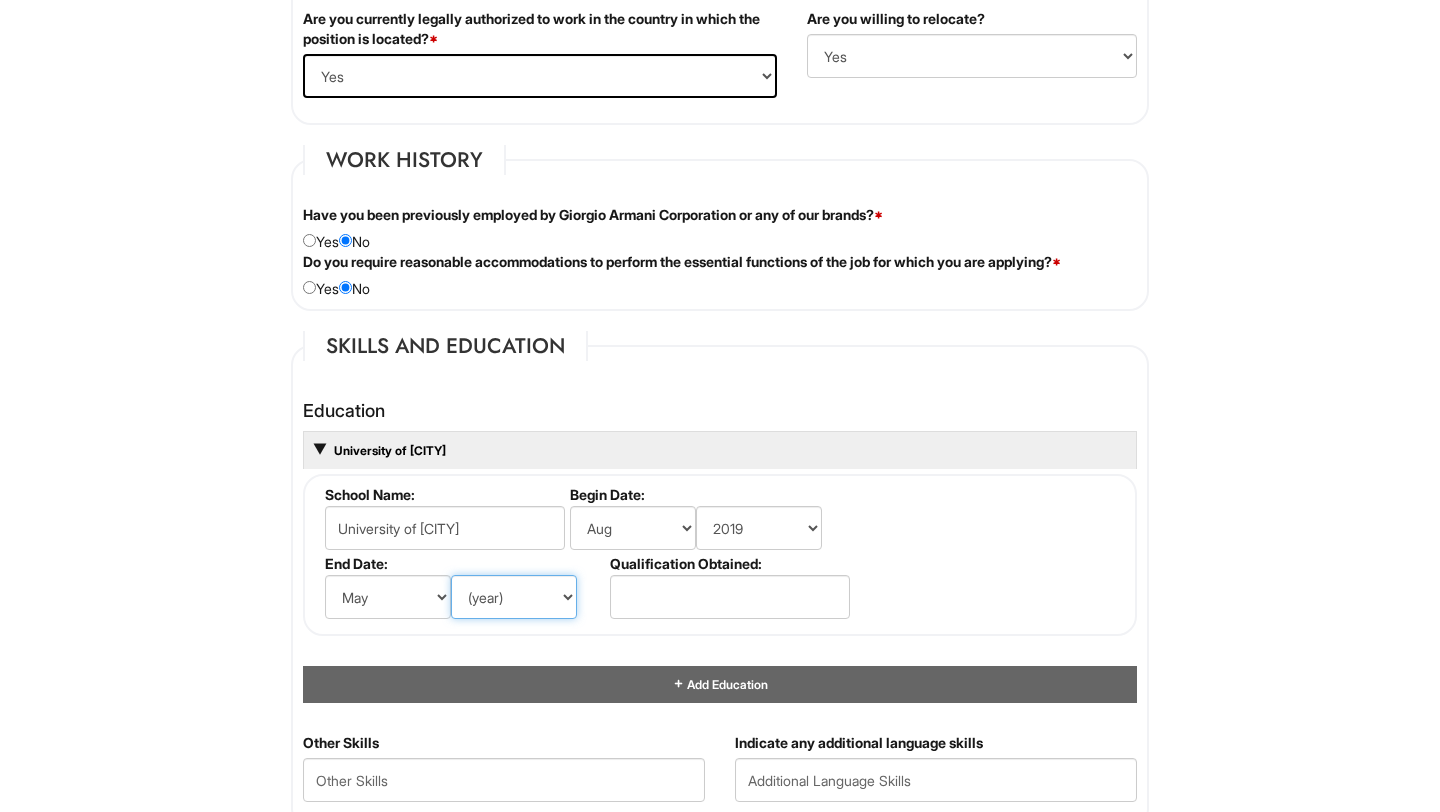 select on "2023" 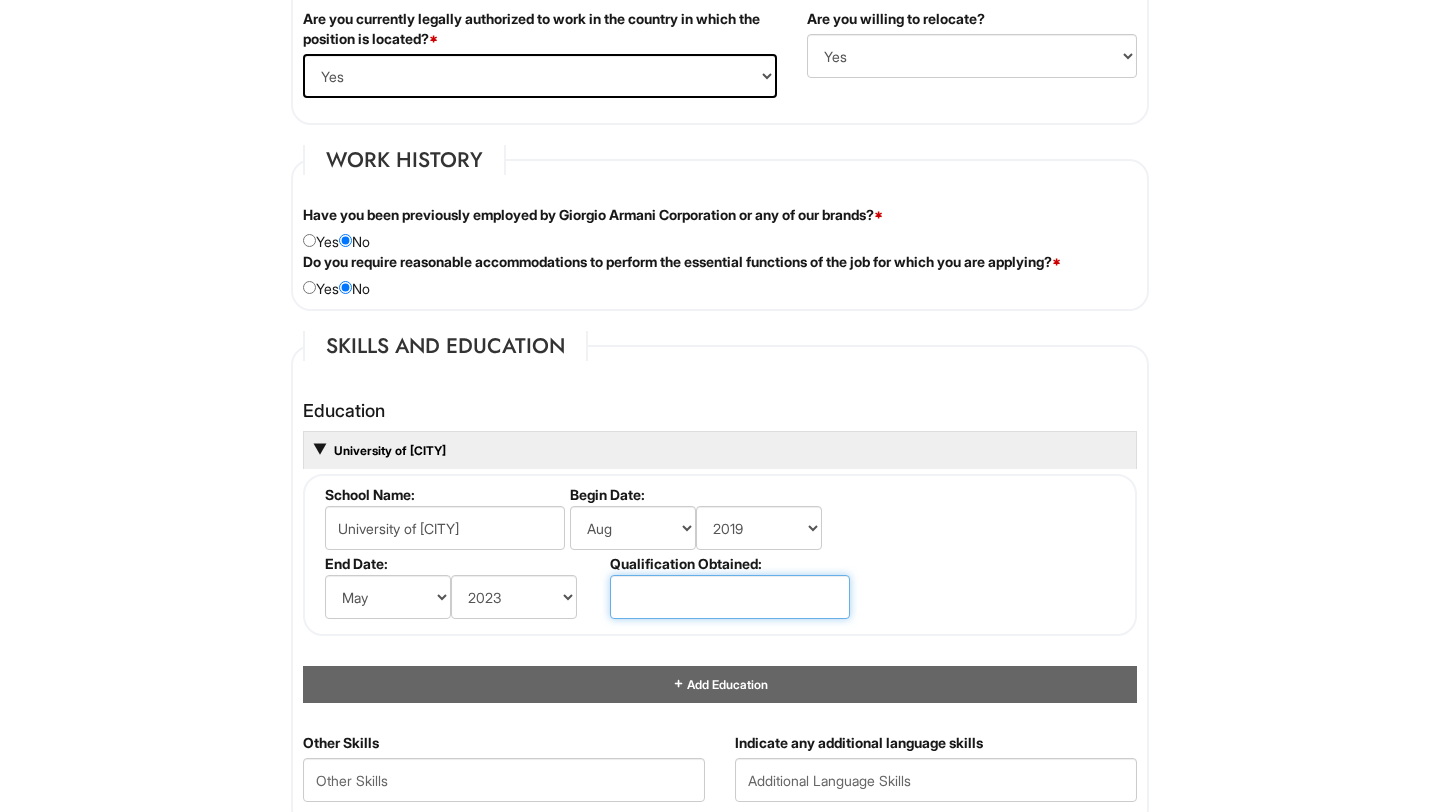 click at bounding box center (730, 597) 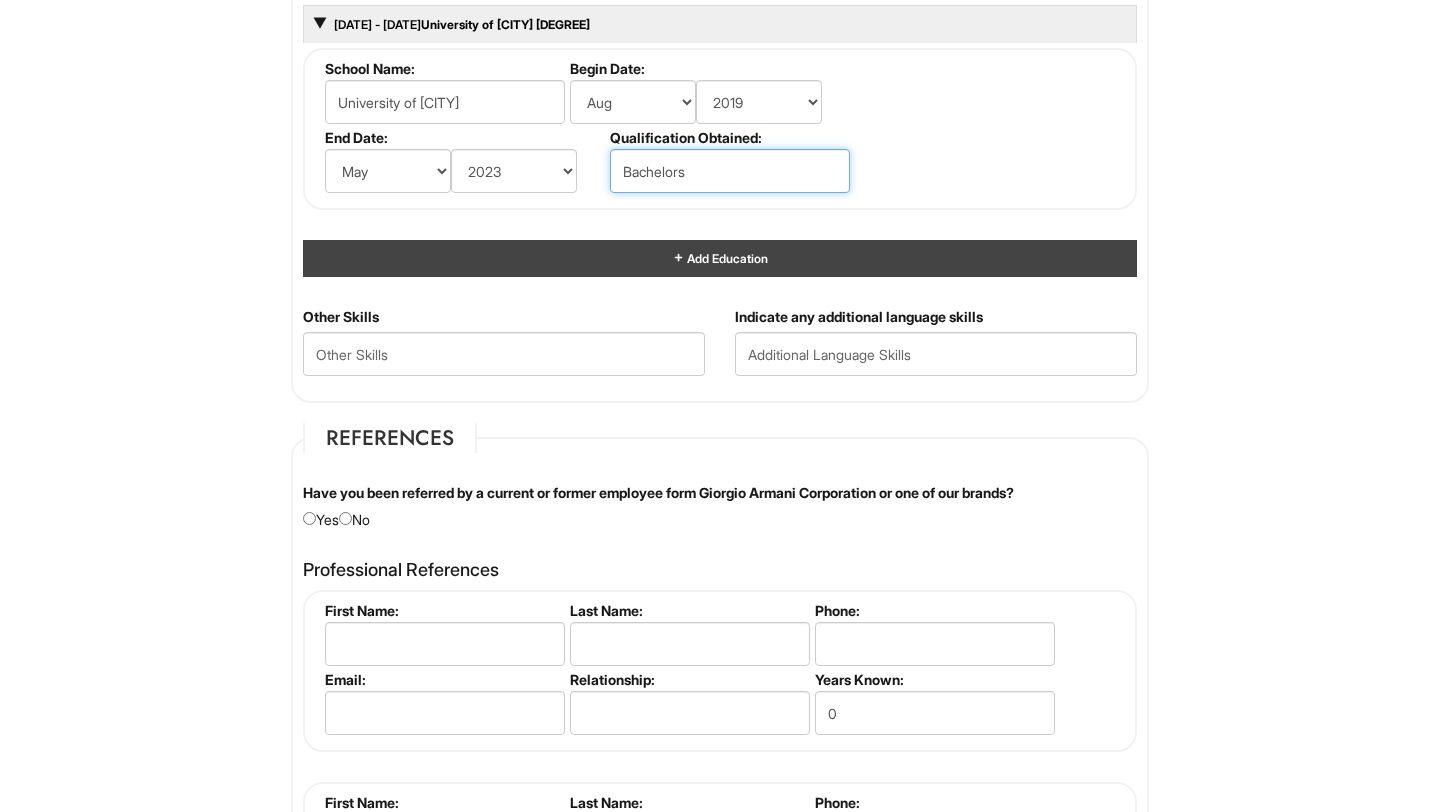 scroll, scrollTop: 1973, scrollLeft: 0, axis: vertical 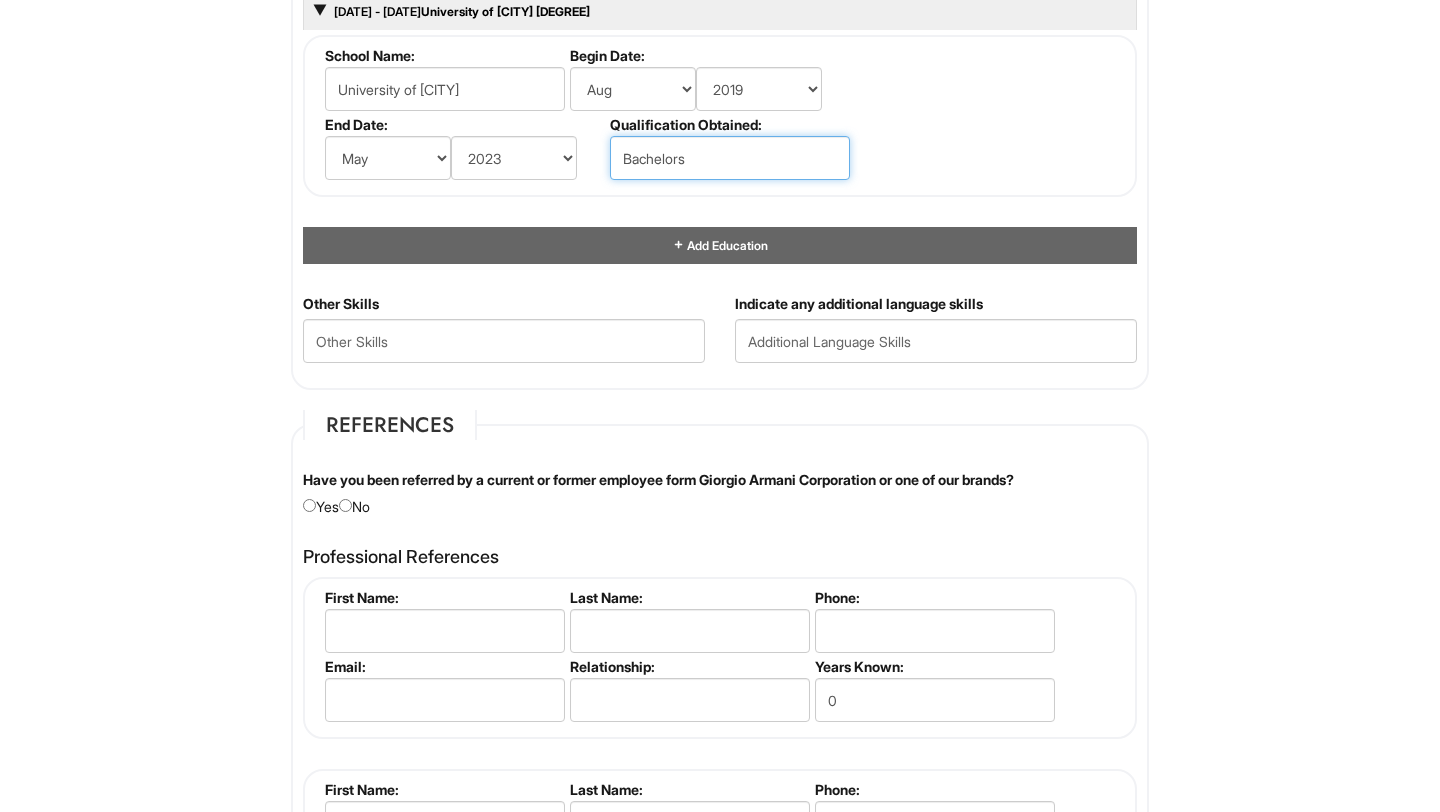 type on "Bachelors" 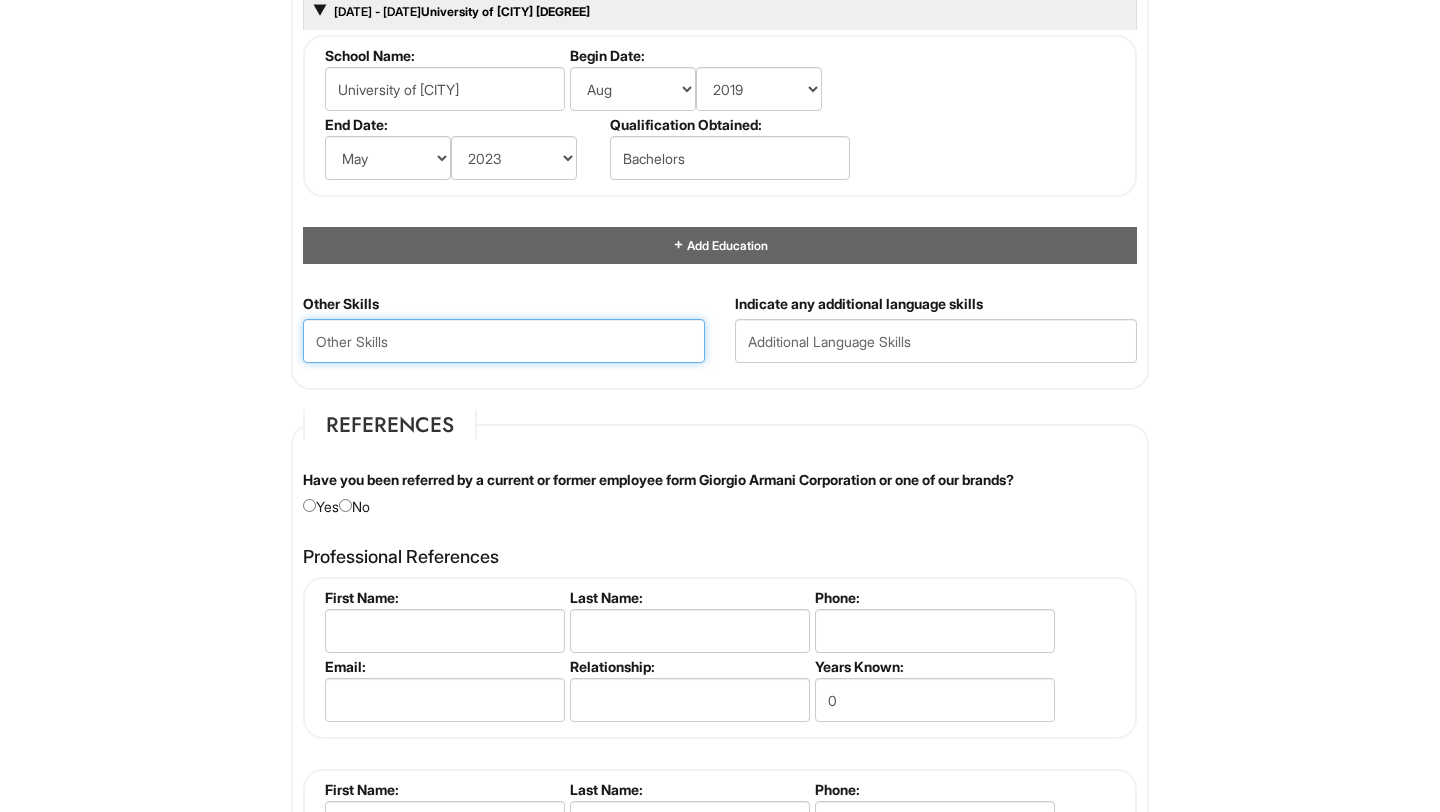 click at bounding box center [504, 341] 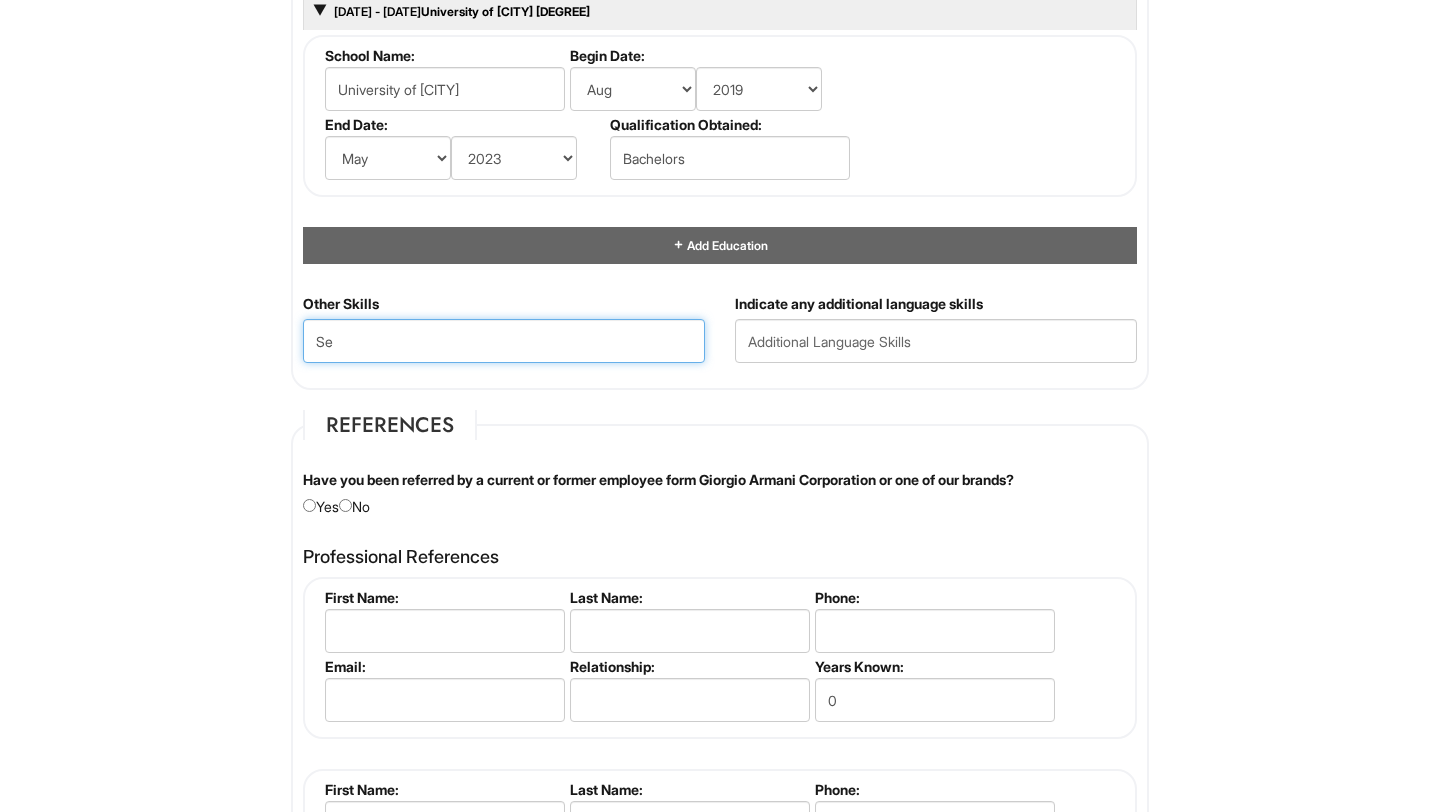 type on "S" 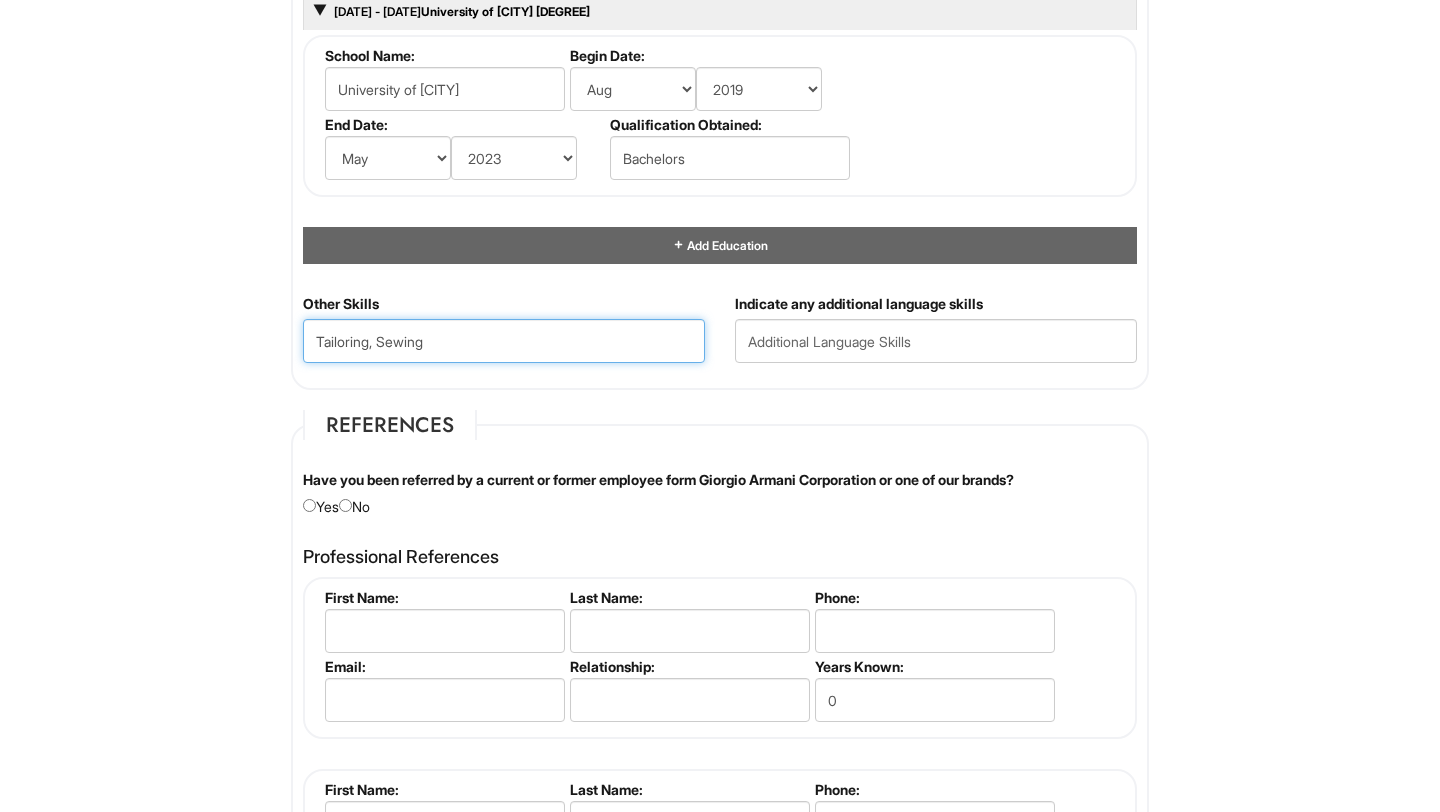 type on "Tailoring, Sewing" 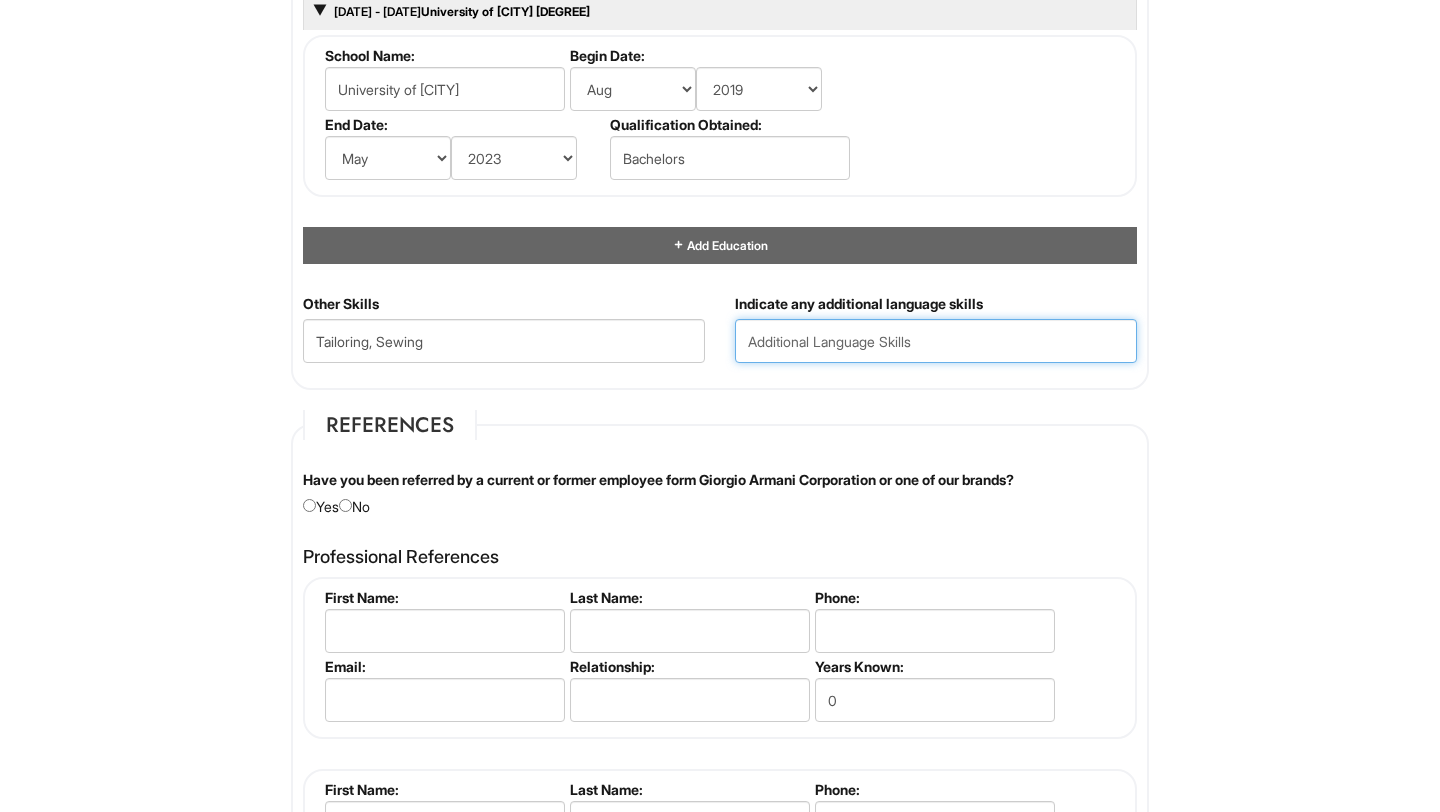 click at bounding box center [936, 341] 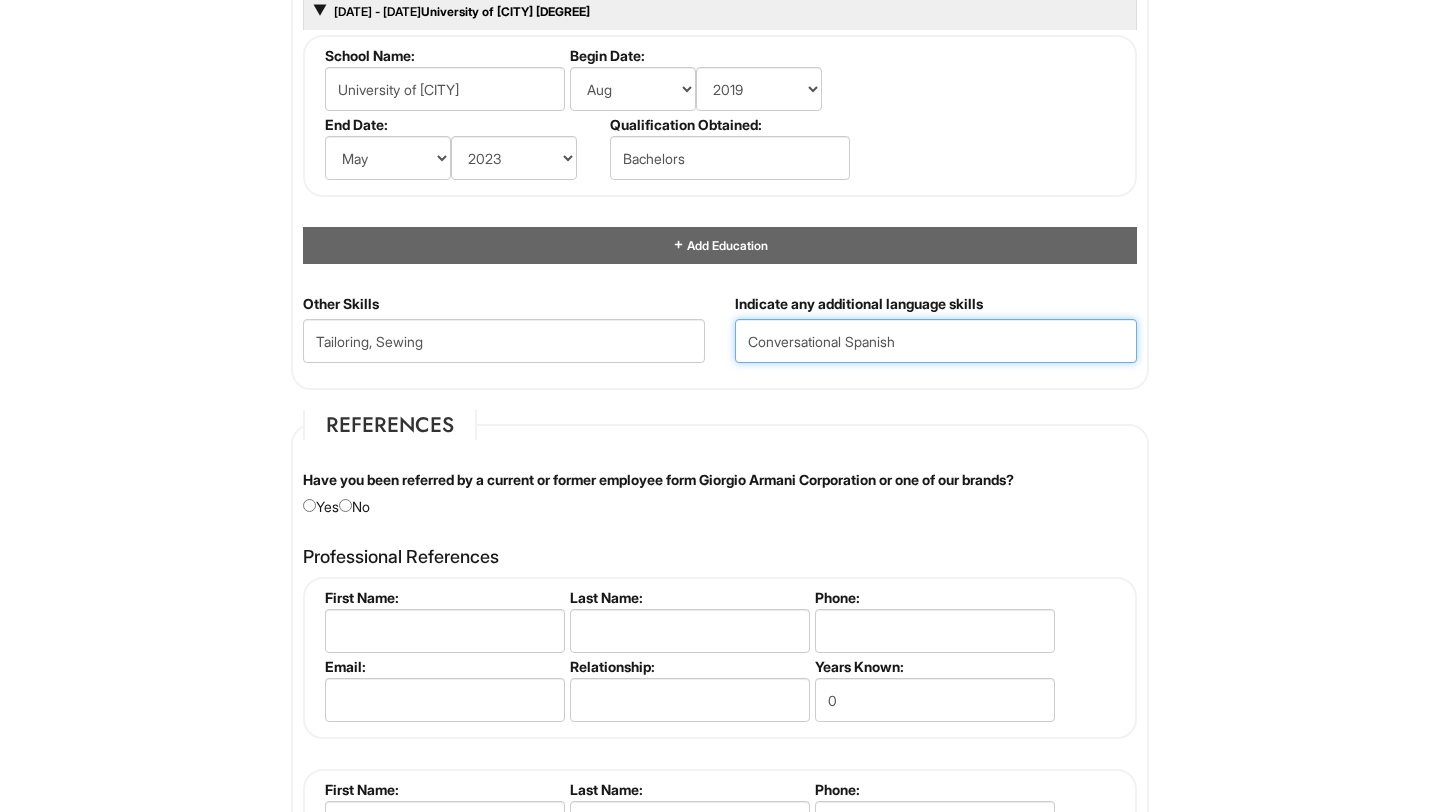 type on "Conversational Spanish" 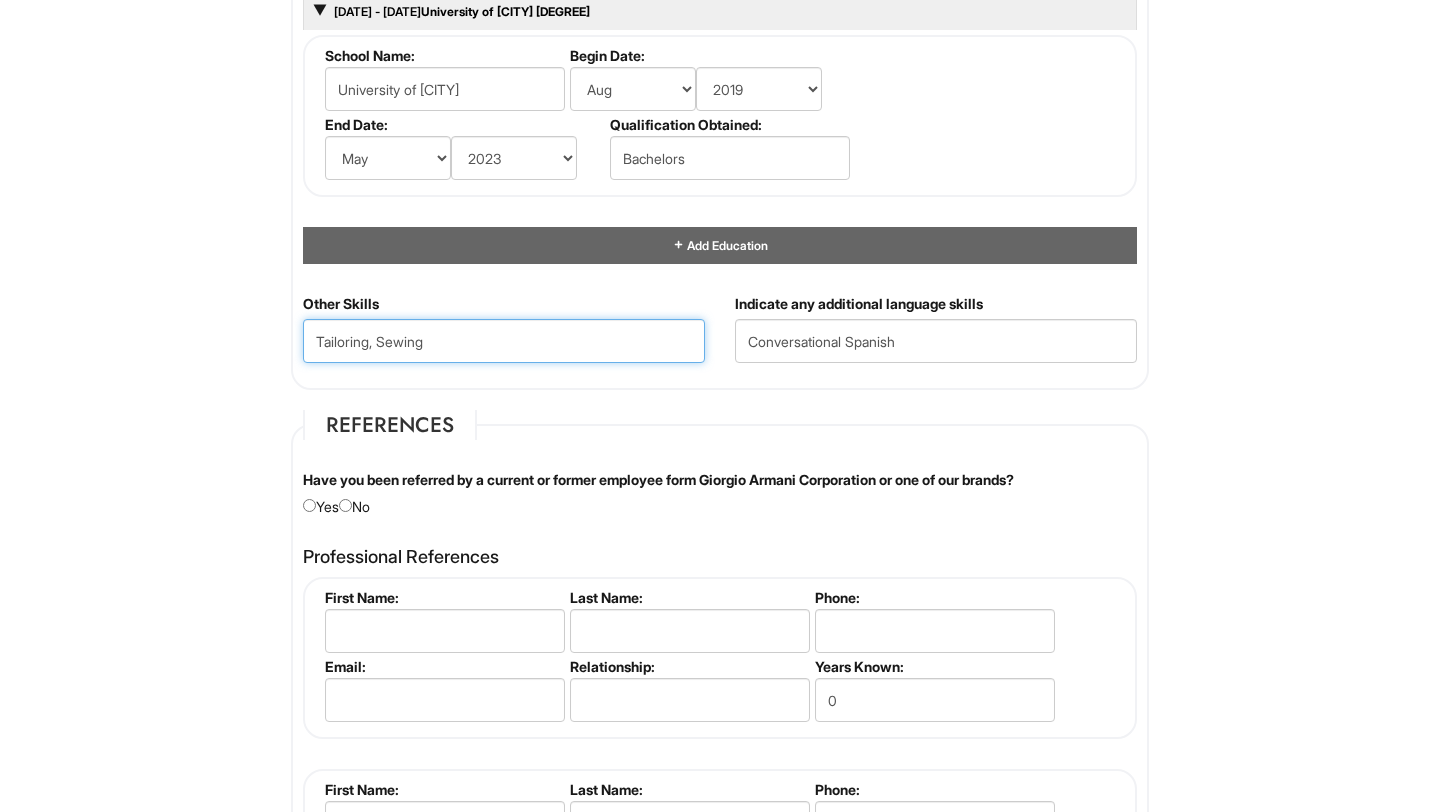 click on "Tailoring, Sewing" at bounding box center [504, 341] 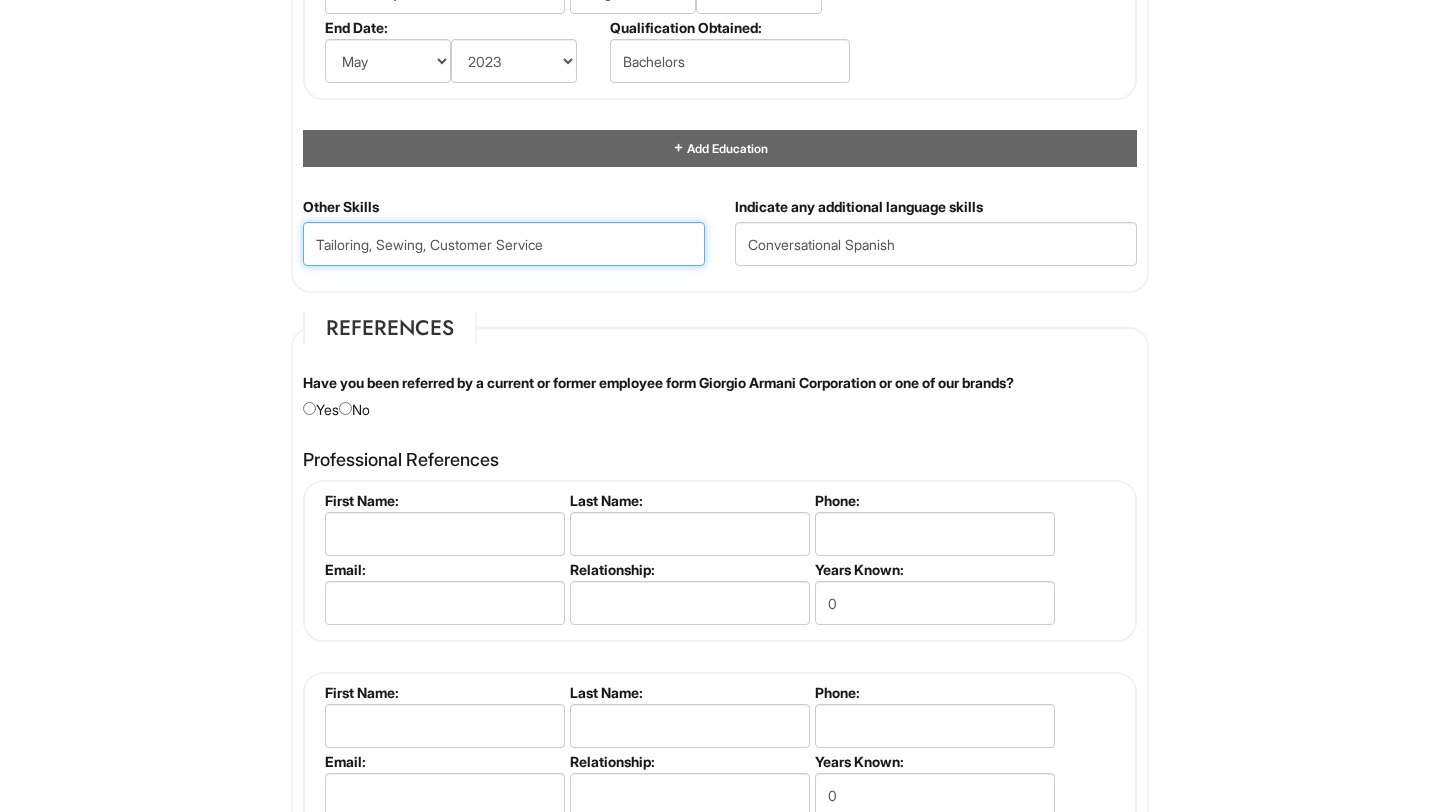 scroll, scrollTop: 2084, scrollLeft: 0, axis: vertical 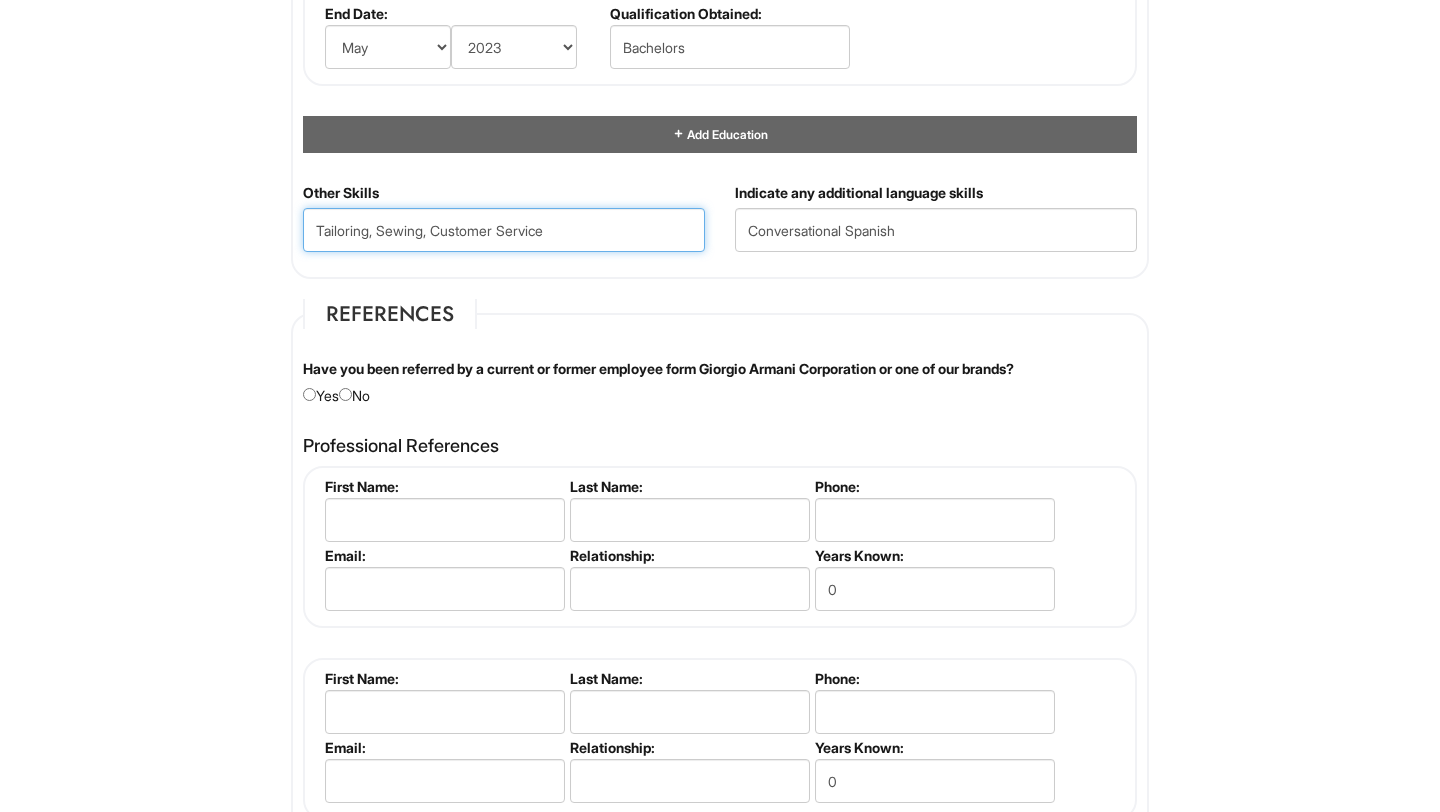type on "Tailoring, Sewing, Customer Service" 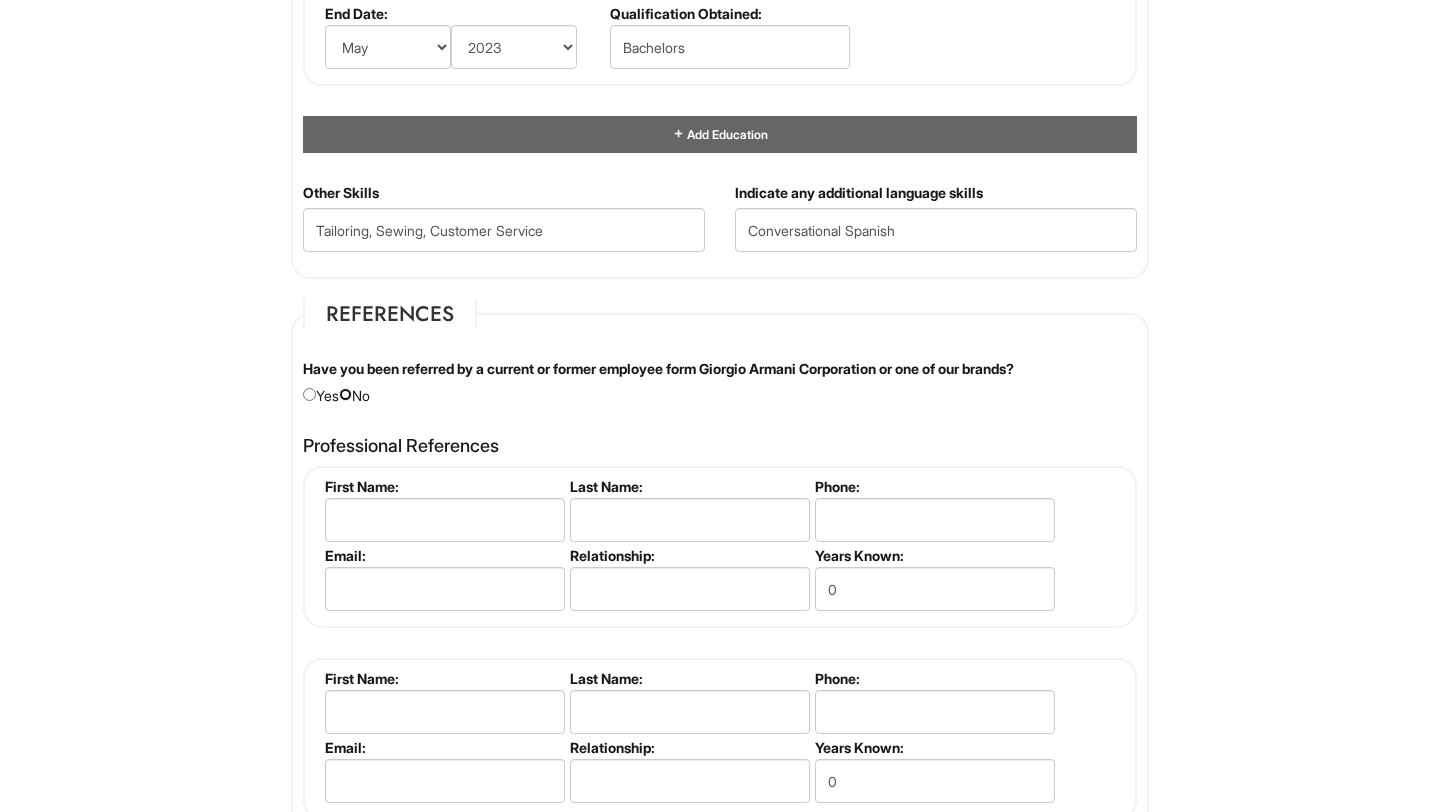 click at bounding box center (345, 394) 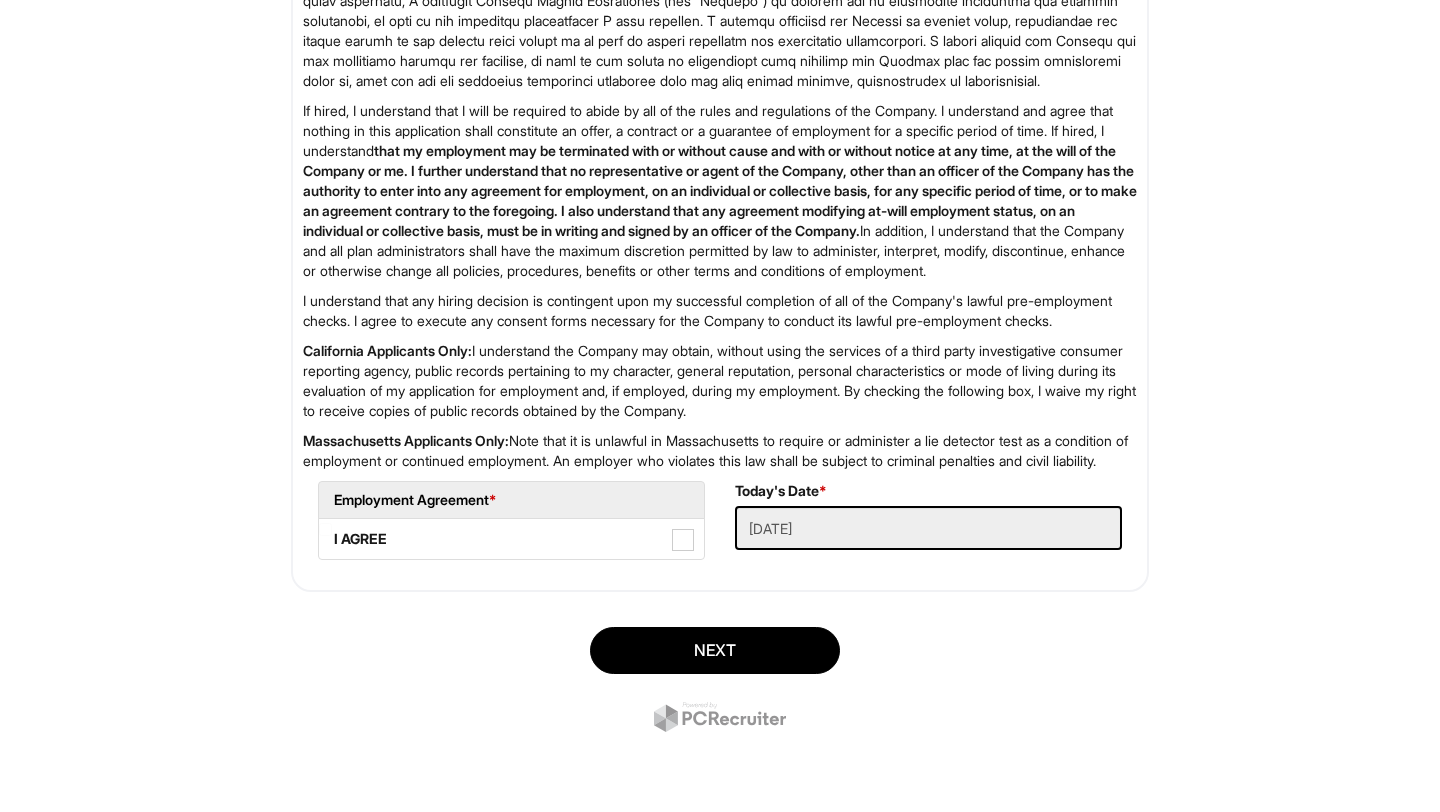scroll, scrollTop: 3174, scrollLeft: 0, axis: vertical 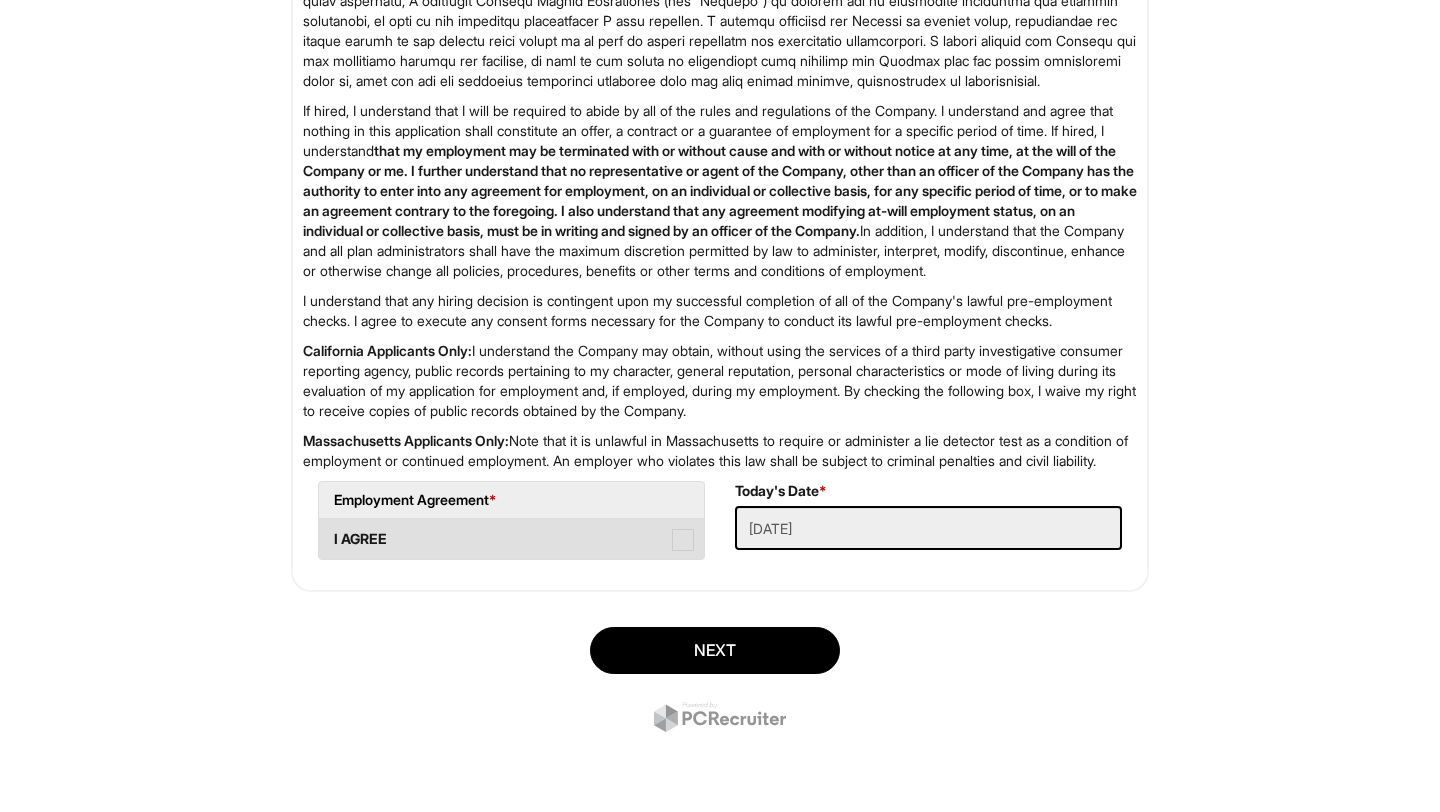 click at bounding box center [683, 540] 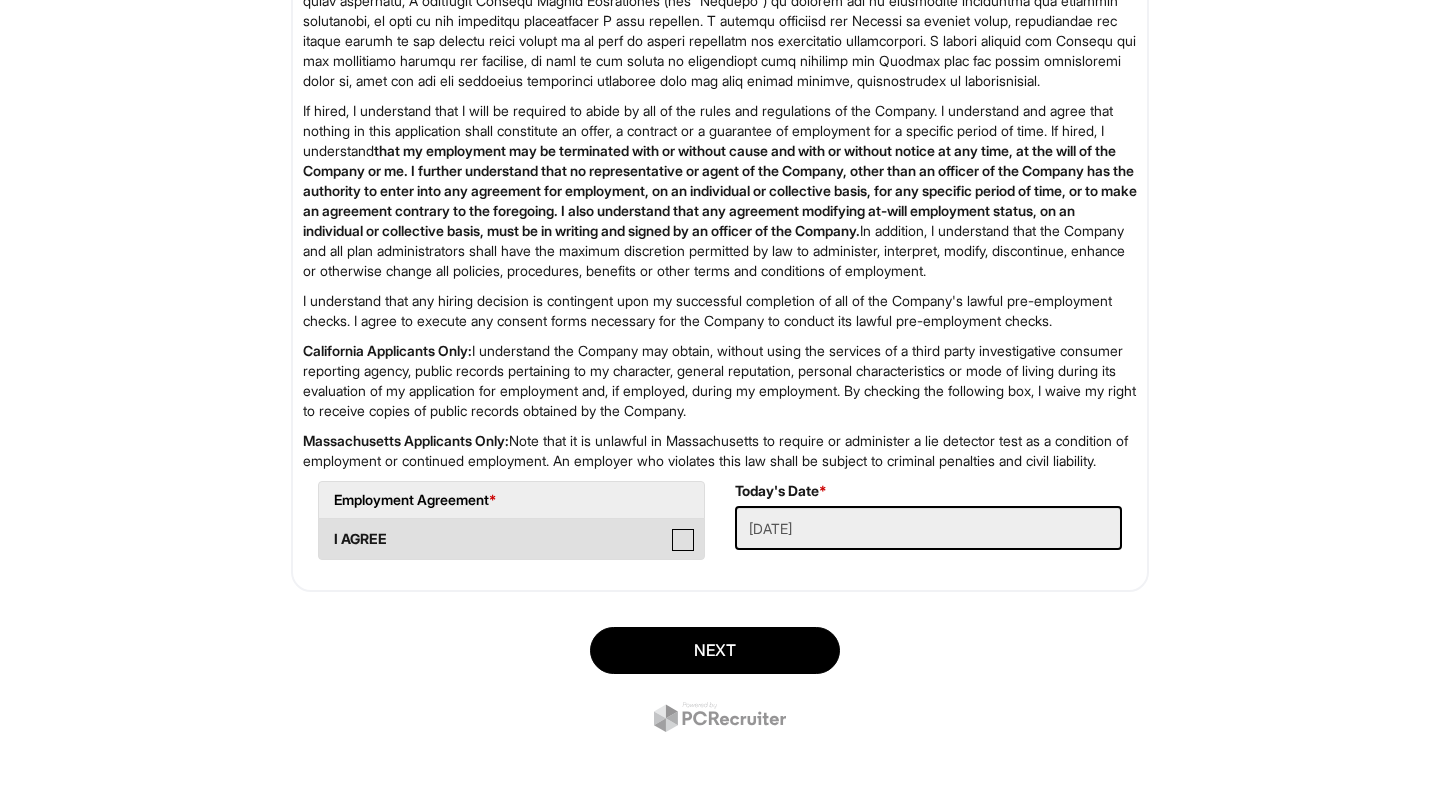 click on "I AGREE" at bounding box center [325, 529] 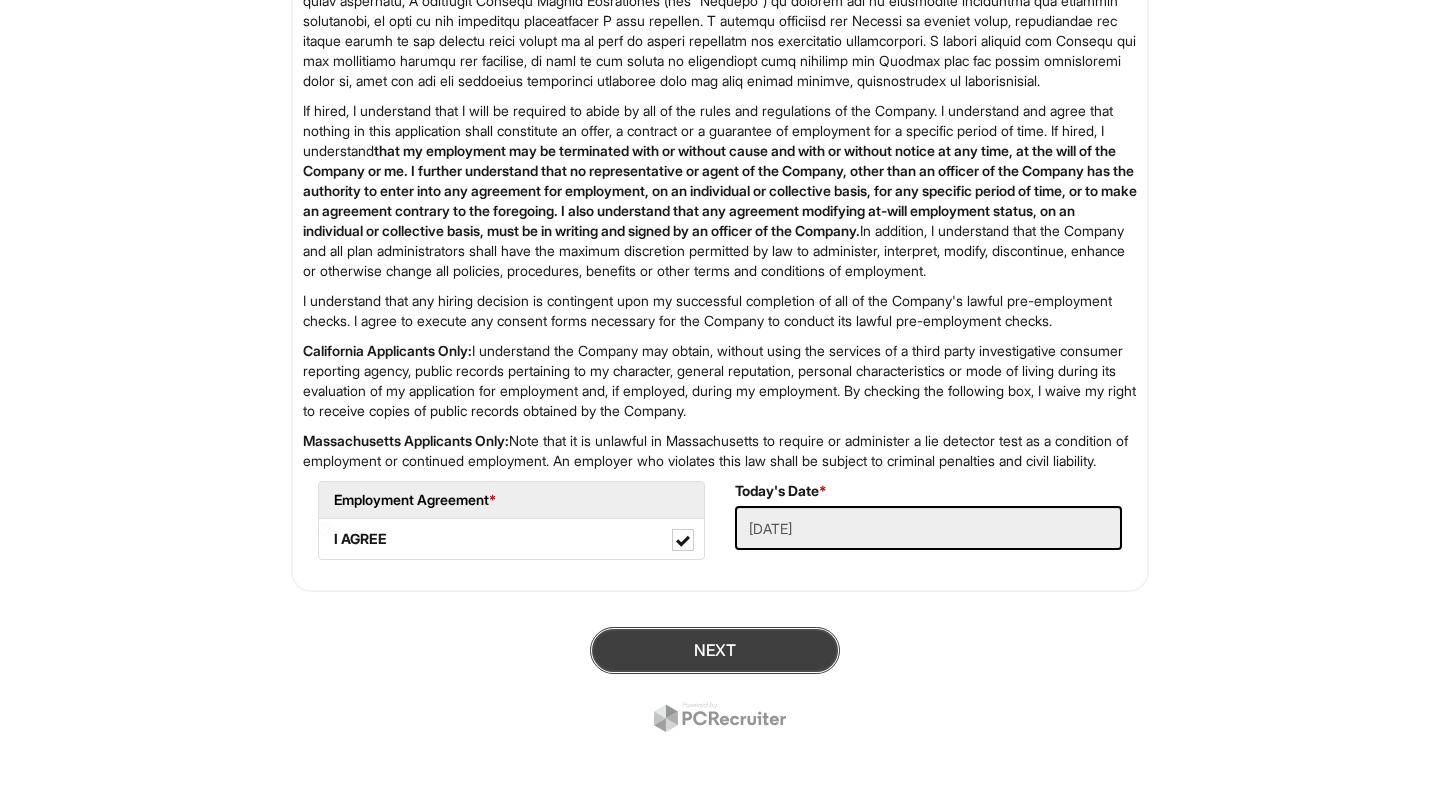 click on "Next" at bounding box center [715, 650] 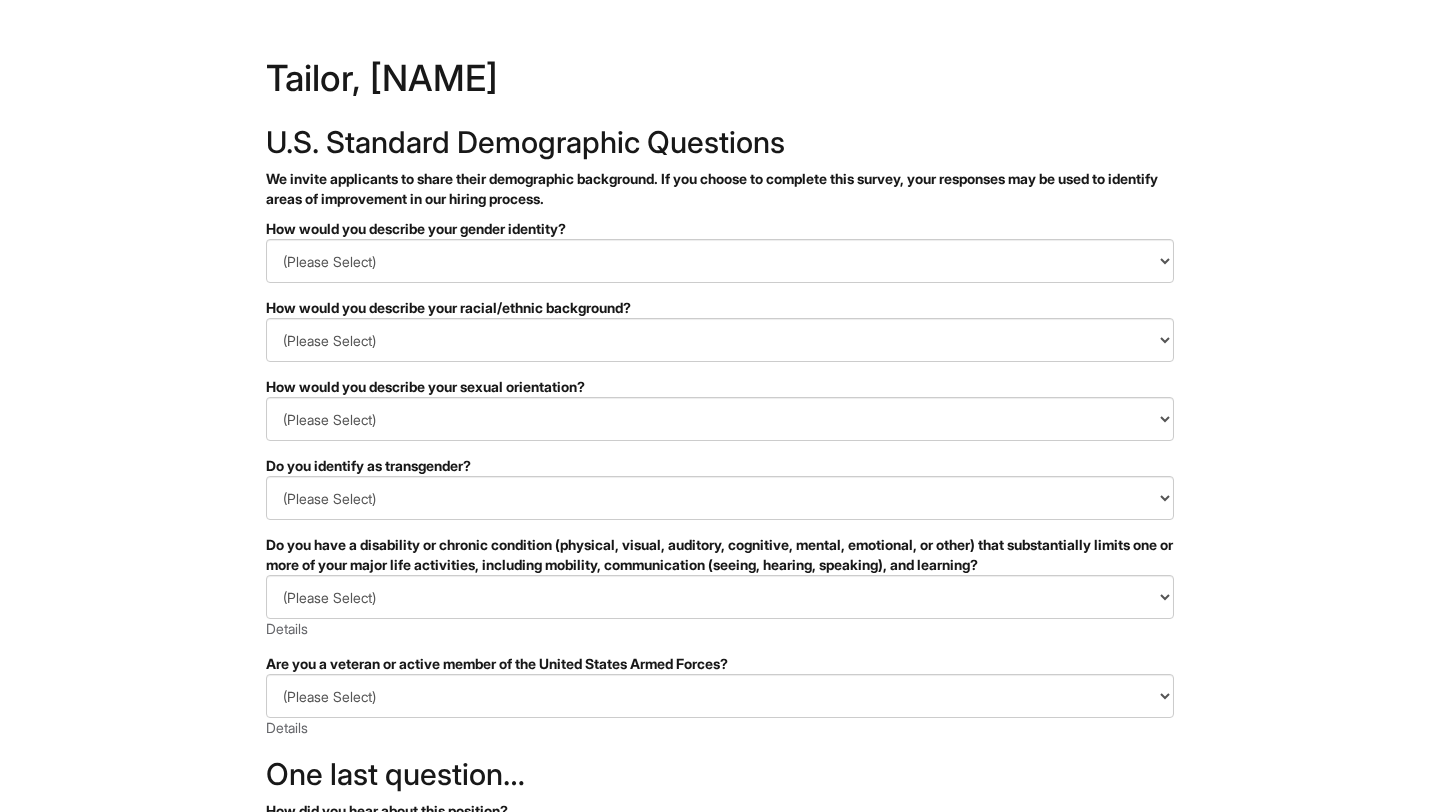 scroll, scrollTop: 0, scrollLeft: 0, axis: both 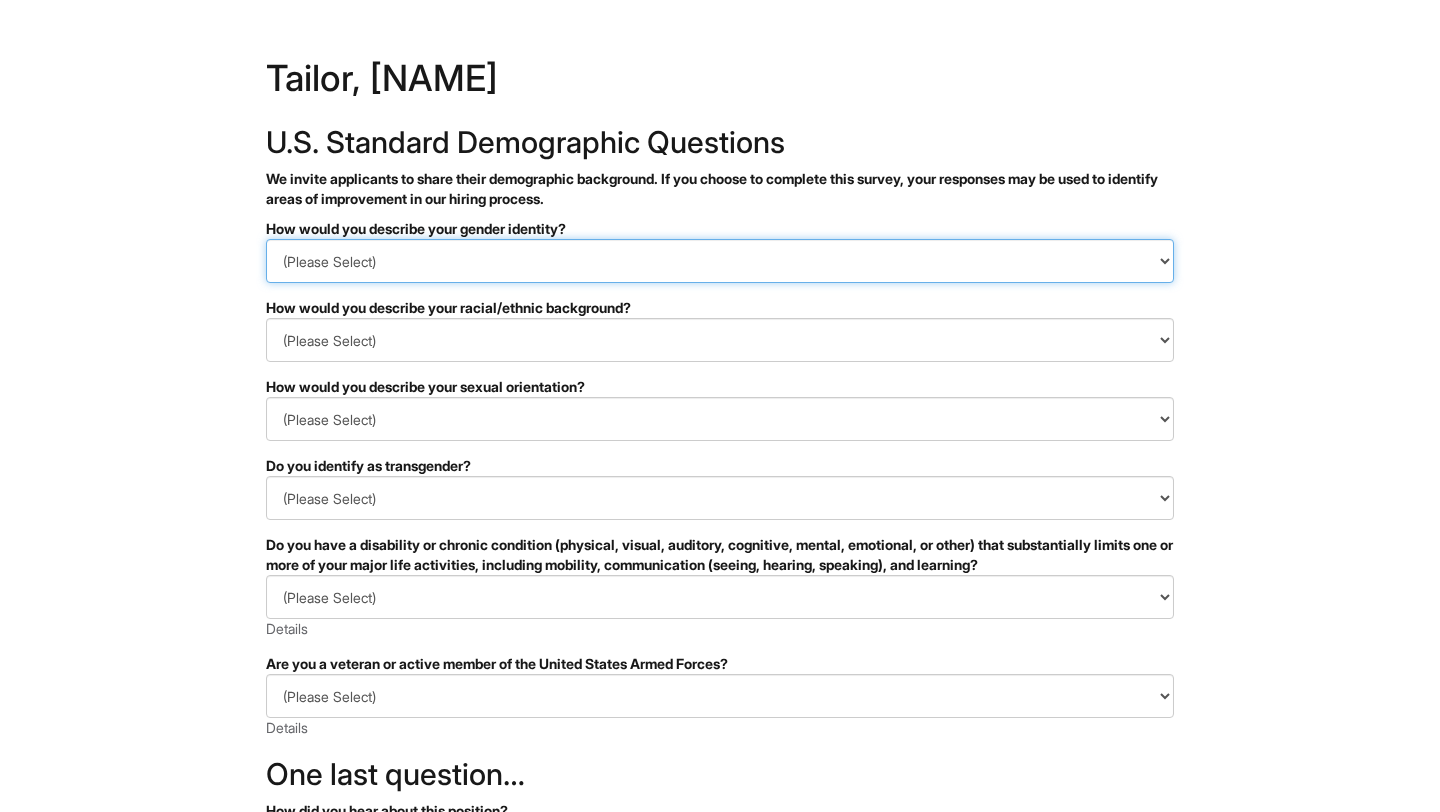 click on "(Please Select) Man Woman Non-binary I prefer to self-describe I don't wish to answer" at bounding box center (720, 261) 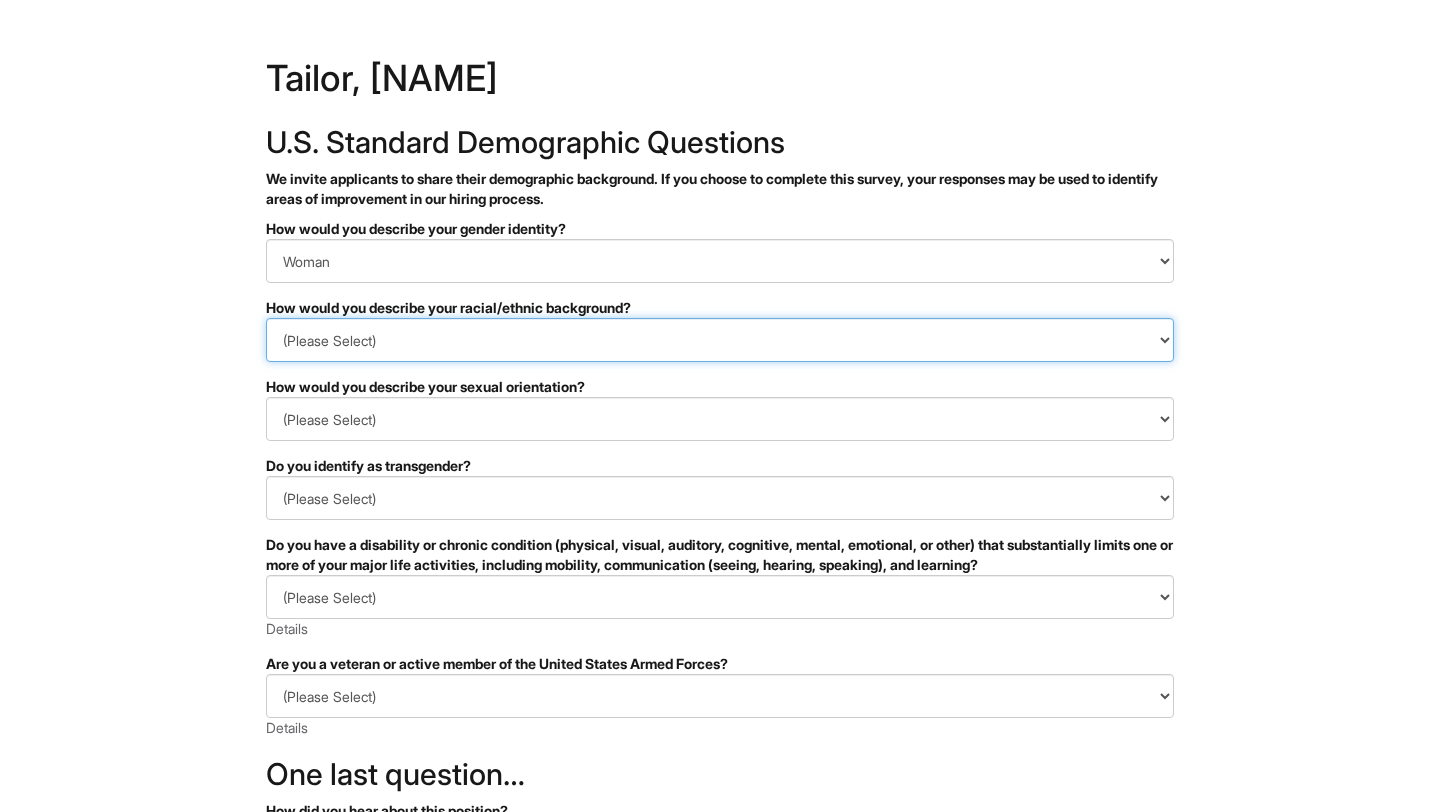 click on "(Please Select) Black or of African descent    East Asian    Hispanic, Latinx or of Spanish Origin    Indigenous, American Indian or Alaska Native    Middle Eastern or North African    Native Hawaiian or Pacific Islander    South Asian    Southeast Asian    White or European    I prefer to self-describe    I don't wish to answer" at bounding box center [720, 340] 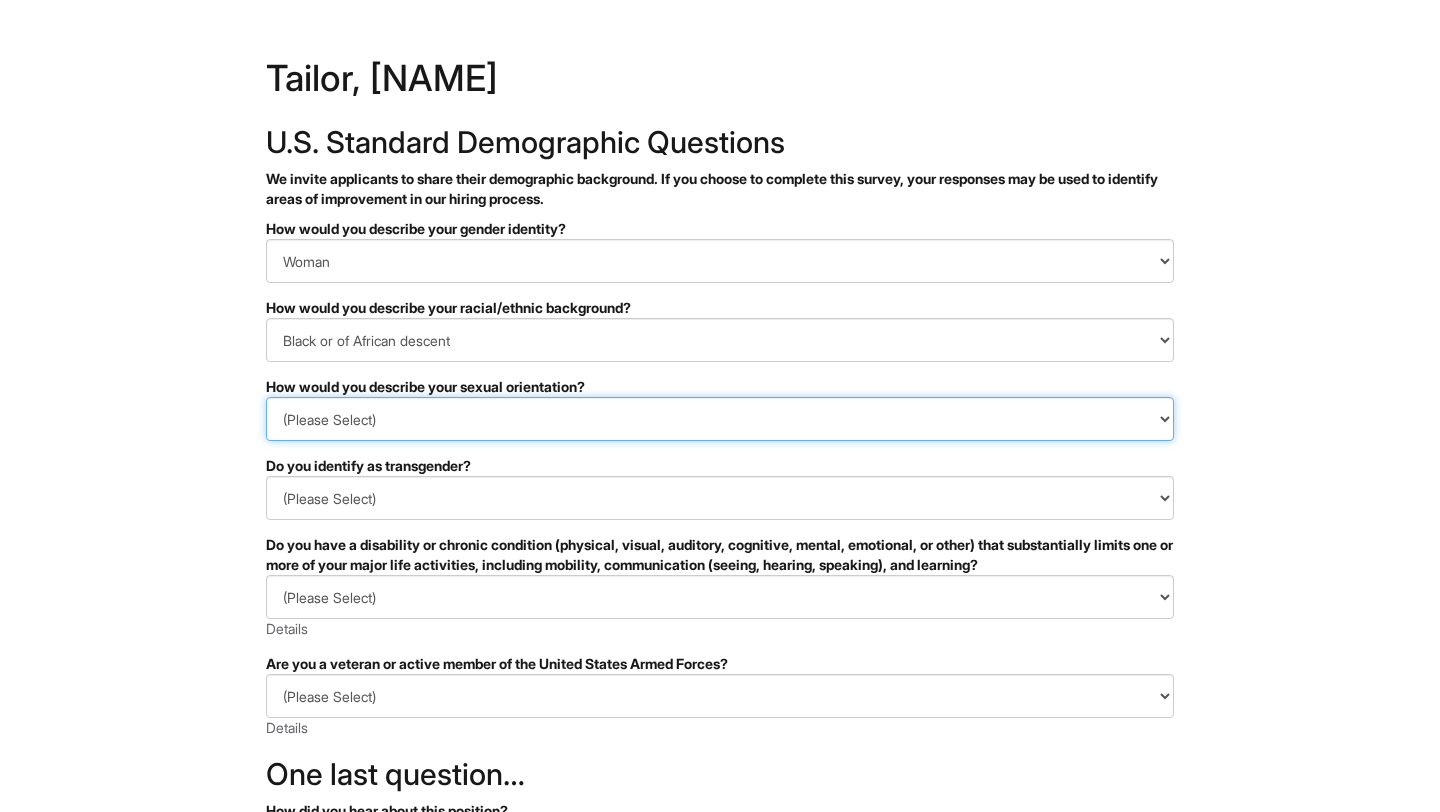 click on "(Please Select) Asexual Bisexual and/or pansexual Gay Heterosexual Lesbian Queer I prefer to self-describe I don't wish to answer" at bounding box center [720, 419] 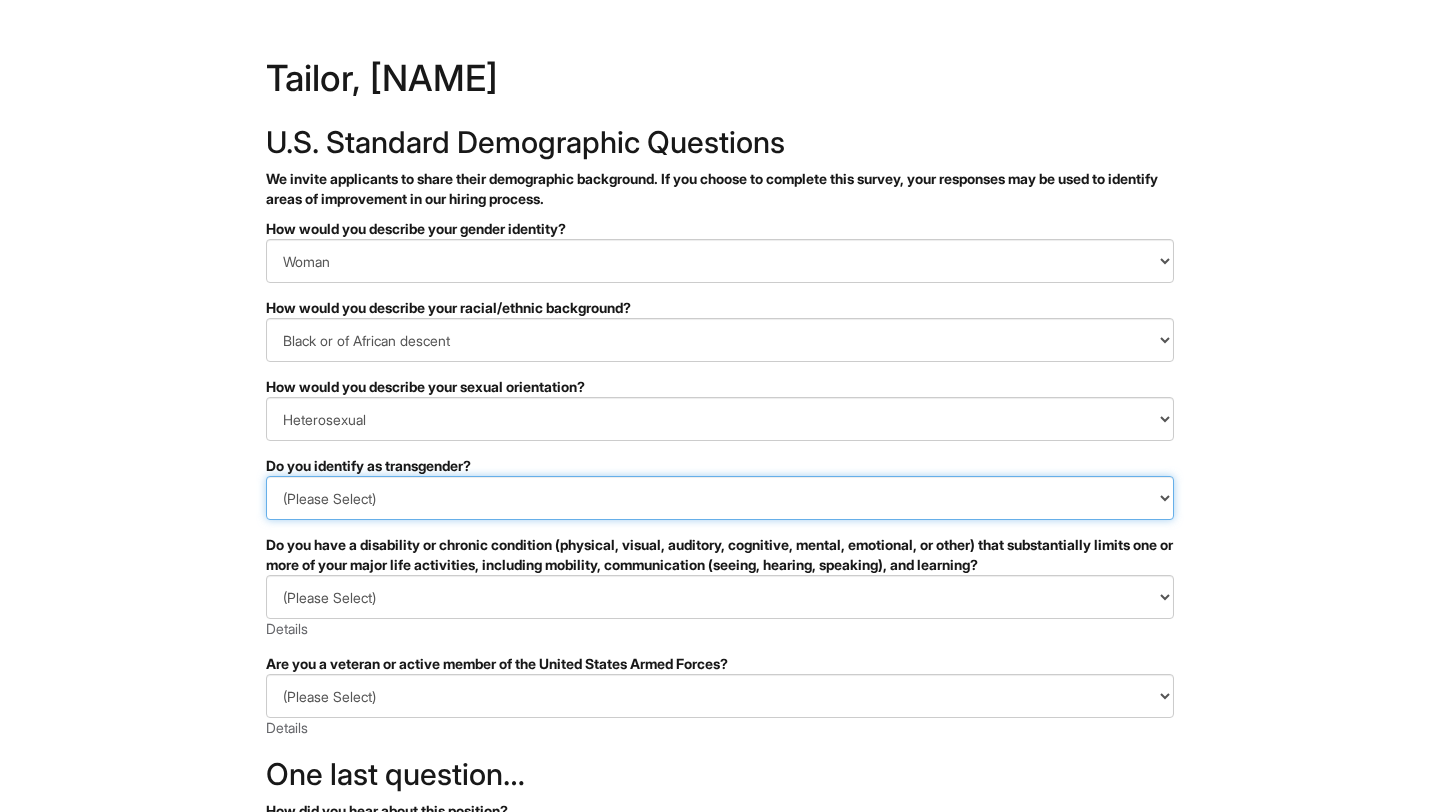 click on "(Please Select) Yes No I prefer to self-describe I don't wish to answer" at bounding box center [720, 498] 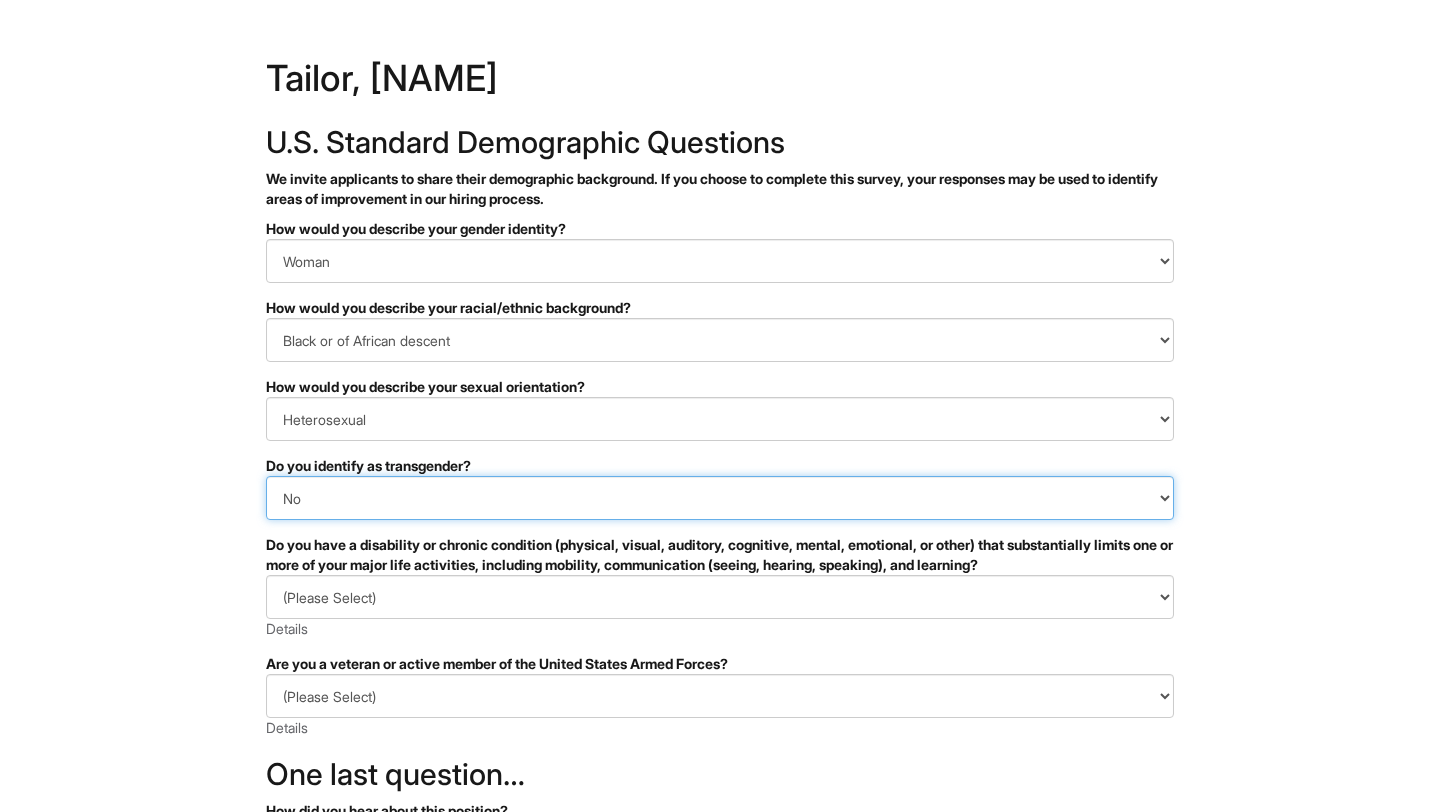 scroll, scrollTop: 81, scrollLeft: 0, axis: vertical 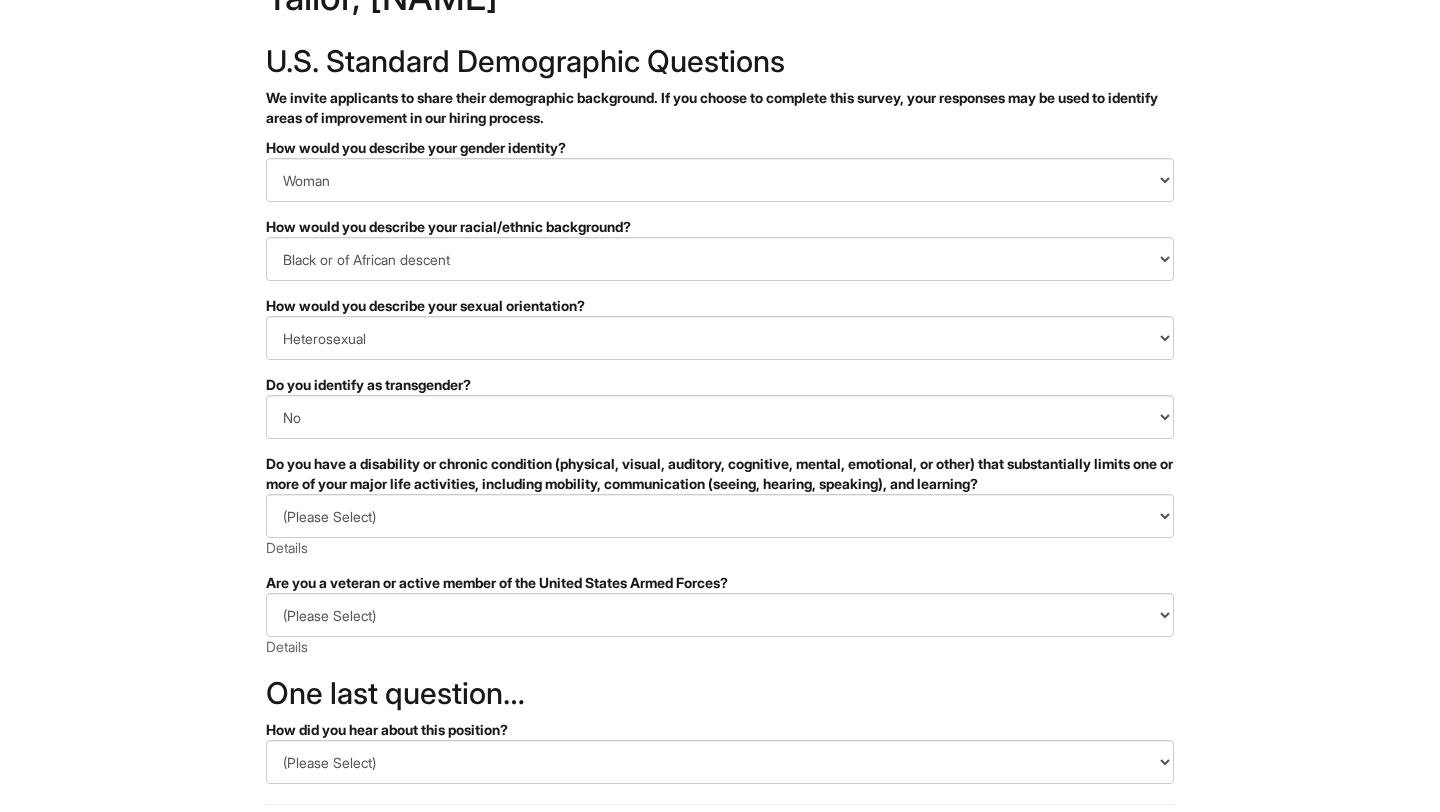 click on "(Please Select) YES, I HAVE A DISABILITY (or previously had a disability) NO, I DON'T HAVE A DISABILITY I DON'T WISH TO ANSWER Details" at bounding box center [720, 526] 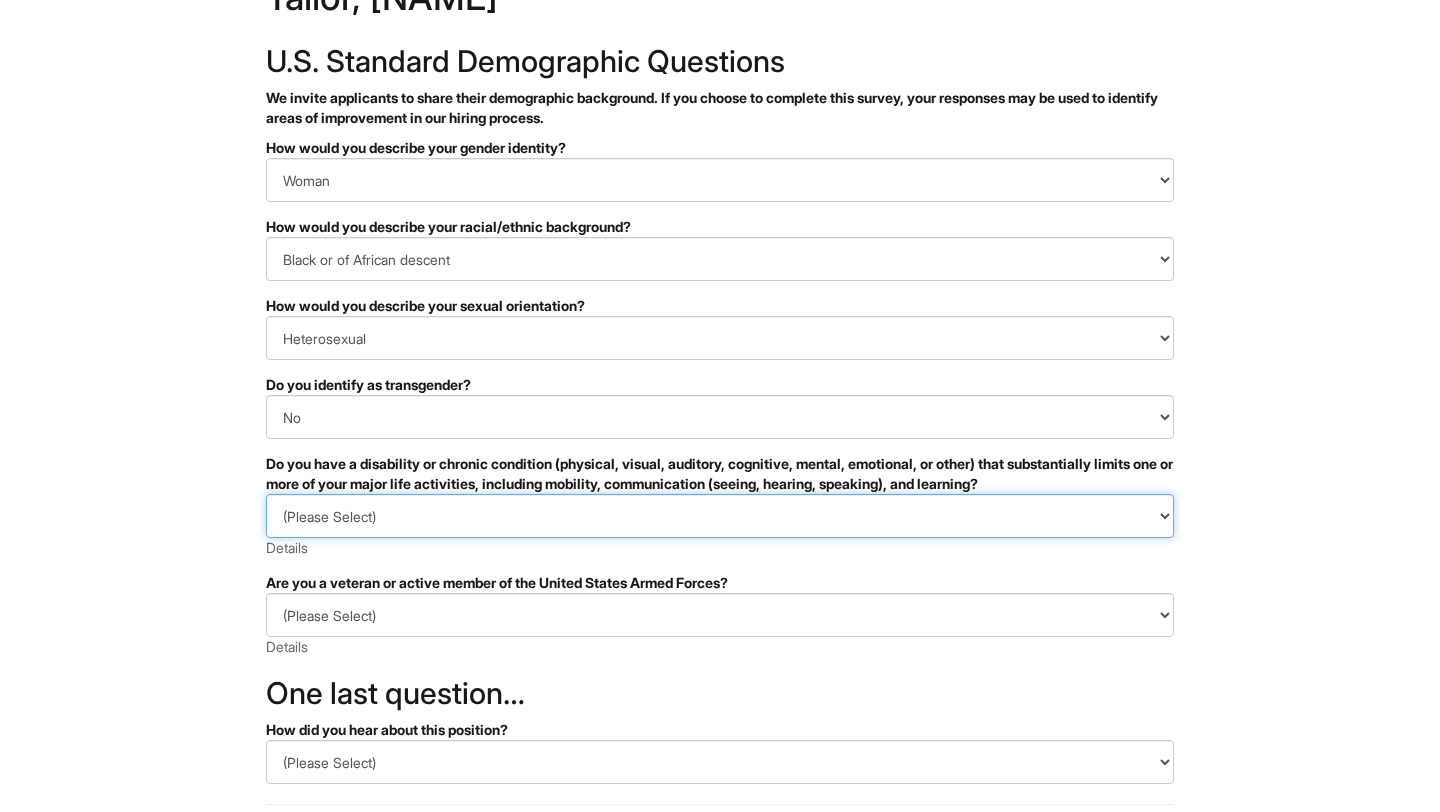 click on "(Please Select) YES, I HAVE A DISABILITY (or previously had a disability) NO, I DON'T HAVE A DISABILITY I DON'T WISH TO ANSWER" at bounding box center [720, 516] 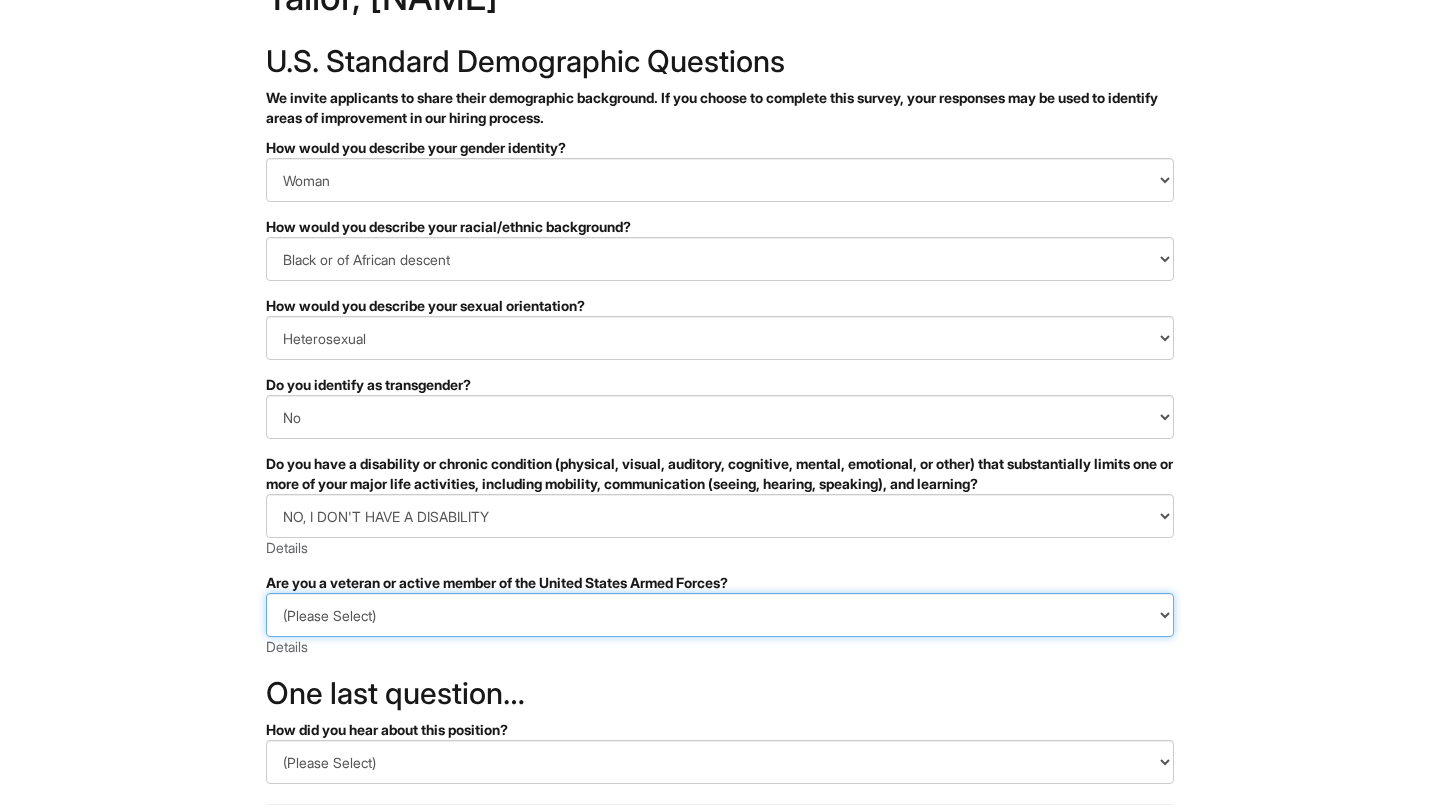 click on "(Please Select) I IDENTIFY AS ONE OR MORE OF THE CLASSIFICATIONS OF PROTECTED VETERANS LISTED I AM NOT A PROTECTED VETERAN I PREFER NOT TO ANSWER" at bounding box center (720, 615) 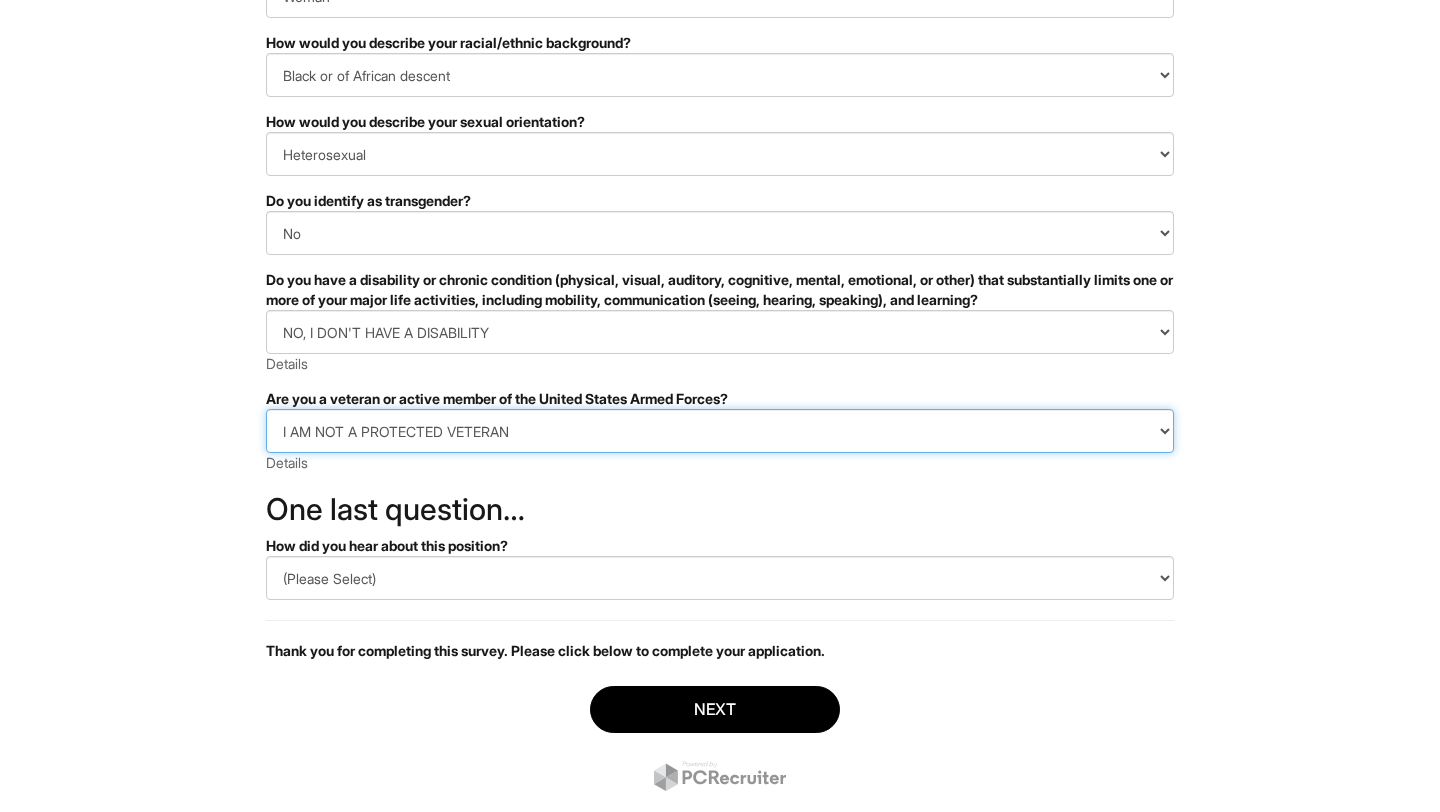 scroll, scrollTop: 314, scrollLeft: 0, axis: vertical 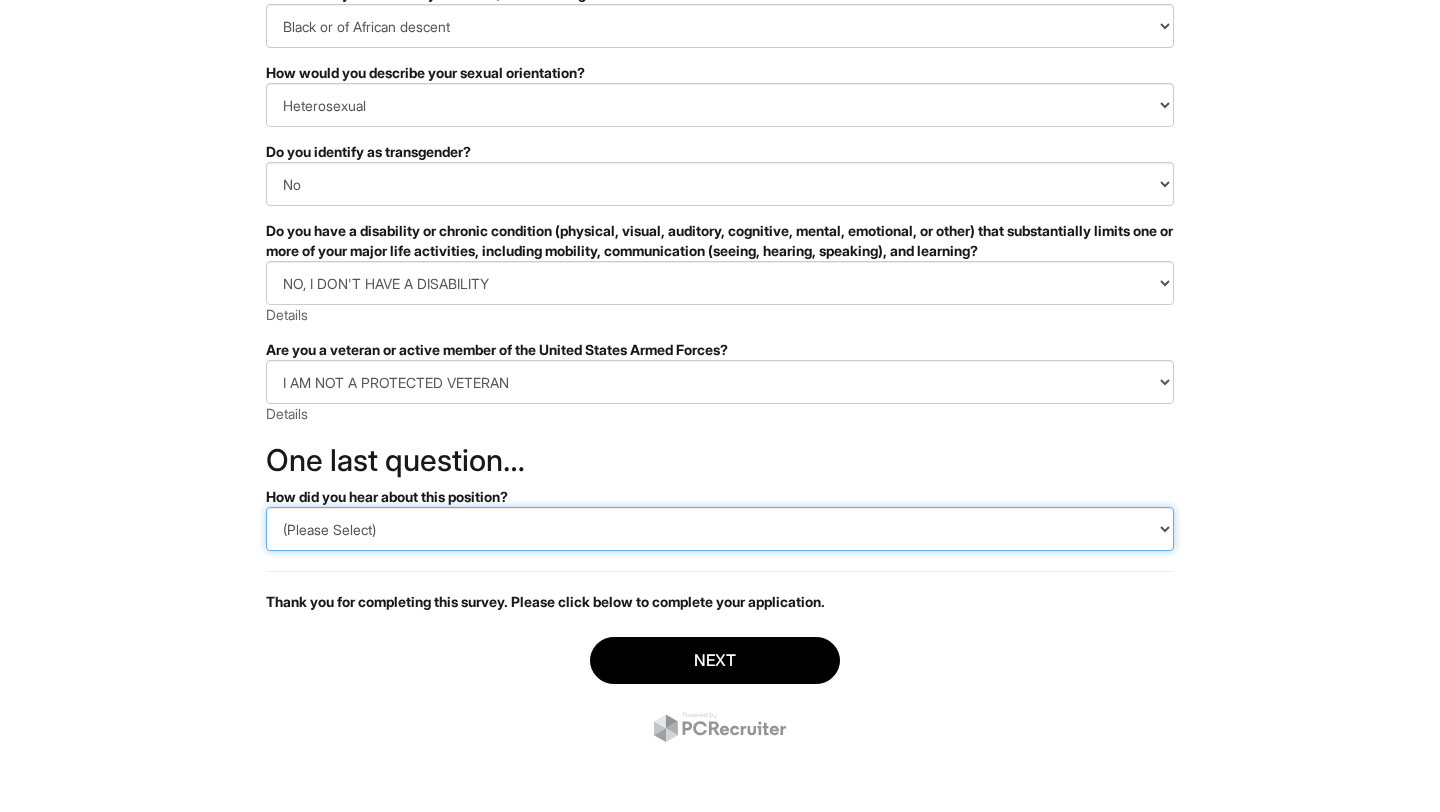 click on "(Please Select) CareerBuilder Indeed LinkedIn Monster Referral Other" at bounding box center (720, 529) 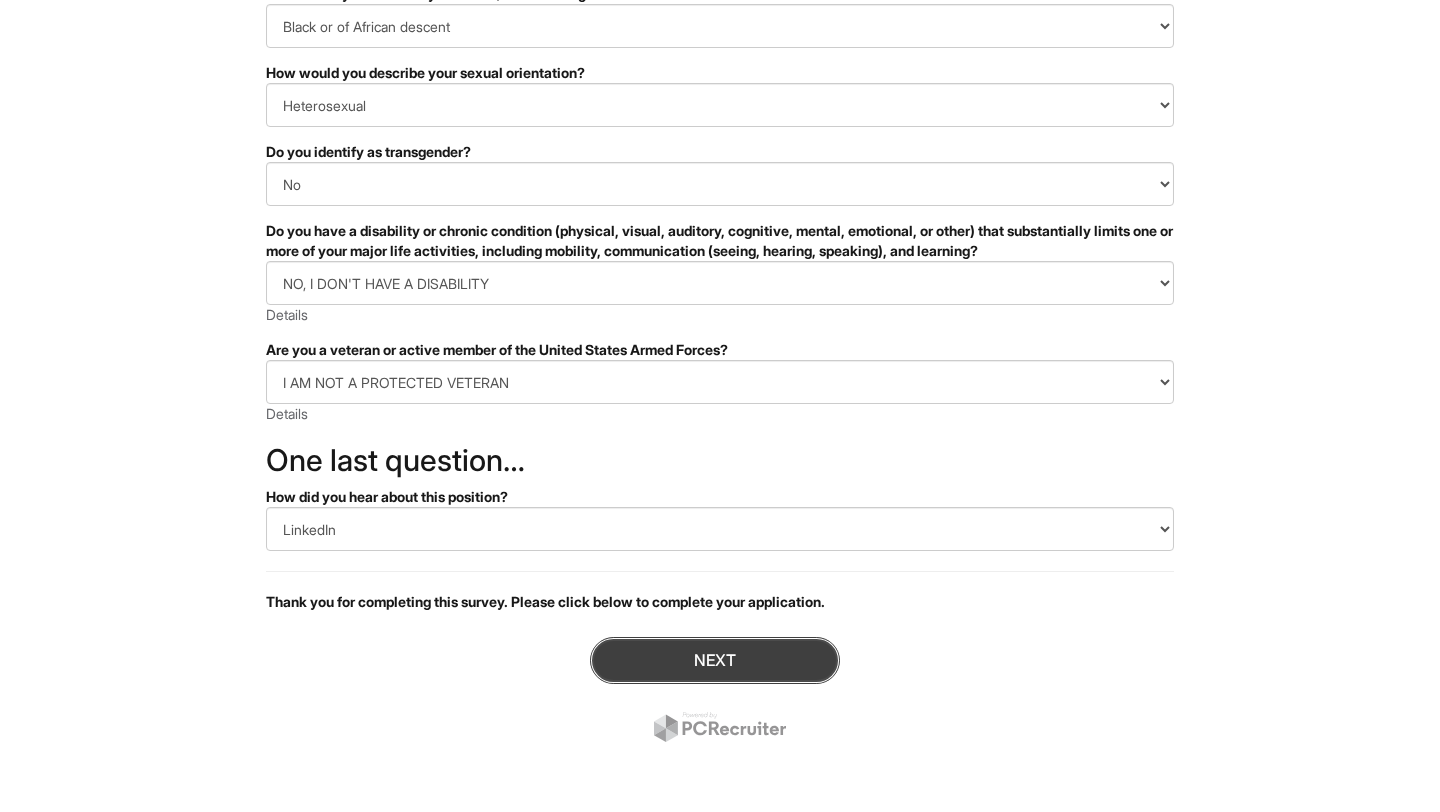 click on "Next" at bounding box center [715, 660] 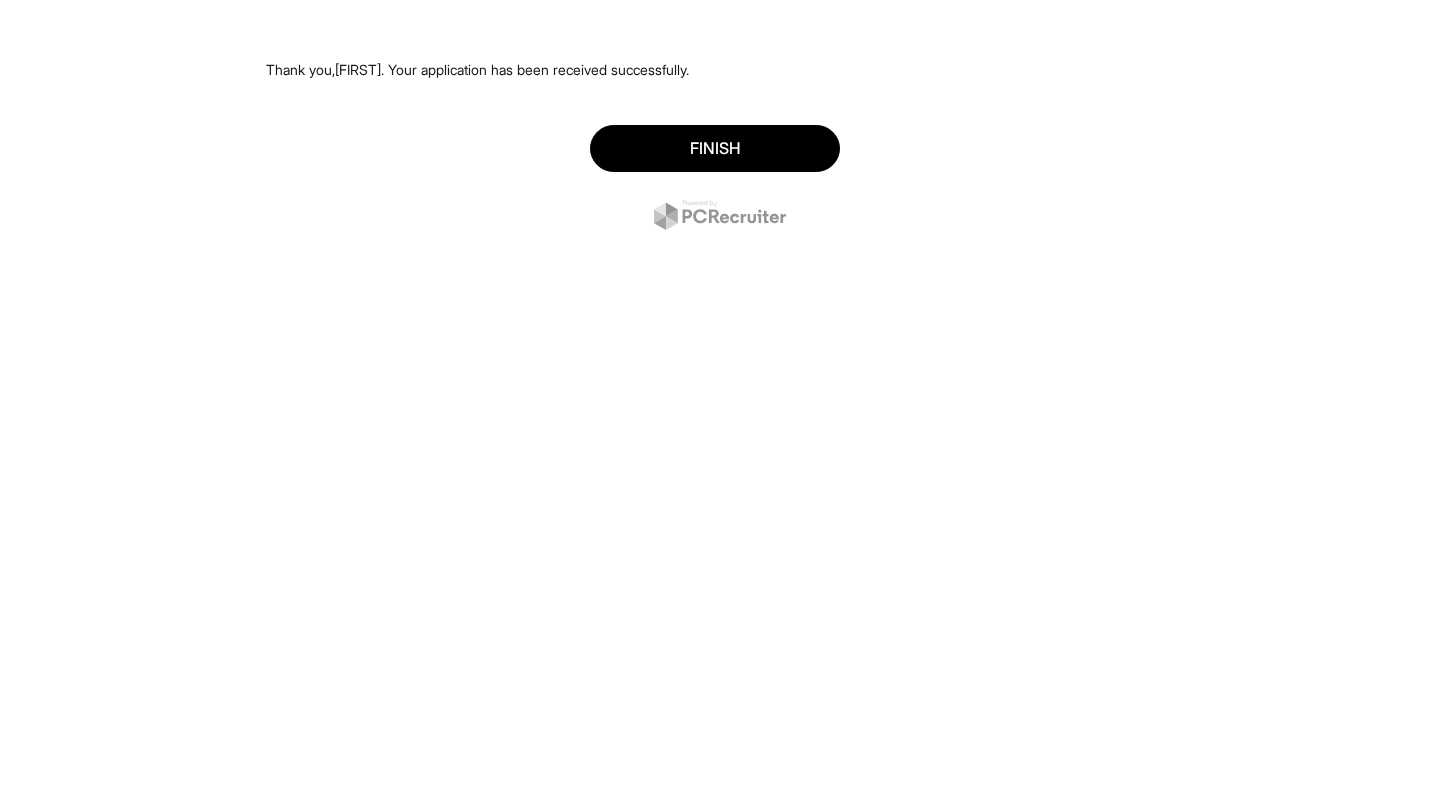 scroll, scrollTop: 0, scrollLeft: 0, axis: both 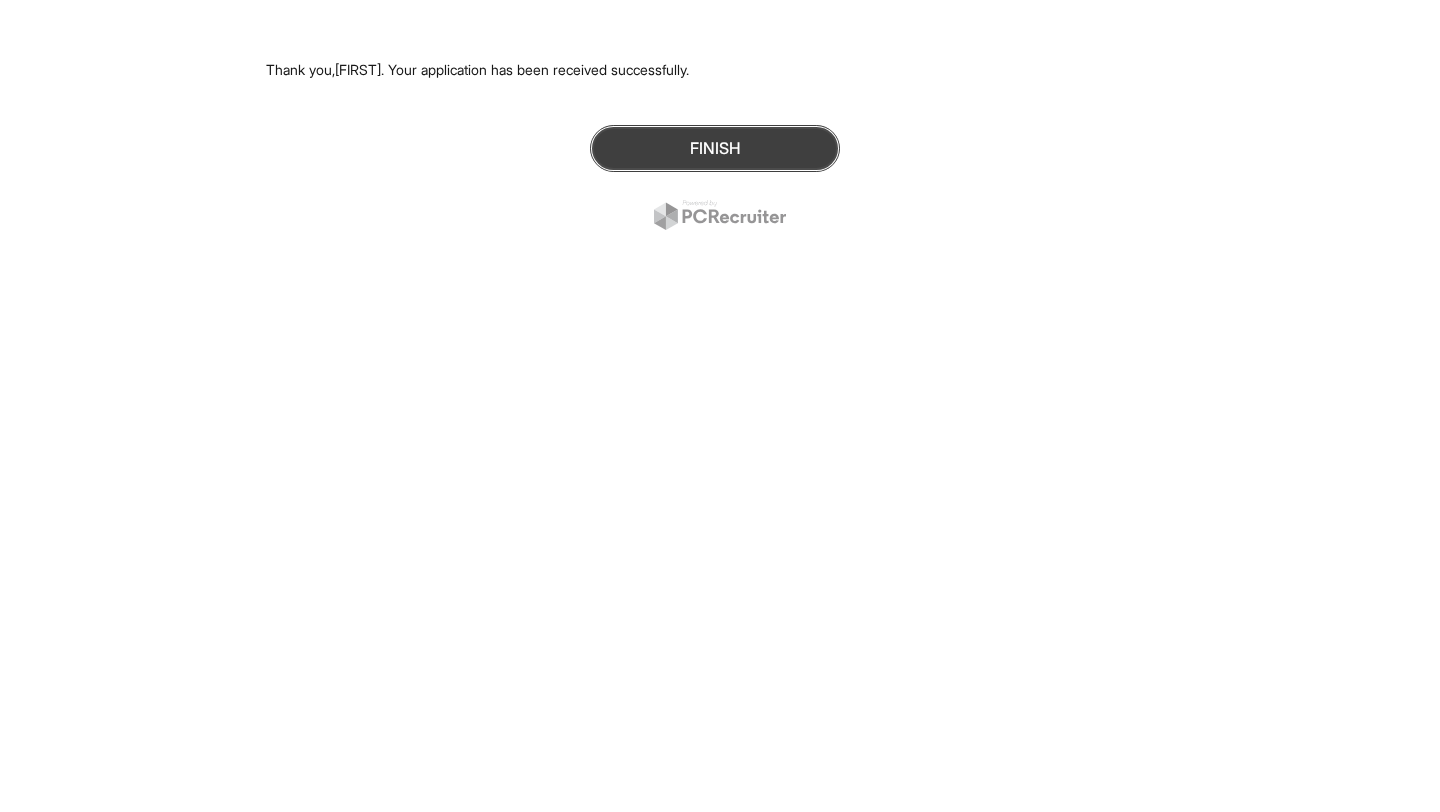 click on "Finish" at bounding box center [715, 148] 